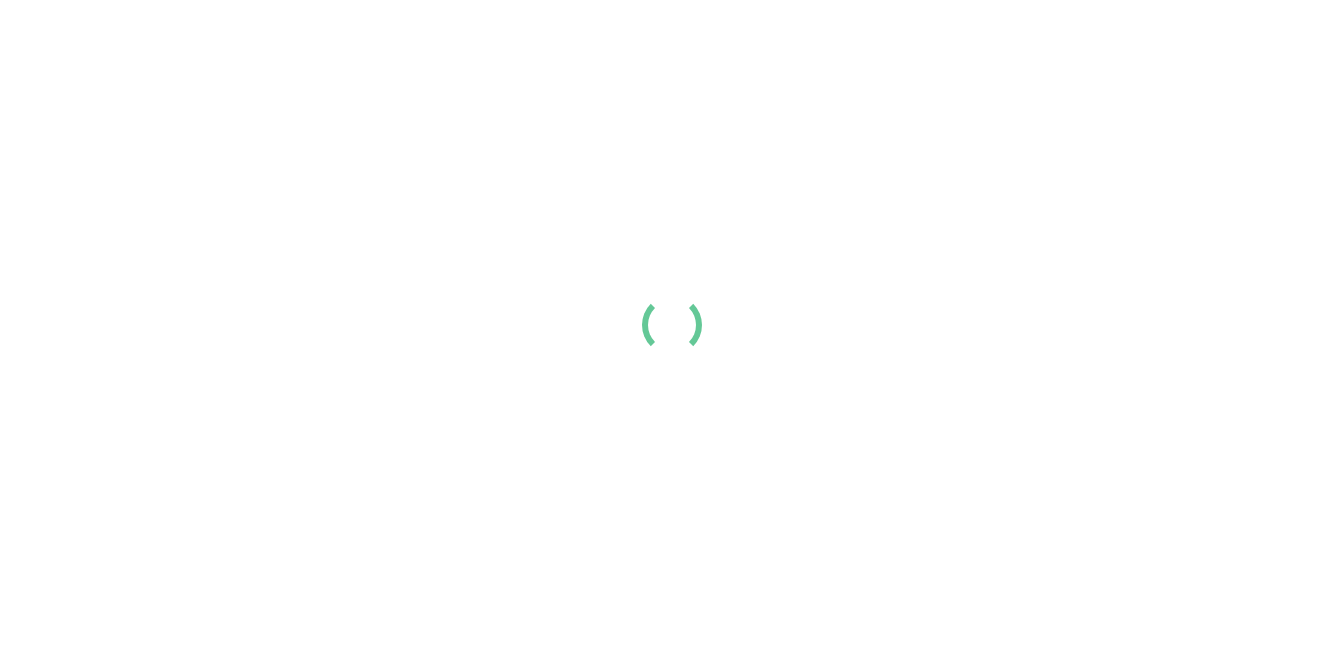scroll, scrollTop: 0, scrollLeft: 0, axis: both 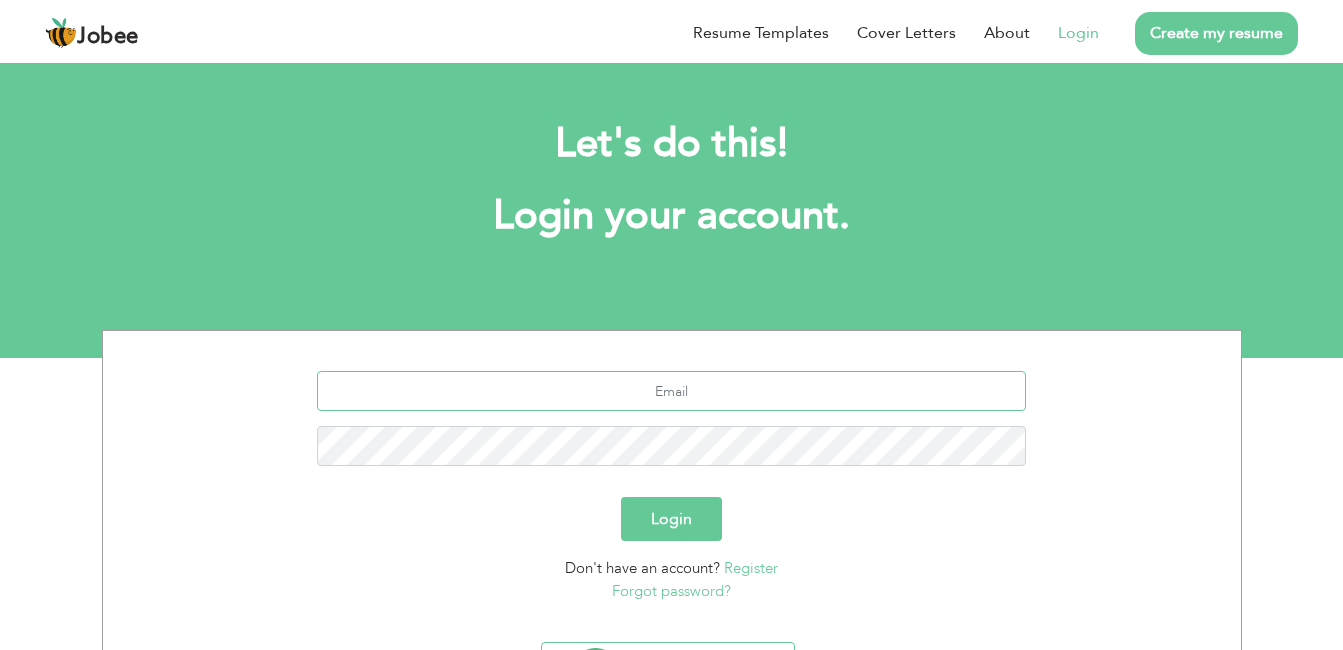 click at bounding box center (671, 391) 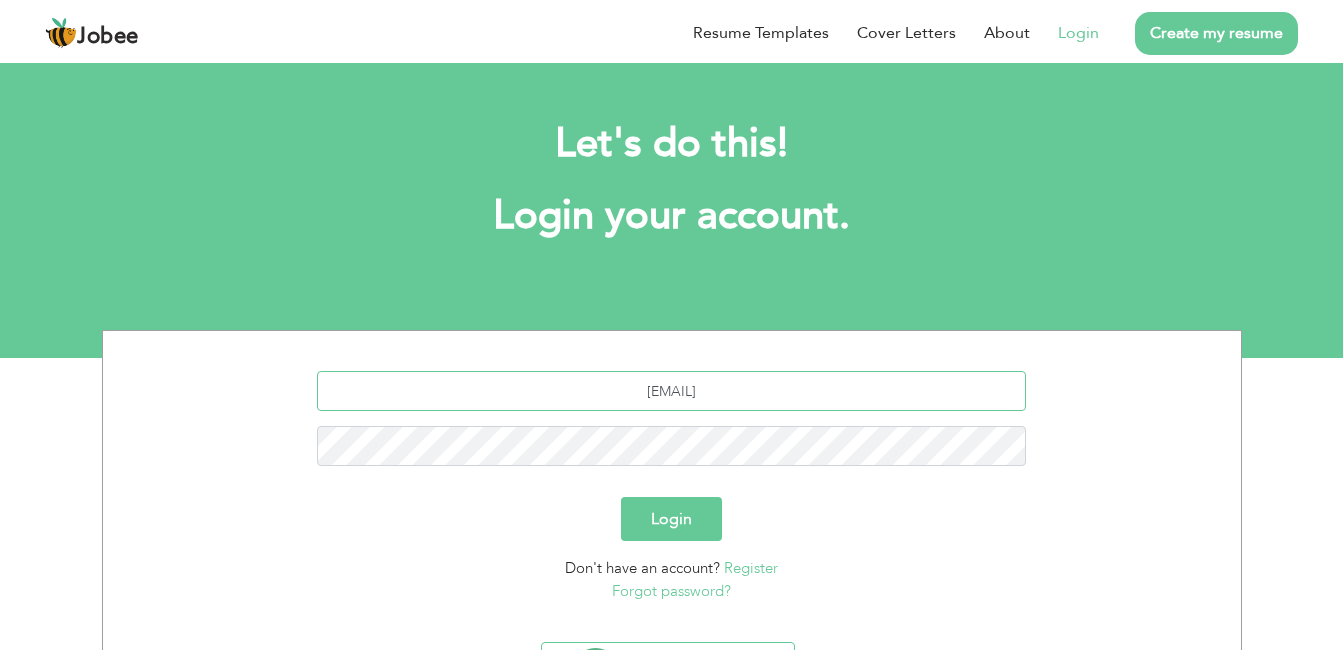 type on "[USERNAME]@[DOMAIN].com" 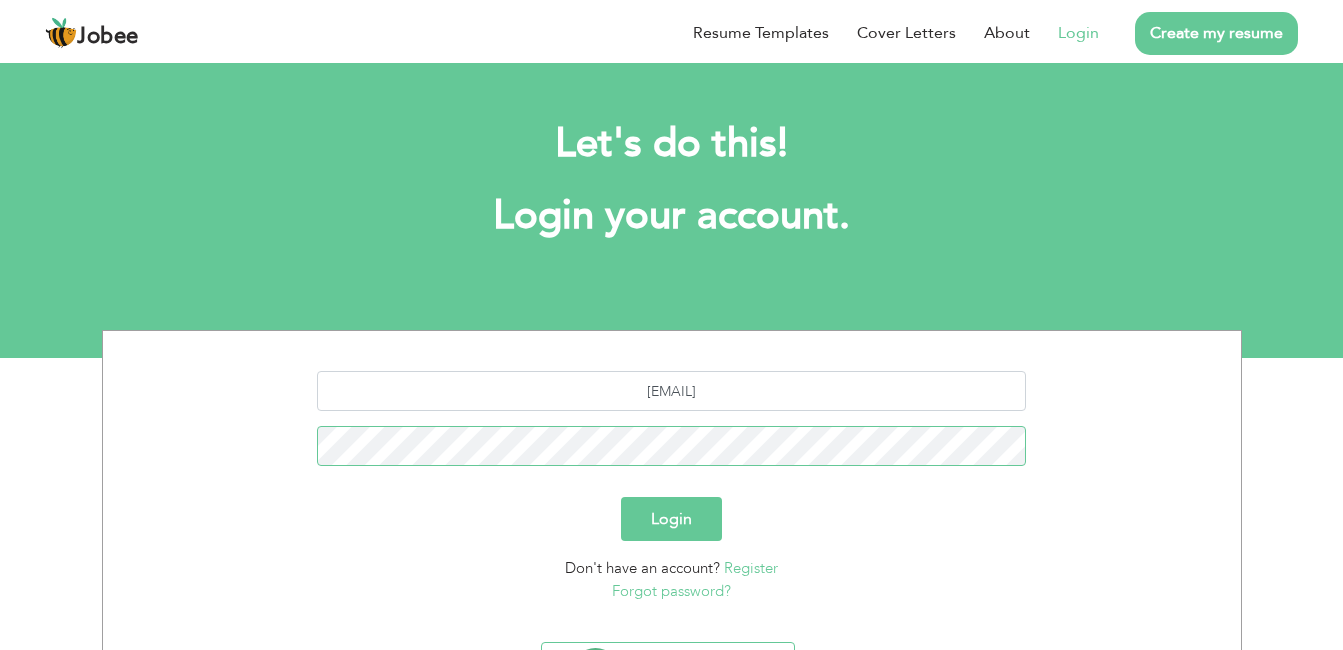click on "Login" at bounding box center [671, 519] 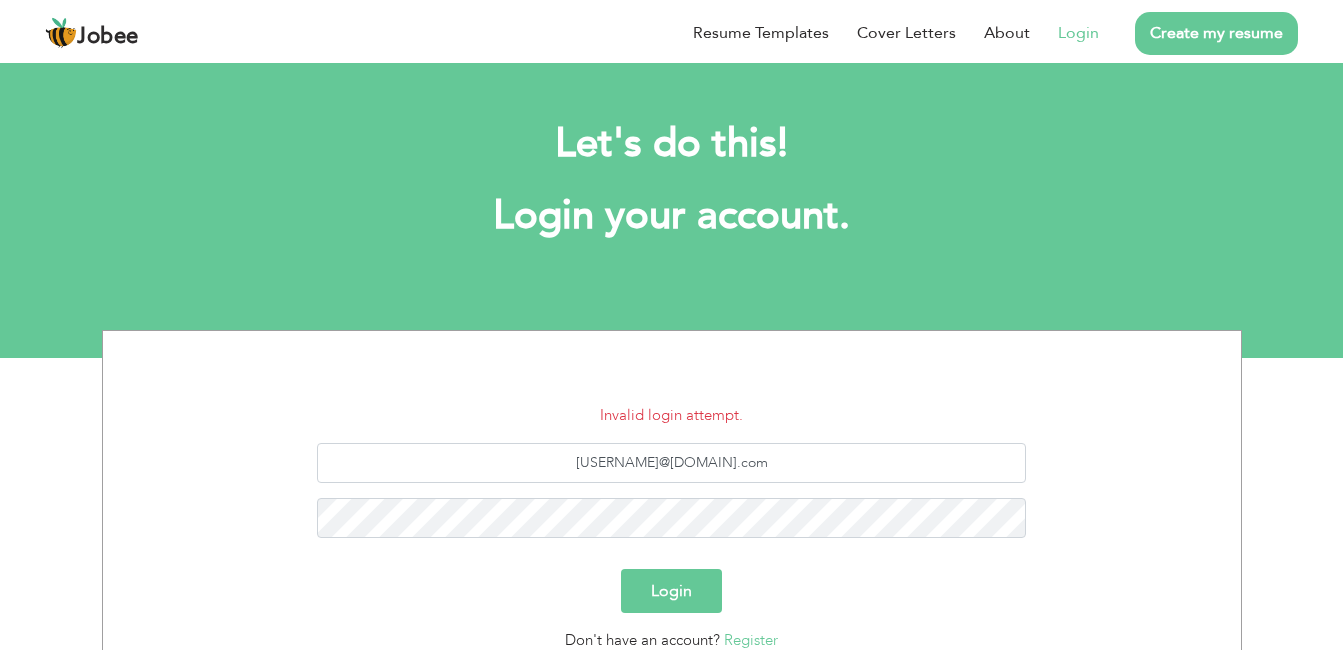 scroll, scrollTop: 0, scrollLeft: 0, axis: both 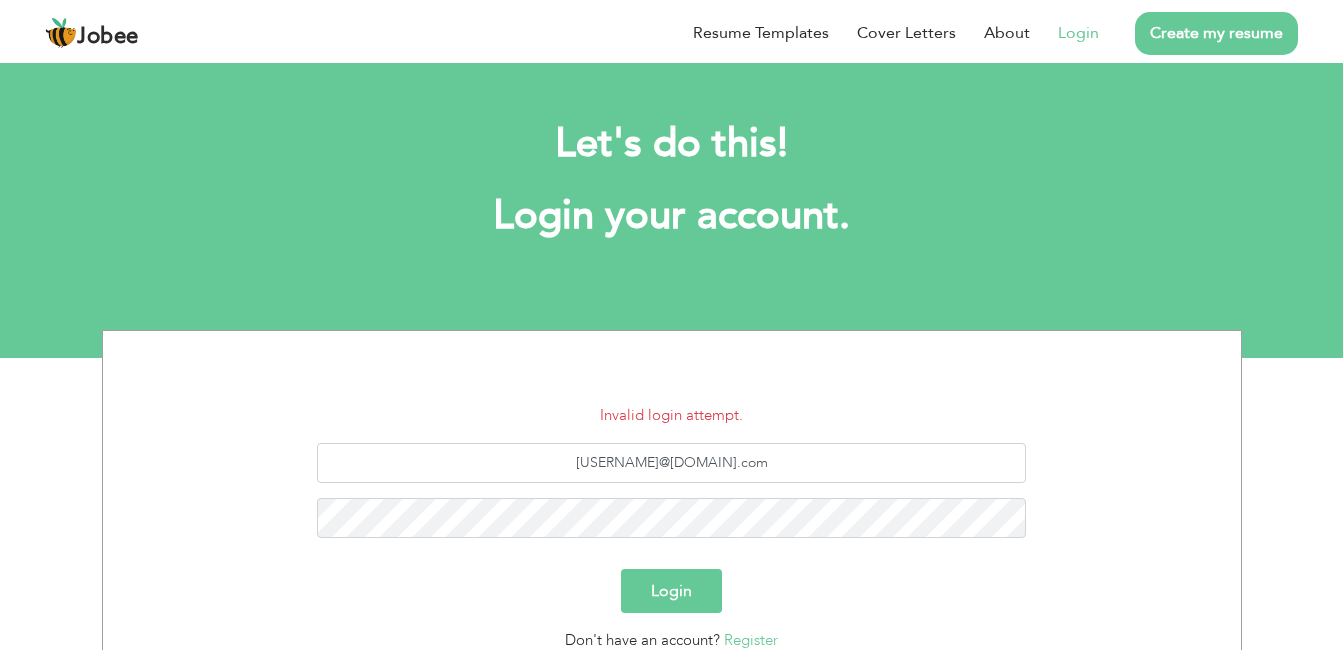 click on "Login" at bounding box center (671, 591) 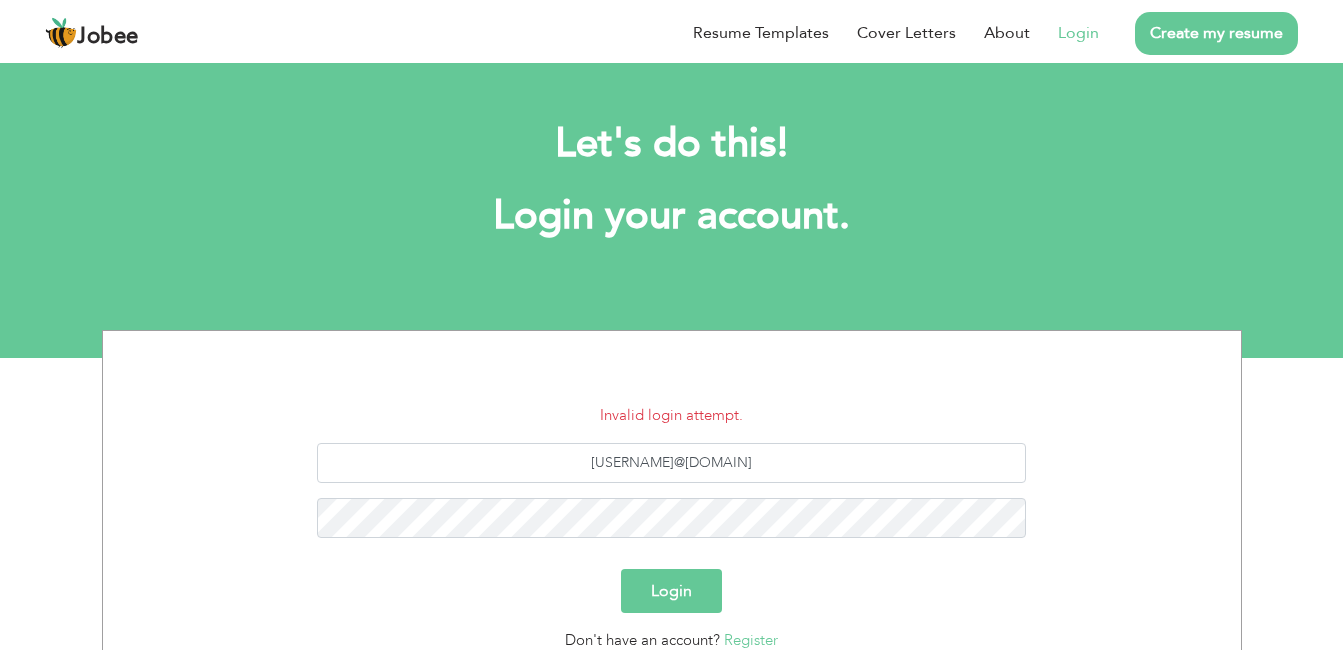 scroll, scrollTop: 0, scrollLeft: 0, axis: both 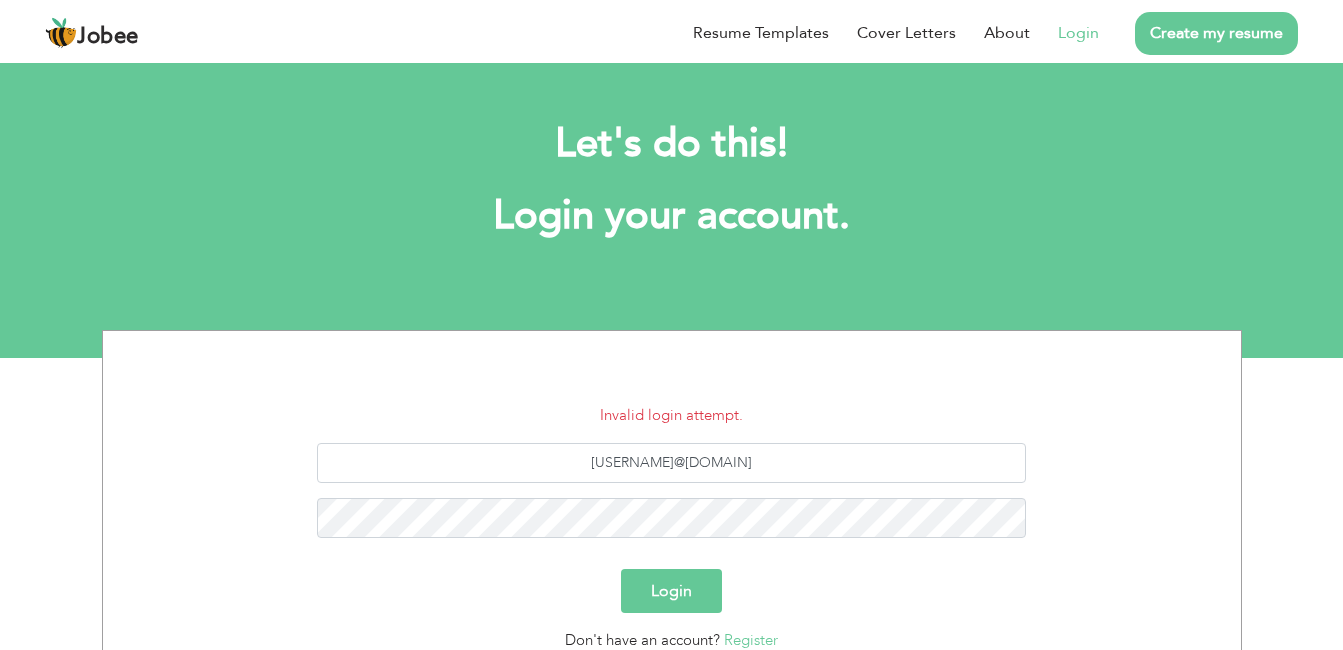 click on "Login" at bounding box center (671, 591) 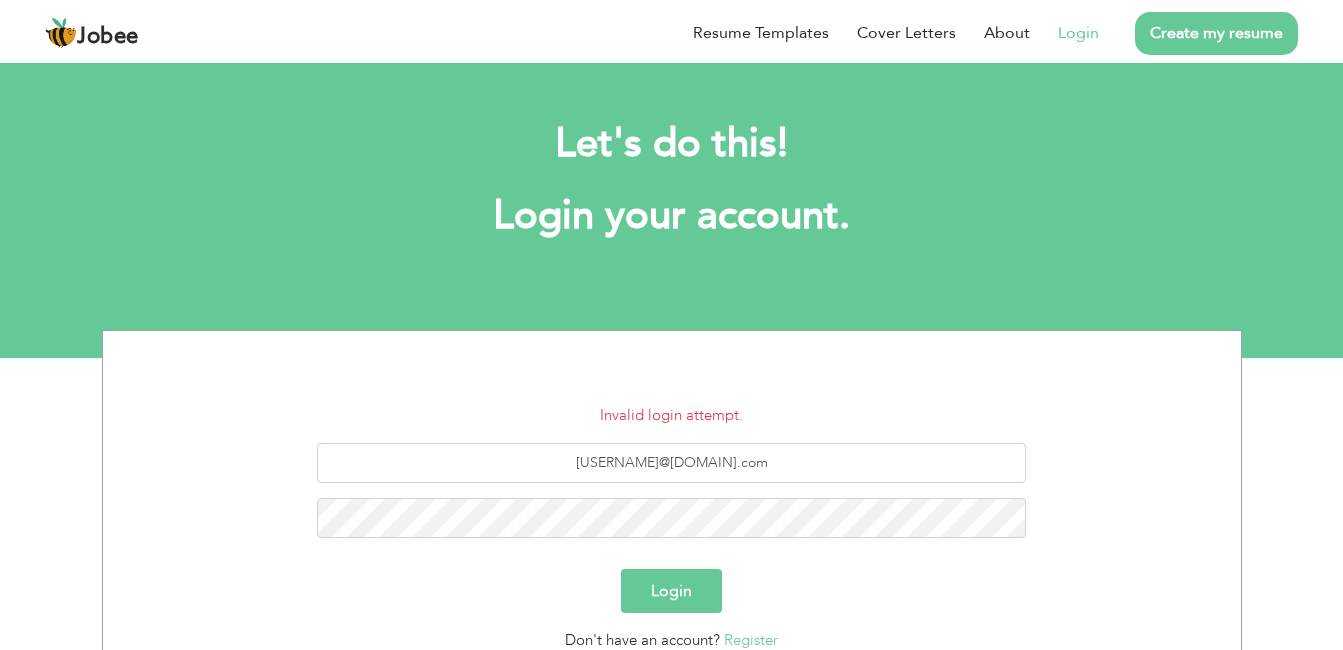 scroll, scrollTop: 0, scrollLeft: 0, axis: both 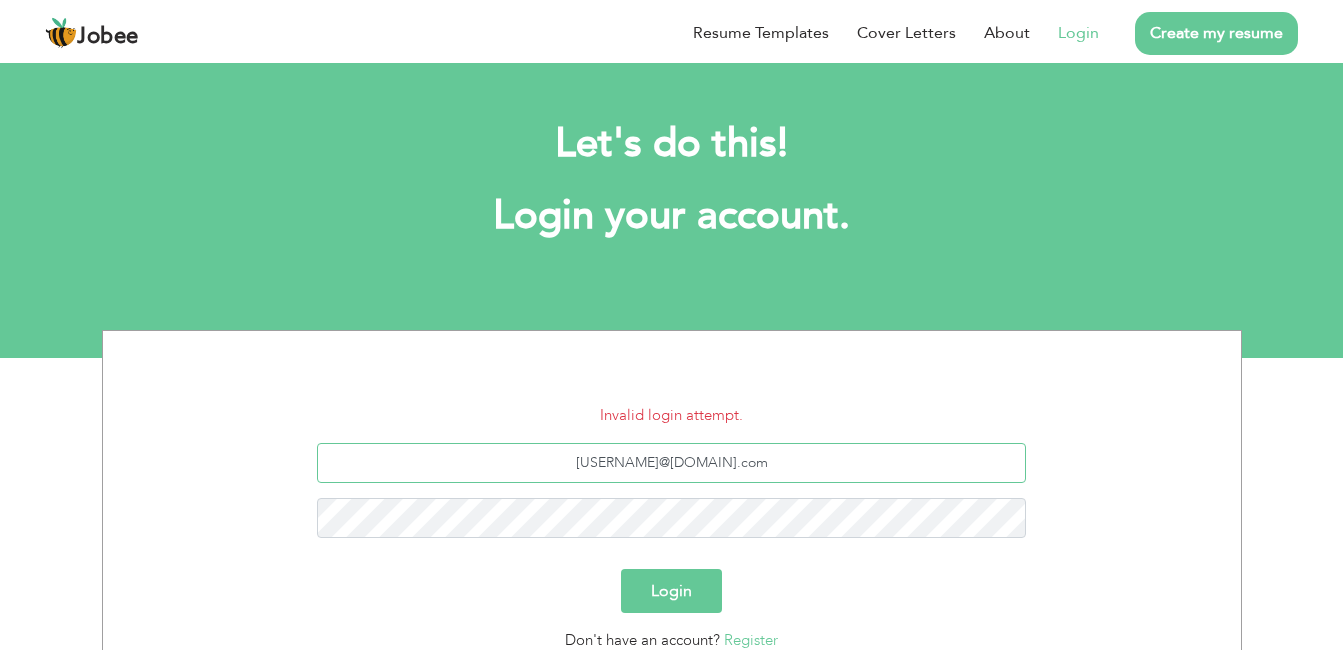 click on "[USERNAME]@[DOMAIN]" at bounding box center (671, 463) 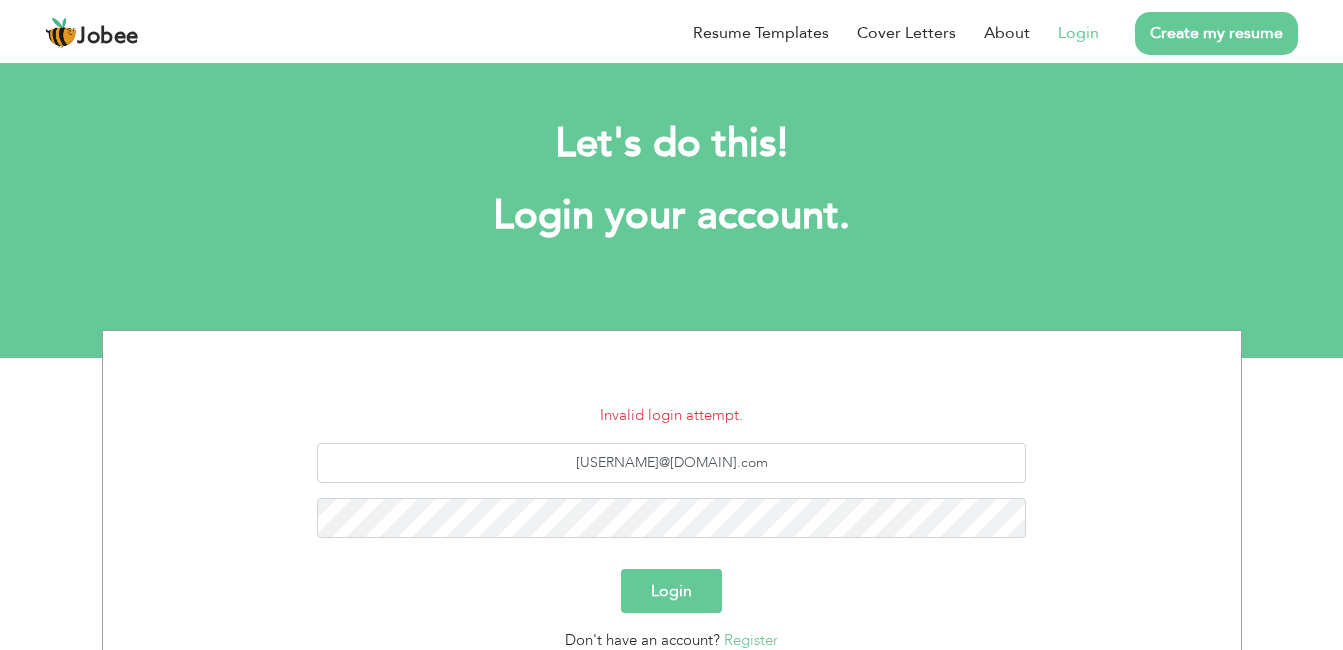 click on "Login" at bounding box center [671, 591] 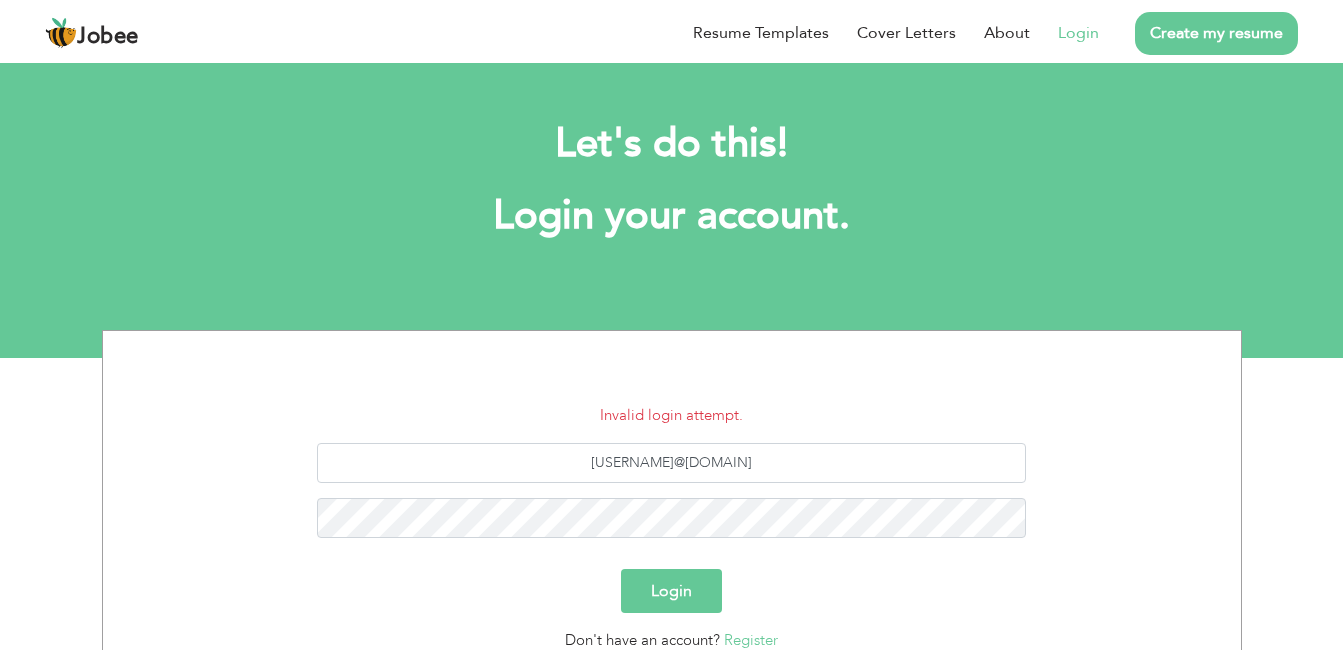 scroll, scrollTop: 0, scrollLeft: 0, axis: both 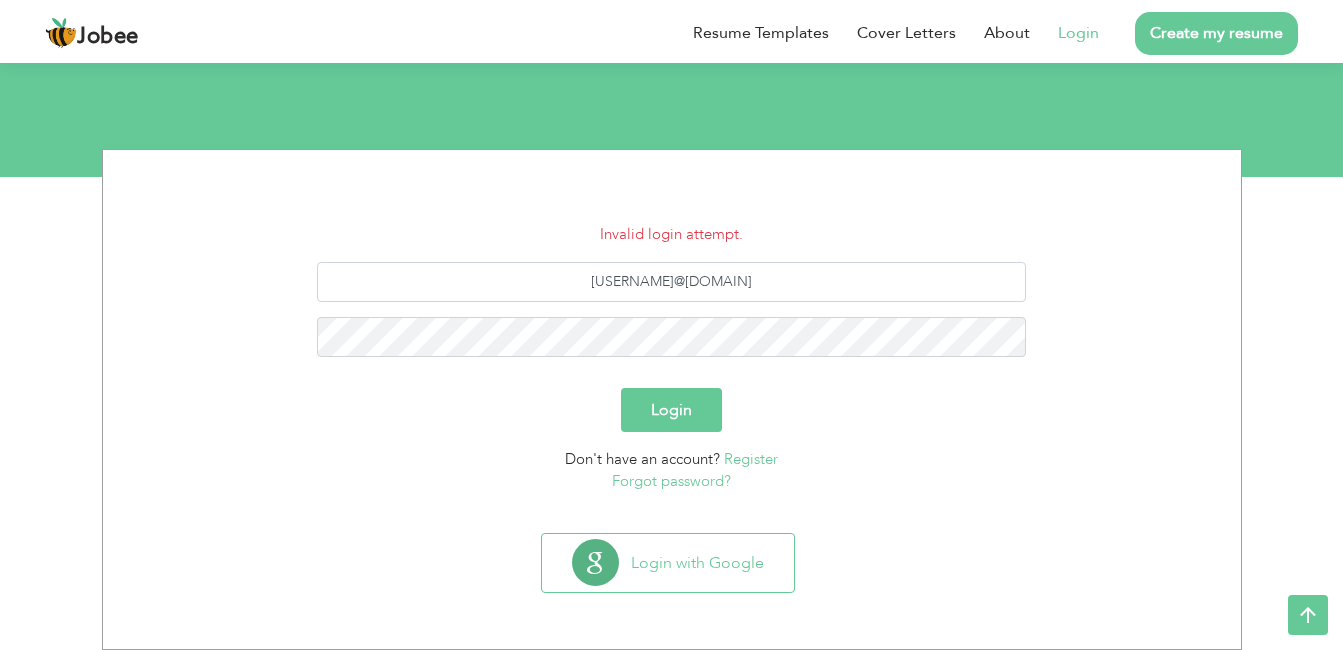 click on "Forgot password?" at bounding box center [671, 481] 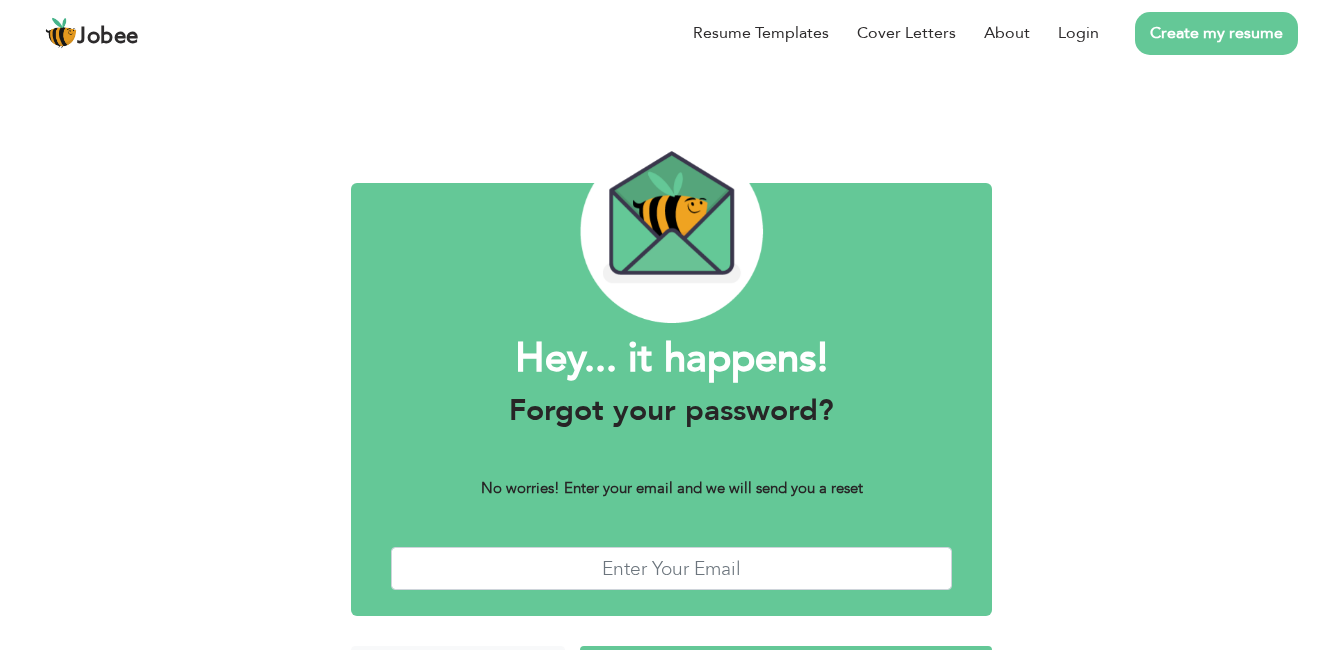 scroll, scrollTop: 0, scrollLeft: 0, axis: both 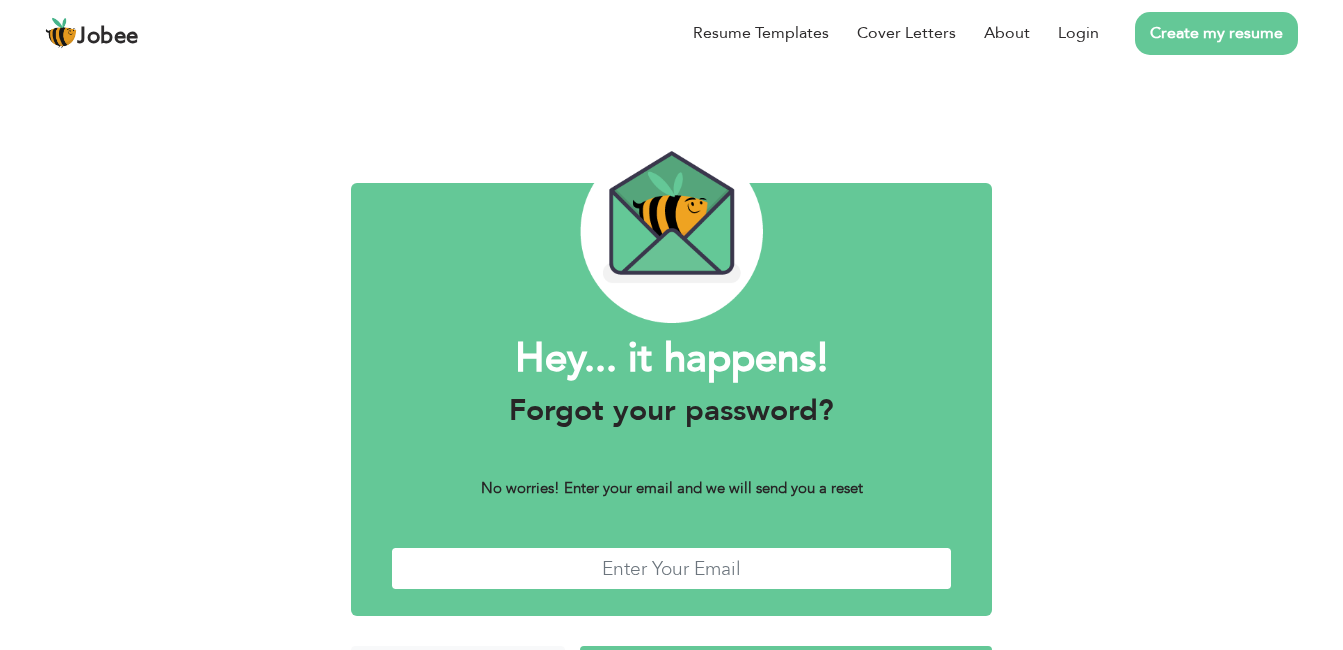 click at bounding box center (672, 568) 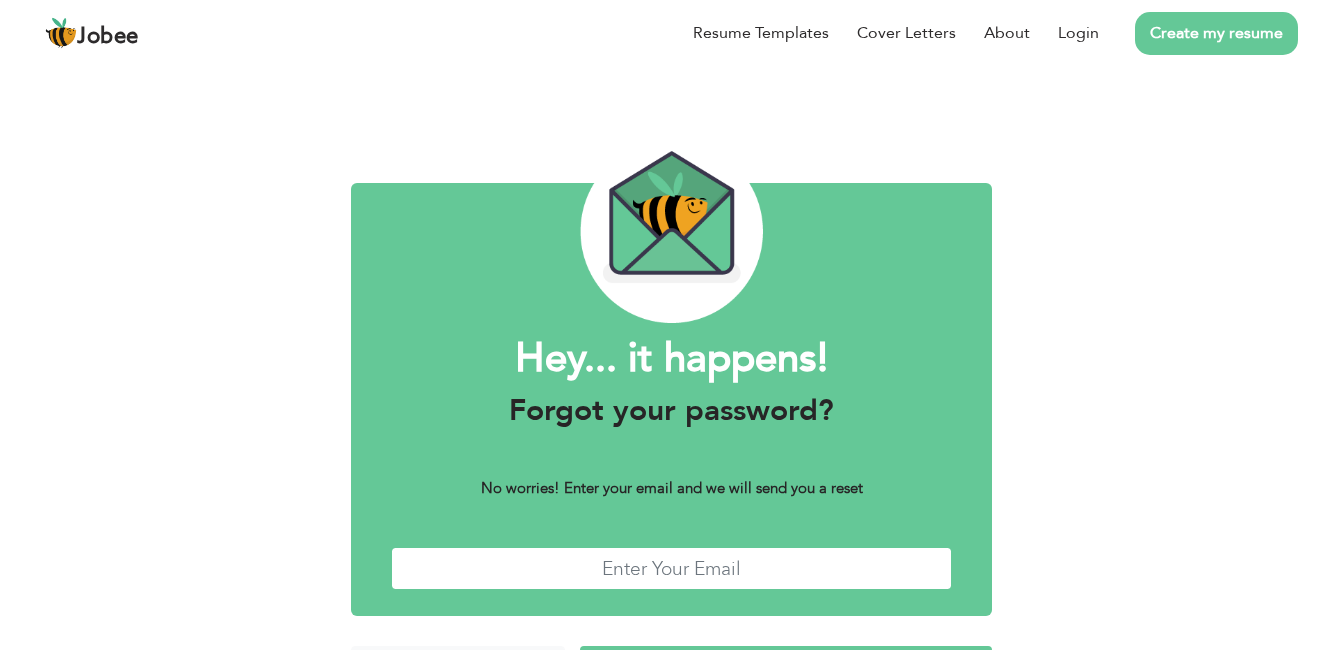 type on "[USERNAME]@[DOMAIN].com" 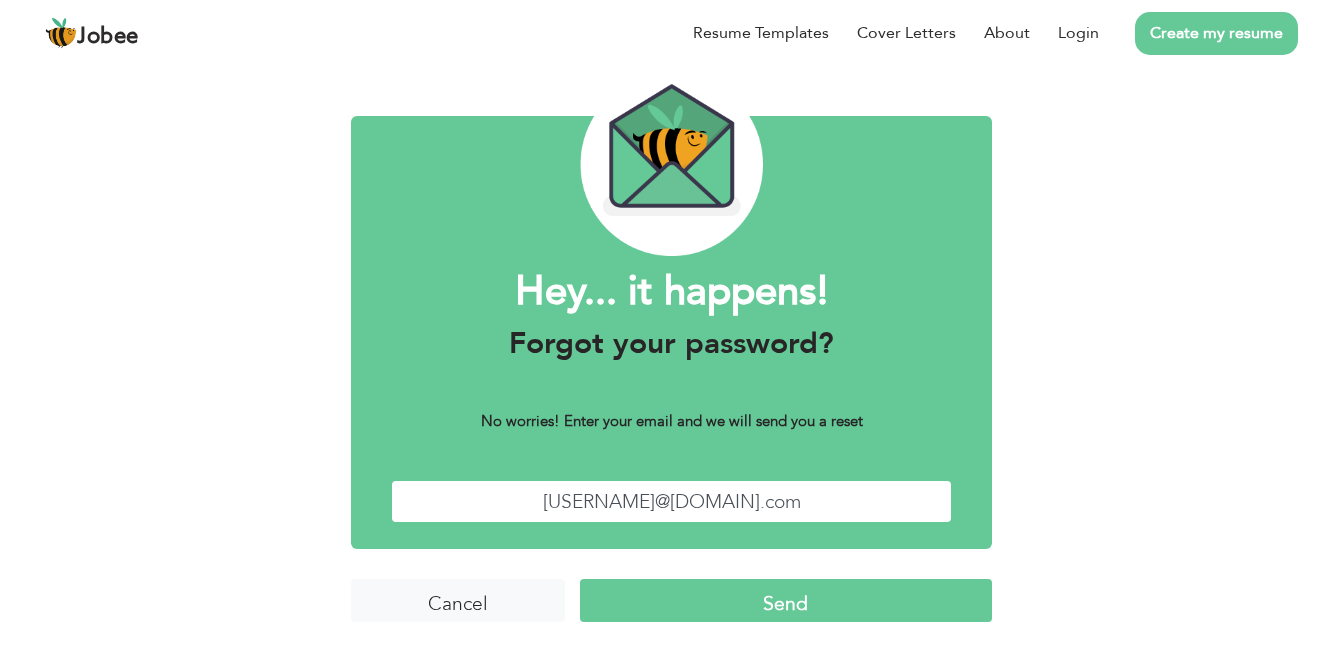 scroll, scrollTop: 69, scrollLeft: 0, axis: vertical 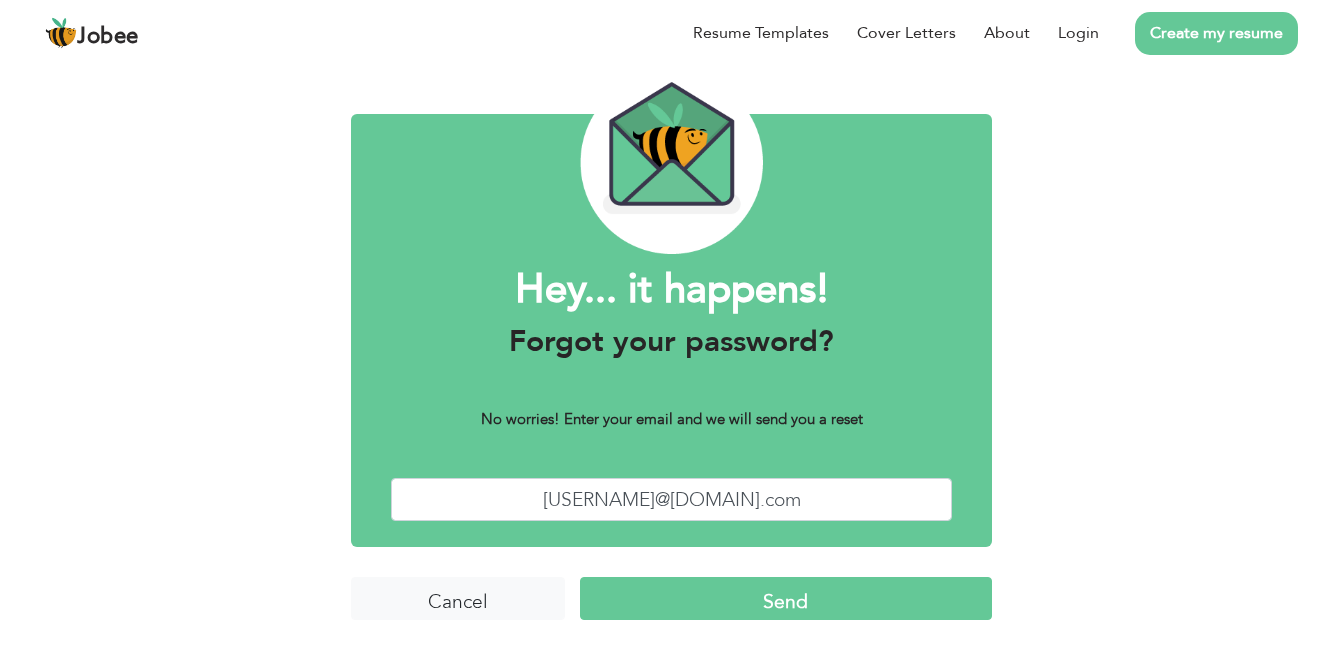 click on "Send" at bounding box center [786, 598] 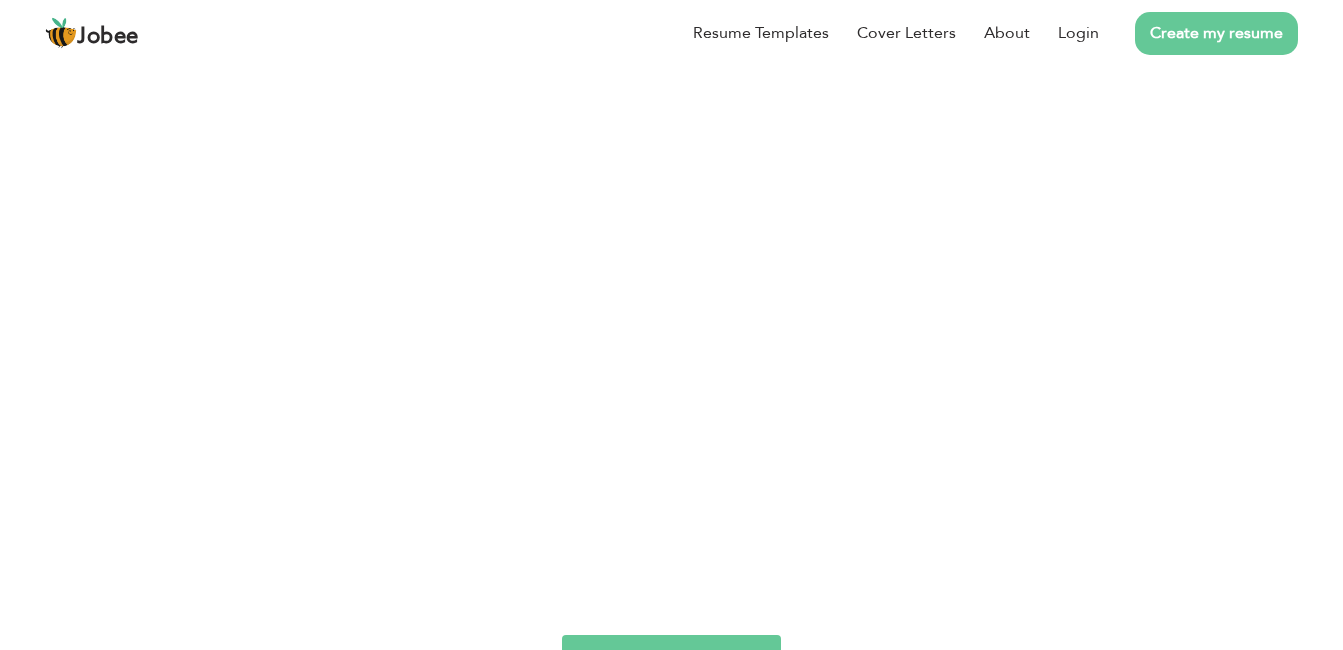 scroll, scrollTop: 0, scrollLeft: 0, axis: both 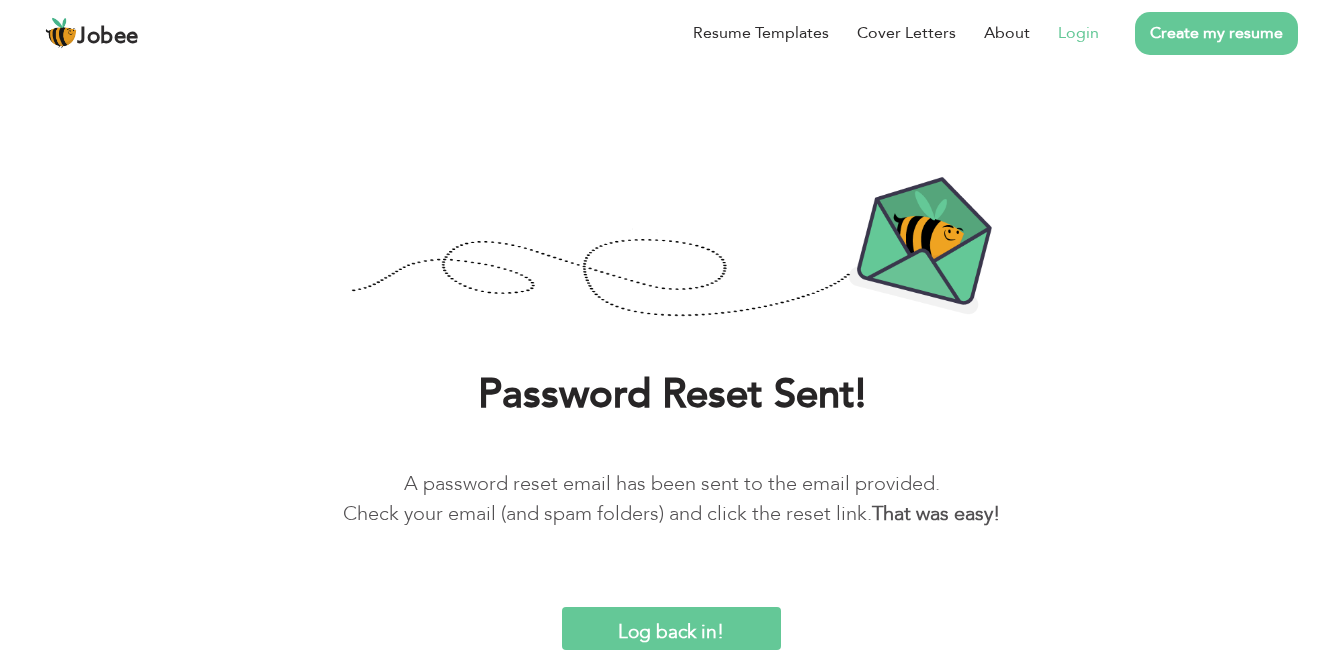 click on "Login" at bounding box center (1078, 33) 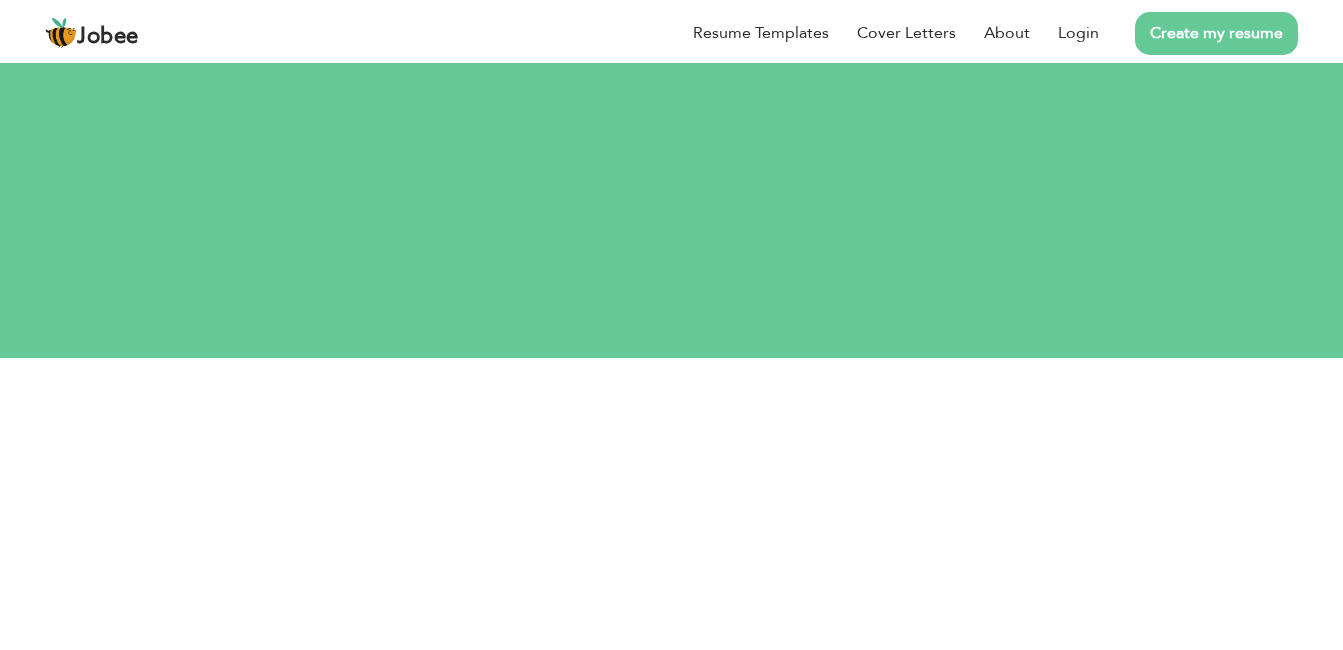 scroll, scrollTop: 0, scrollLeft: 0, axis: both 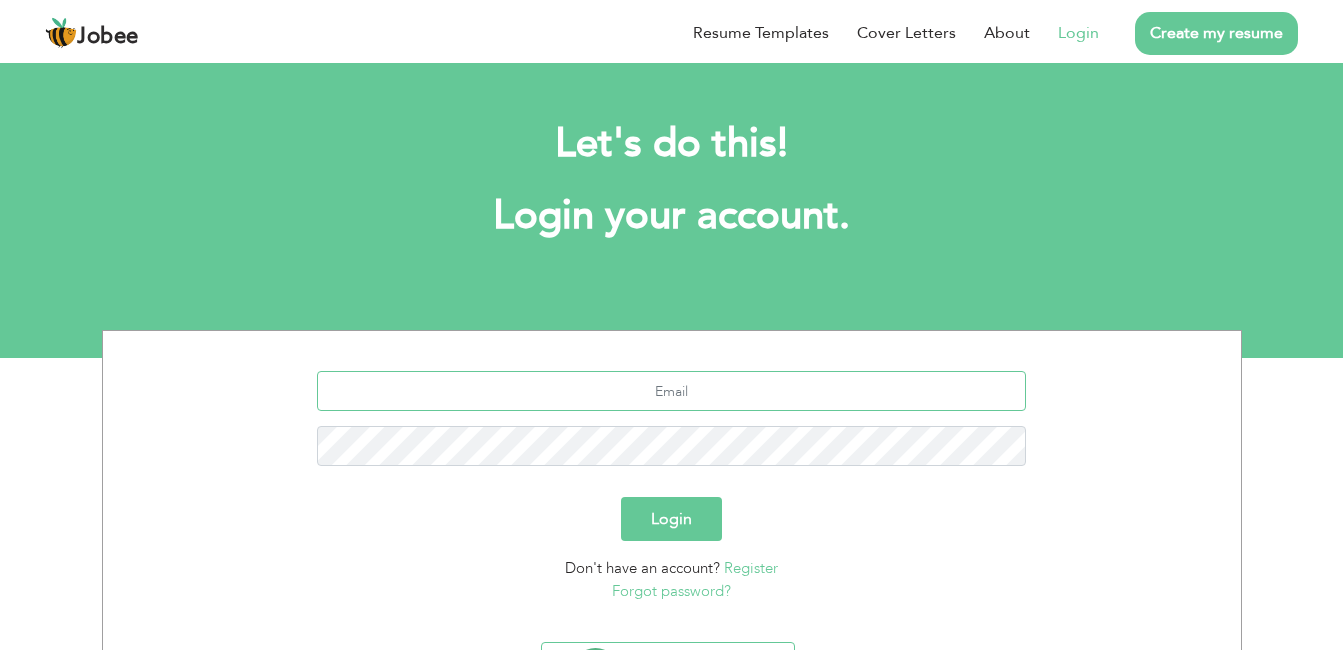 click at bounding box center [671, 391] 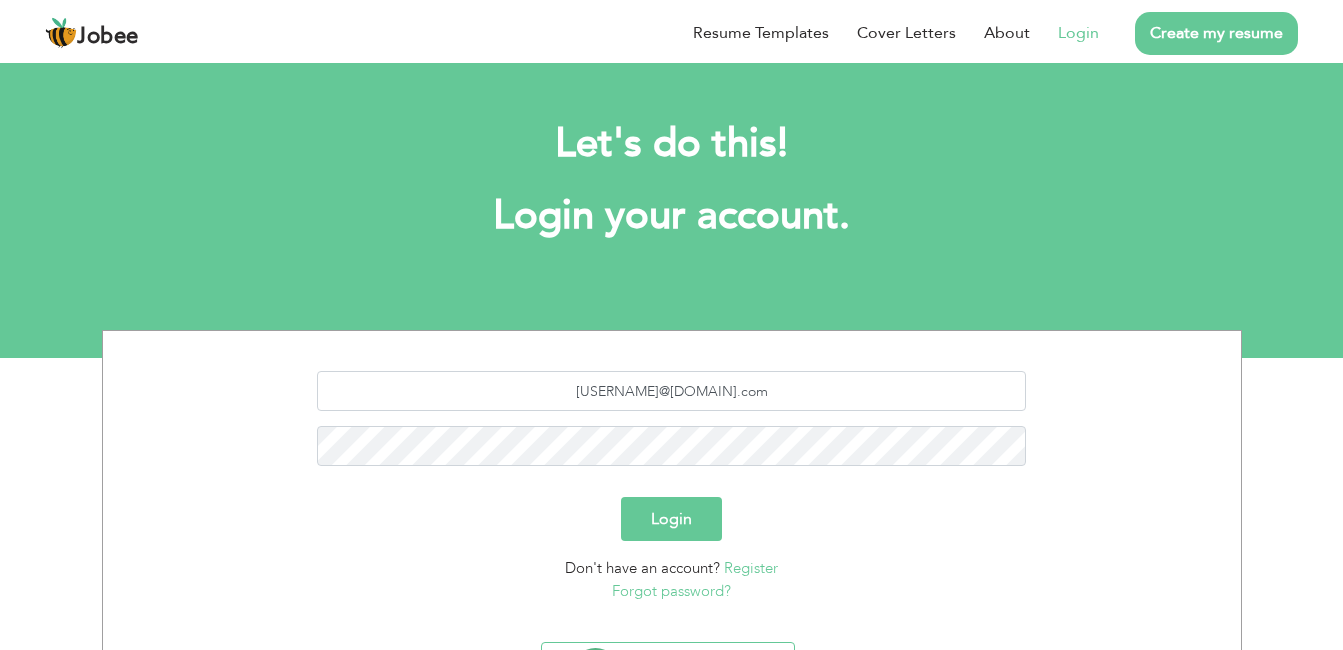 click on "Login" at bounding box center [671, 519] 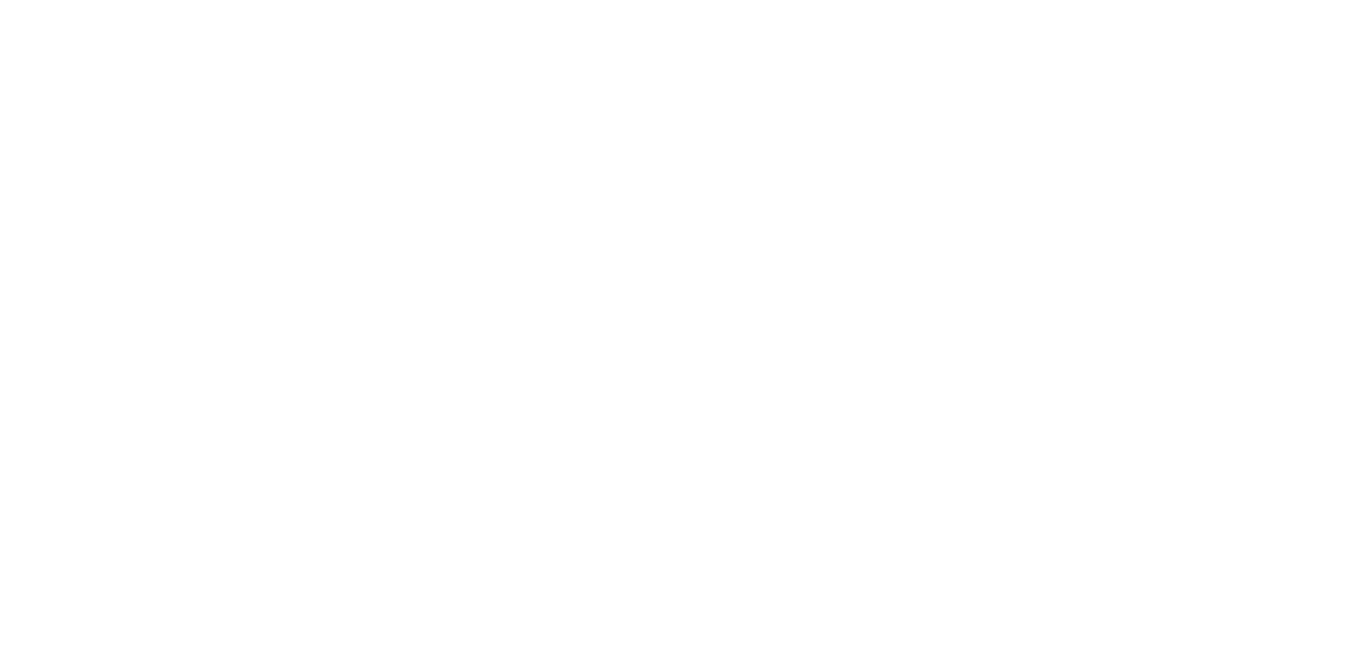 scroll, scrollTop: 0, scrollLeft: 0, axis: both 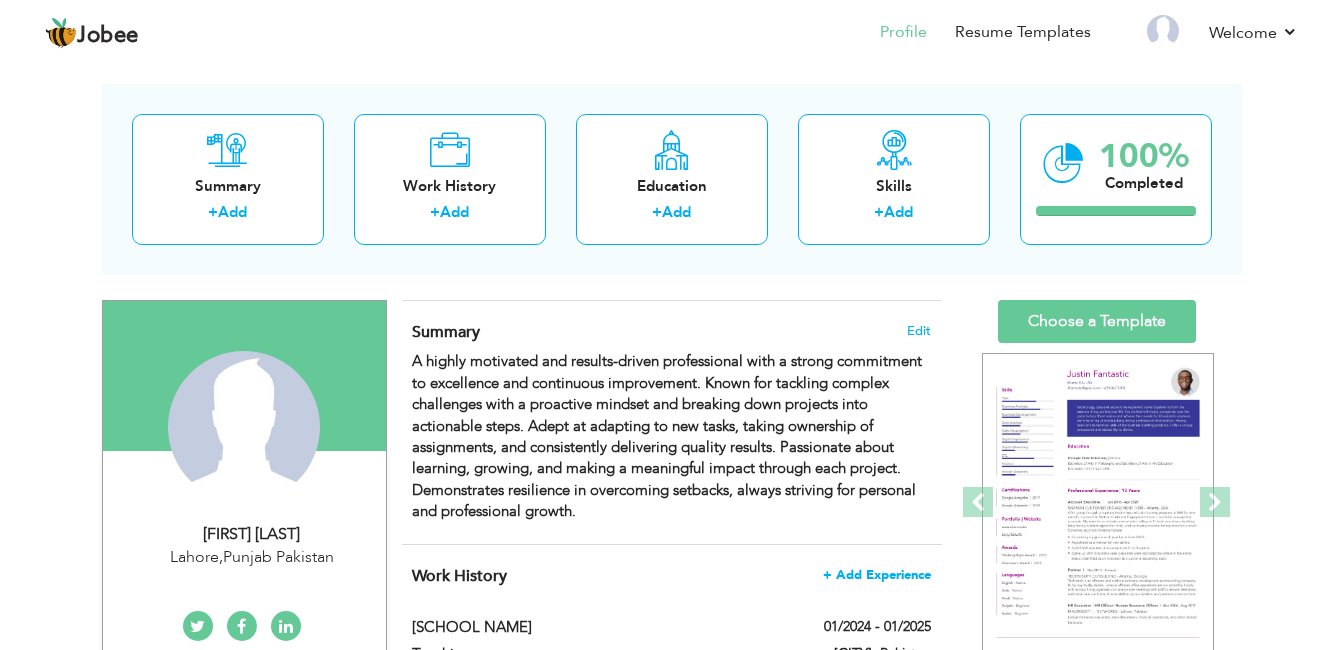 click on "+ Add Experience" at bounding box center (877, 575) 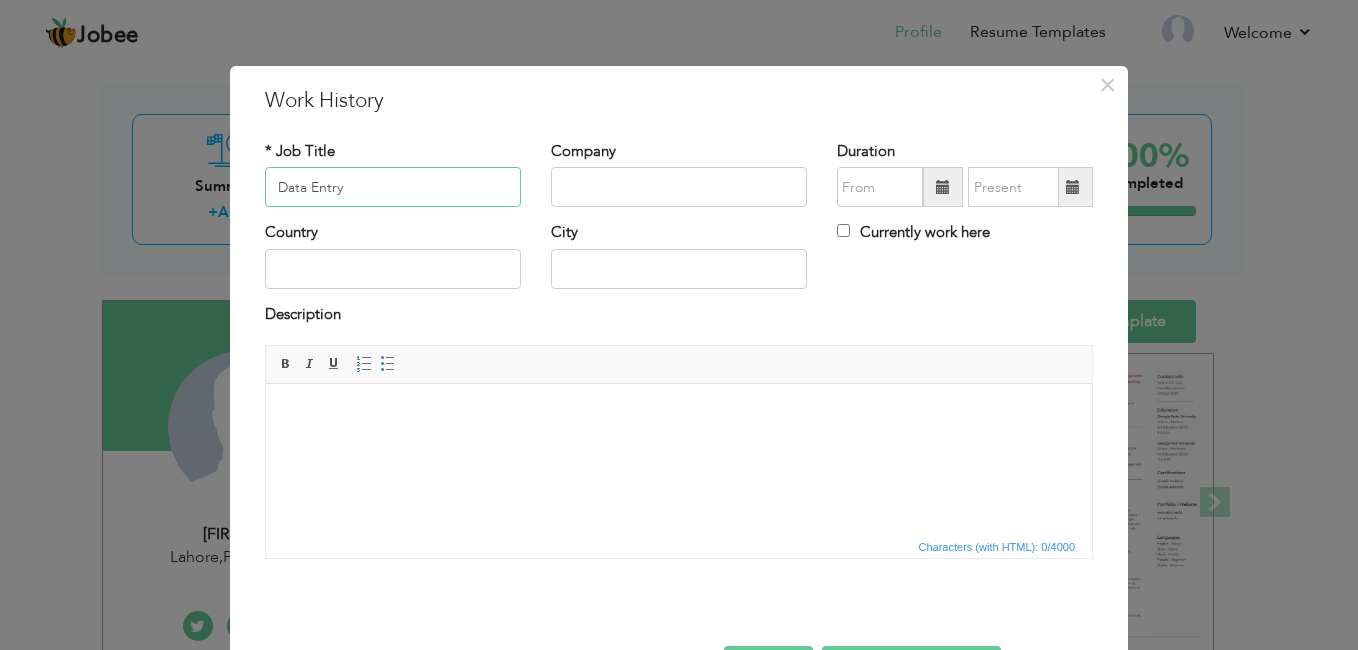 type on "Data Entry" 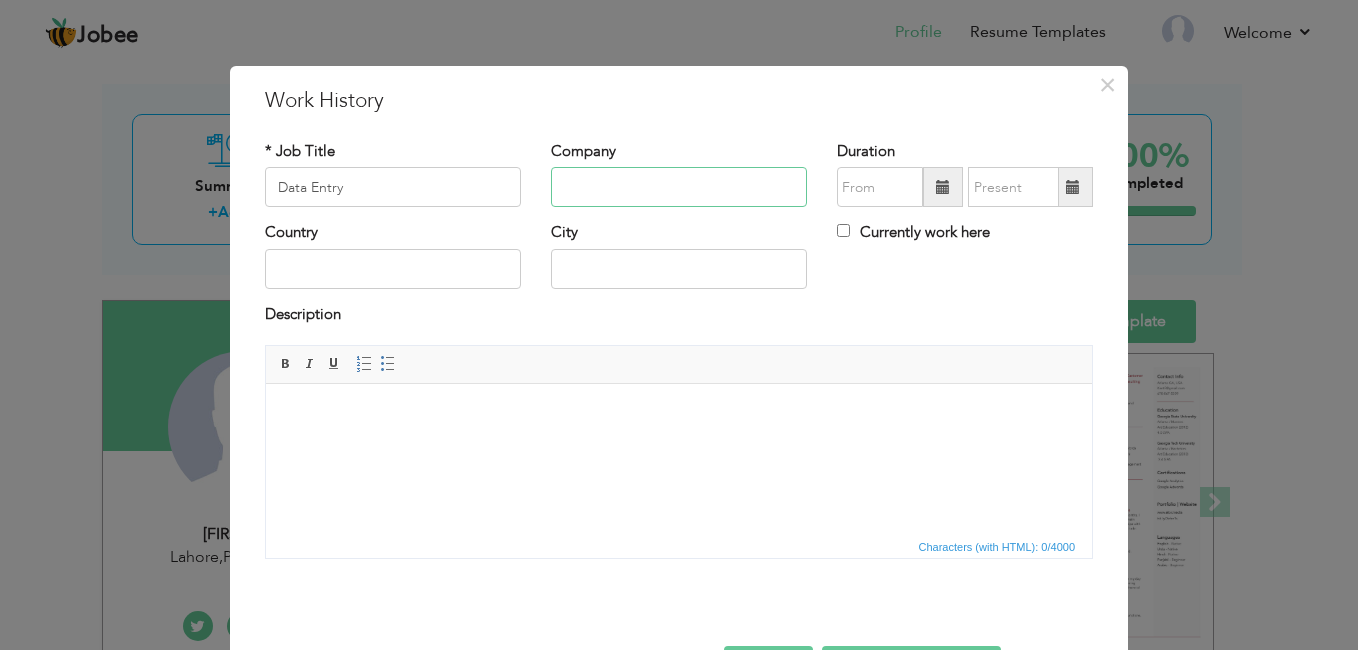 click at bounding box center [679, 187] 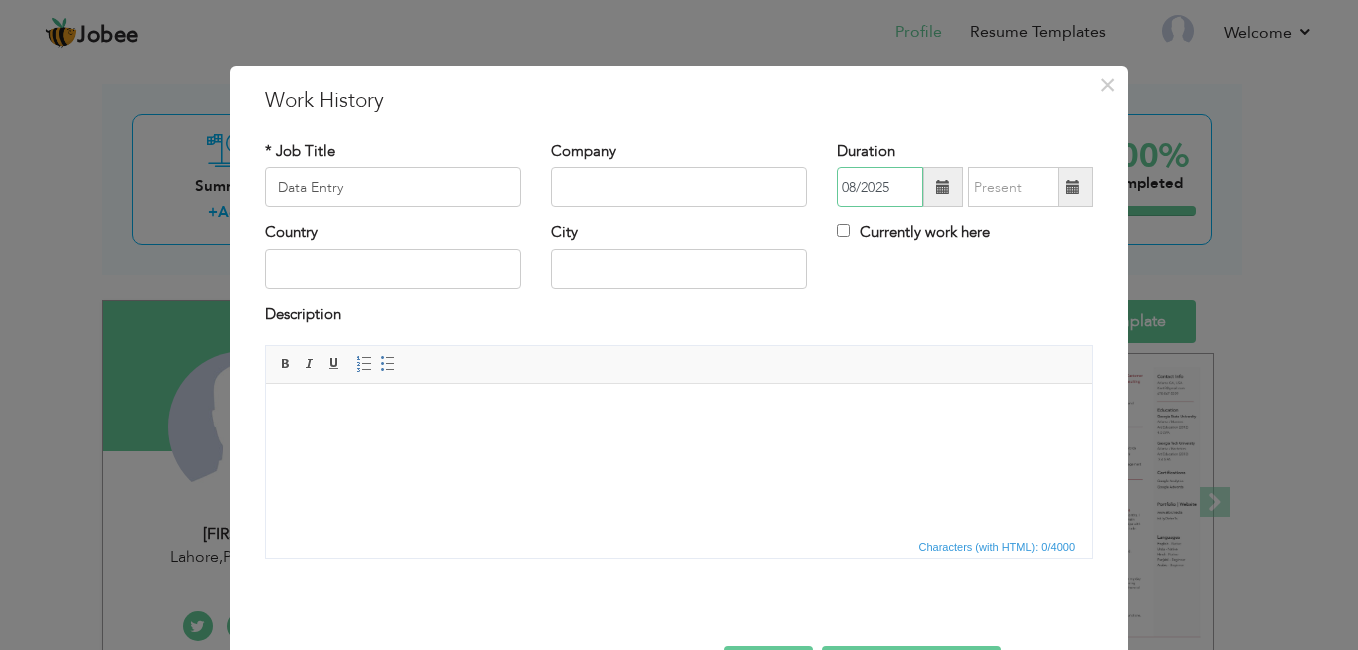 click on "08/2025" at bounding box center [880, 187] 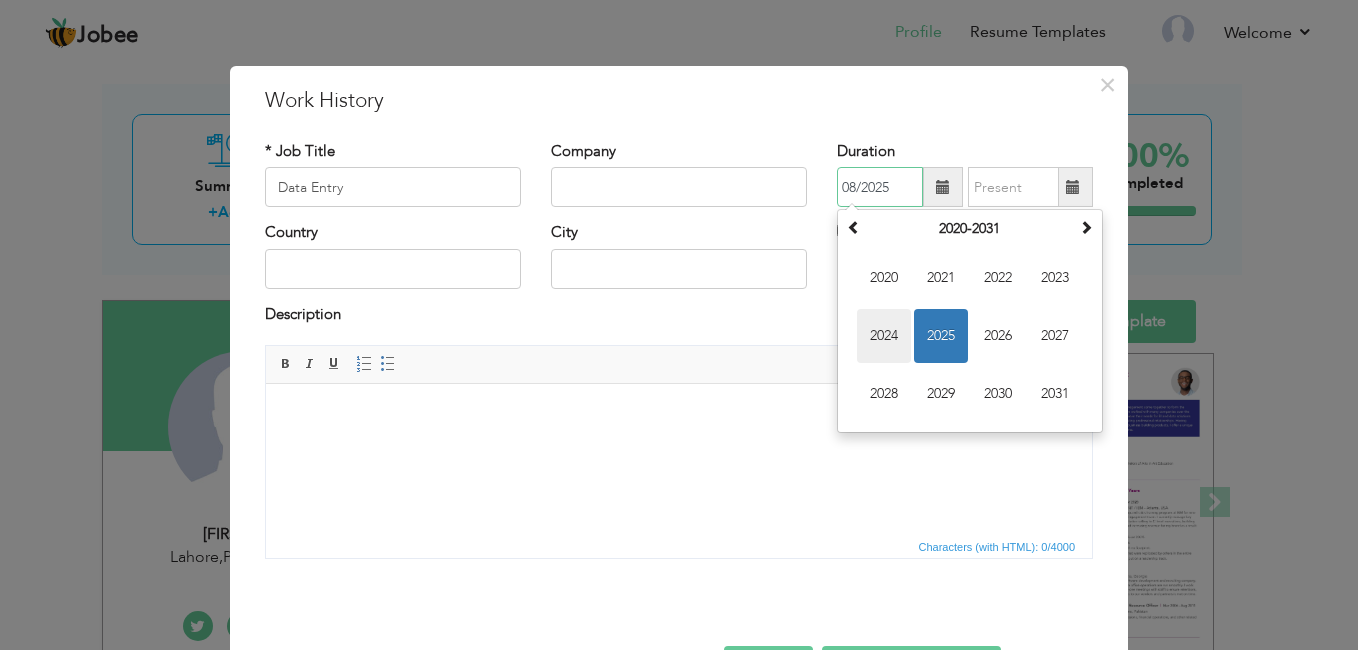 click on "2024" at bounding box center (884, 336) 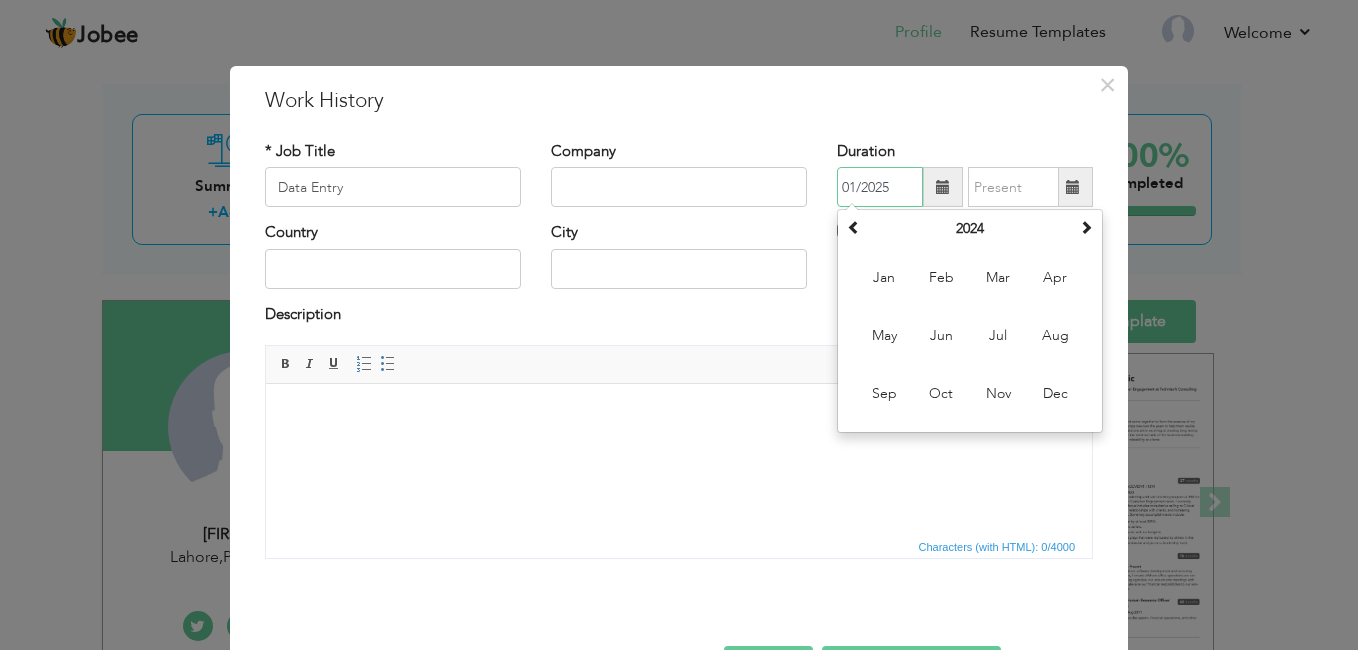 type on "01/2025" 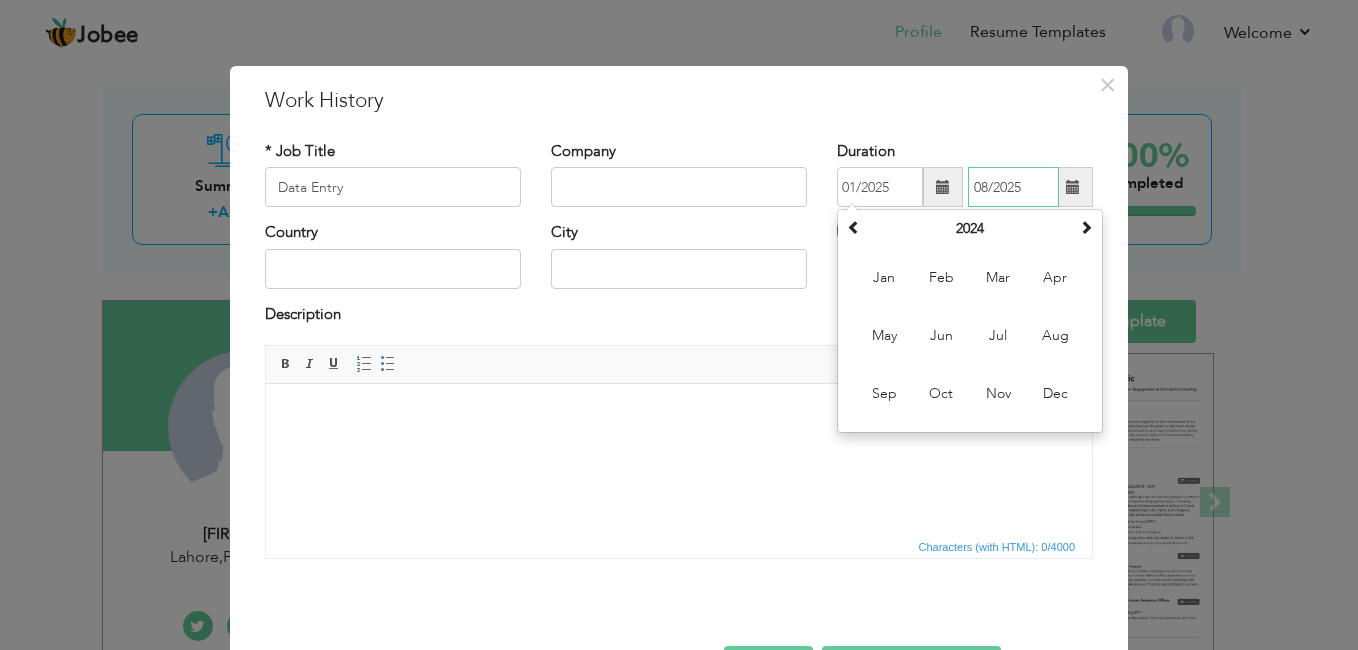 click on "08/2025" at bounding box center (1013, 187) 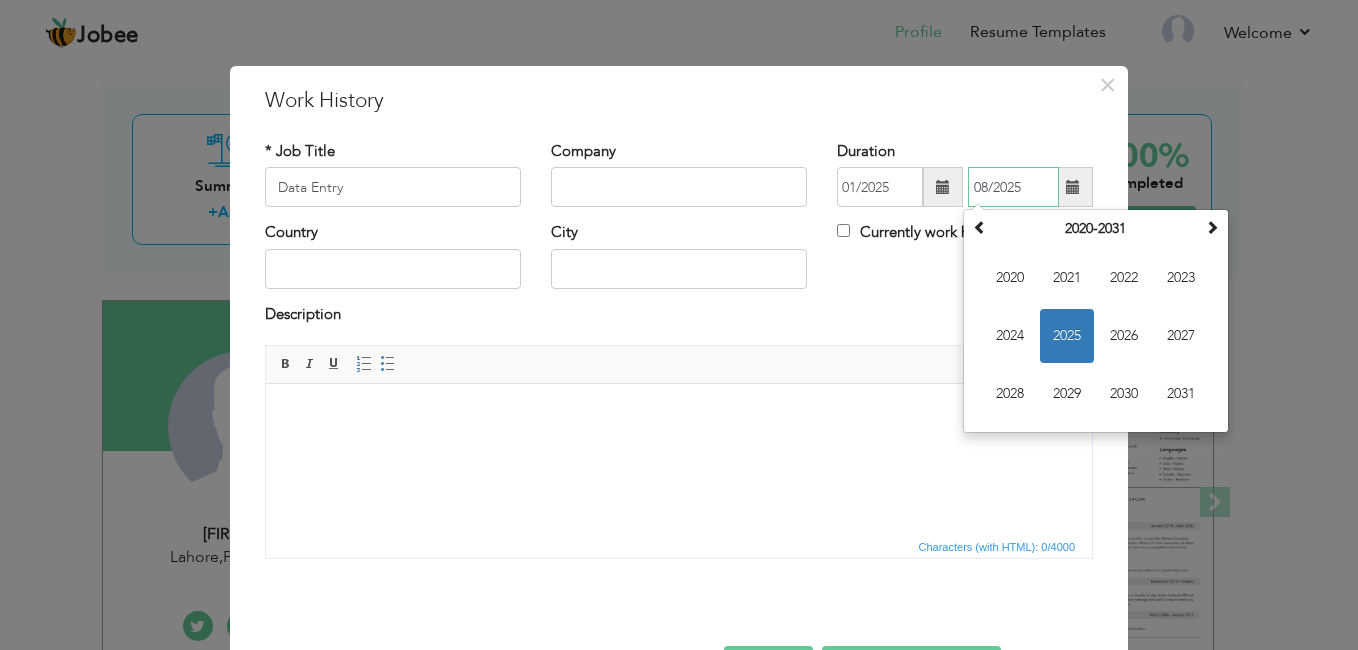 click on "08/2025" at bounding box center [1013, 187] 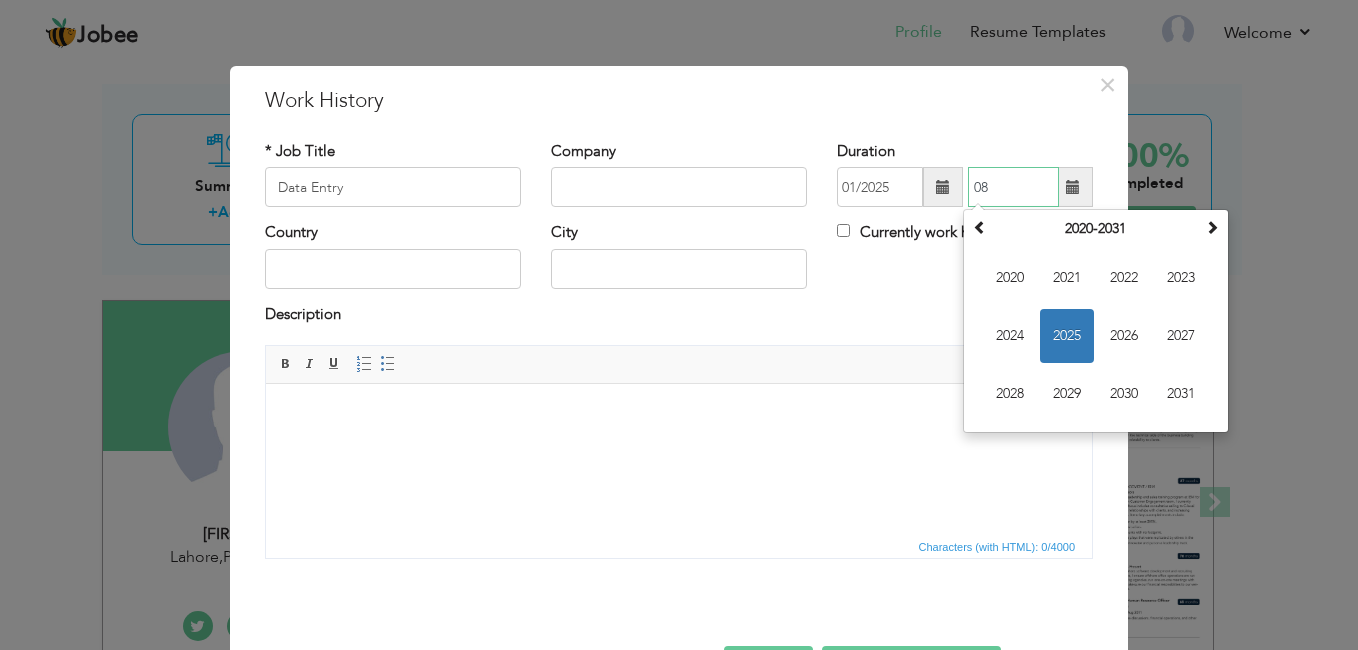 type on "0" 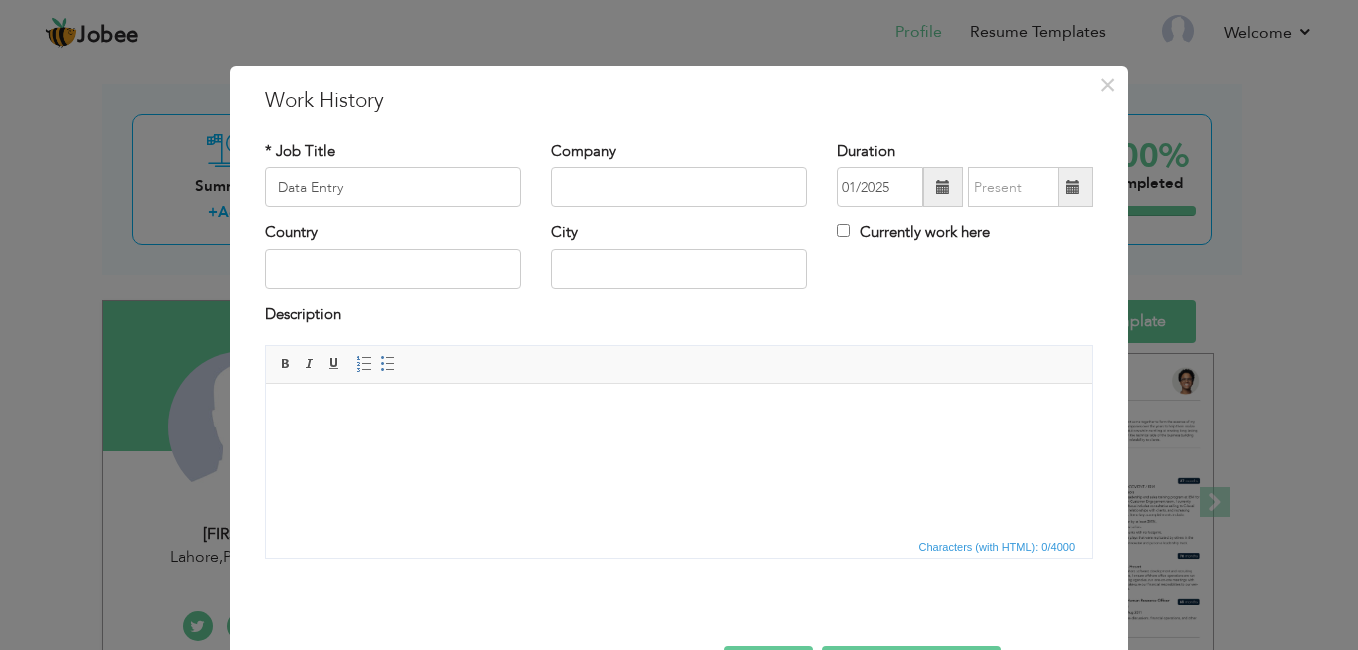 click at bounding box center (1073, 187) 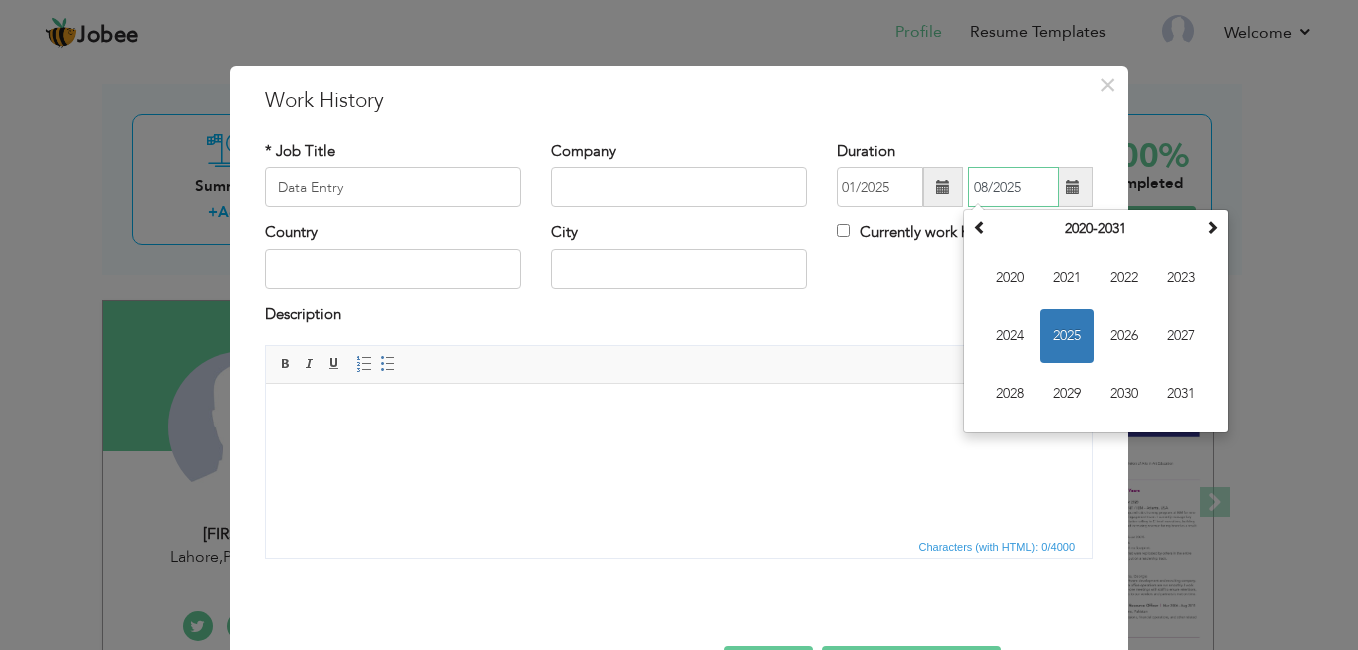 click on "2025" at bounding box center [1067, 336] 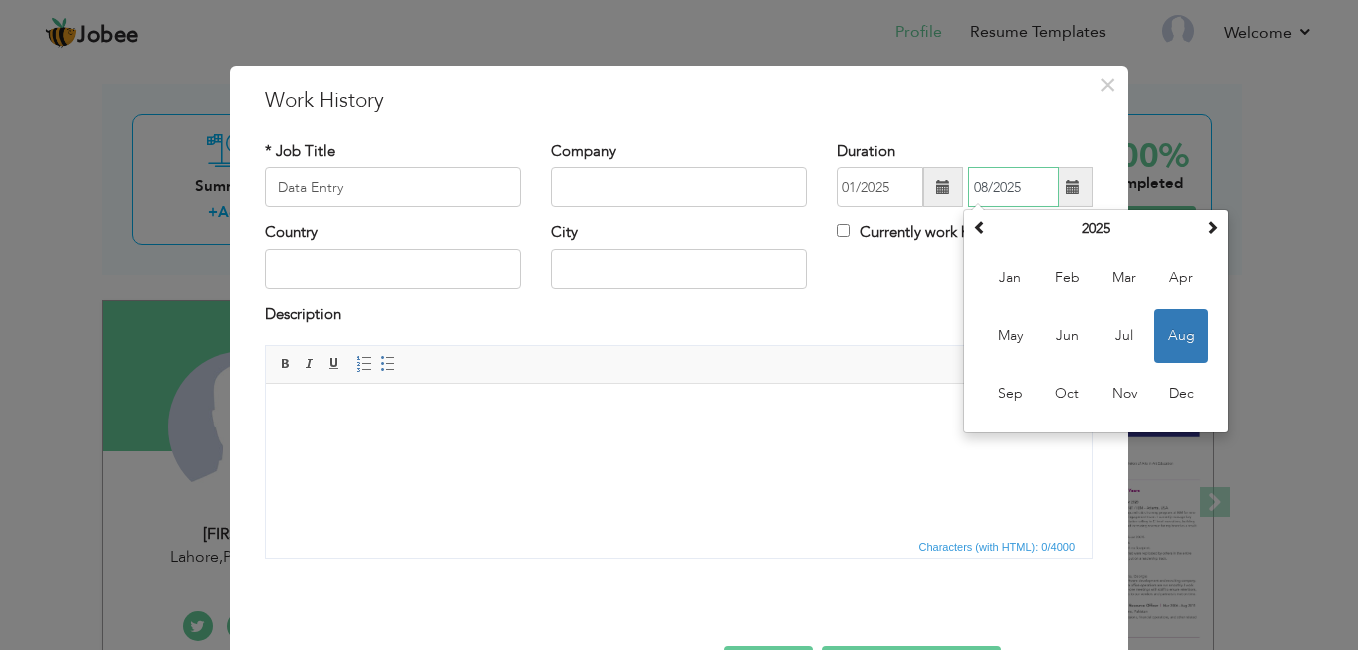 click on "08/2025" at bounding box center [1013, 187] 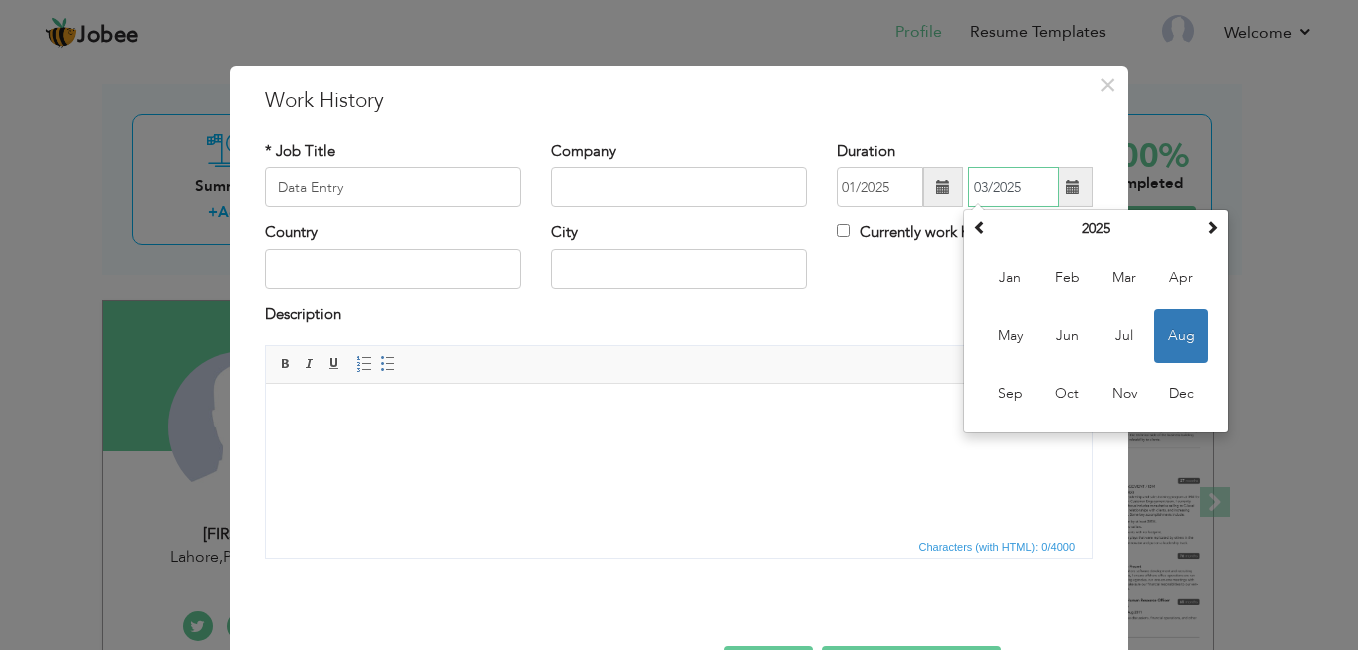 type on "03/2025" 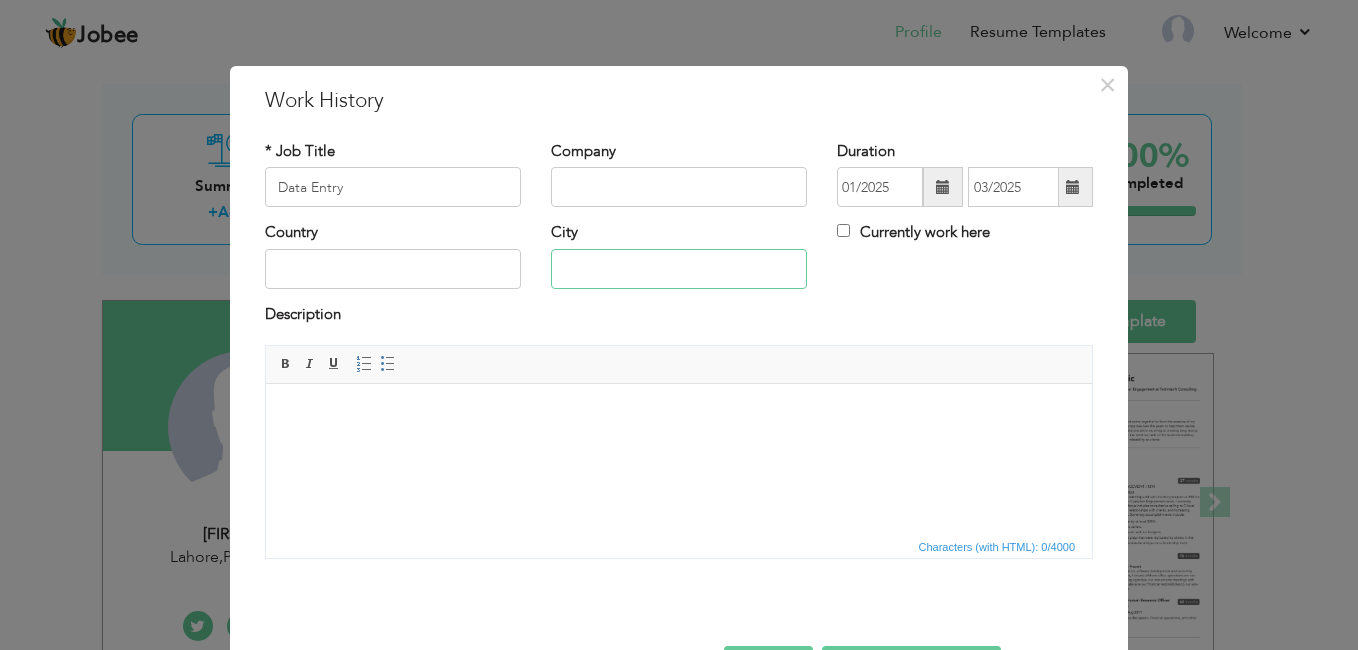 click at bounding box center (679, 269) 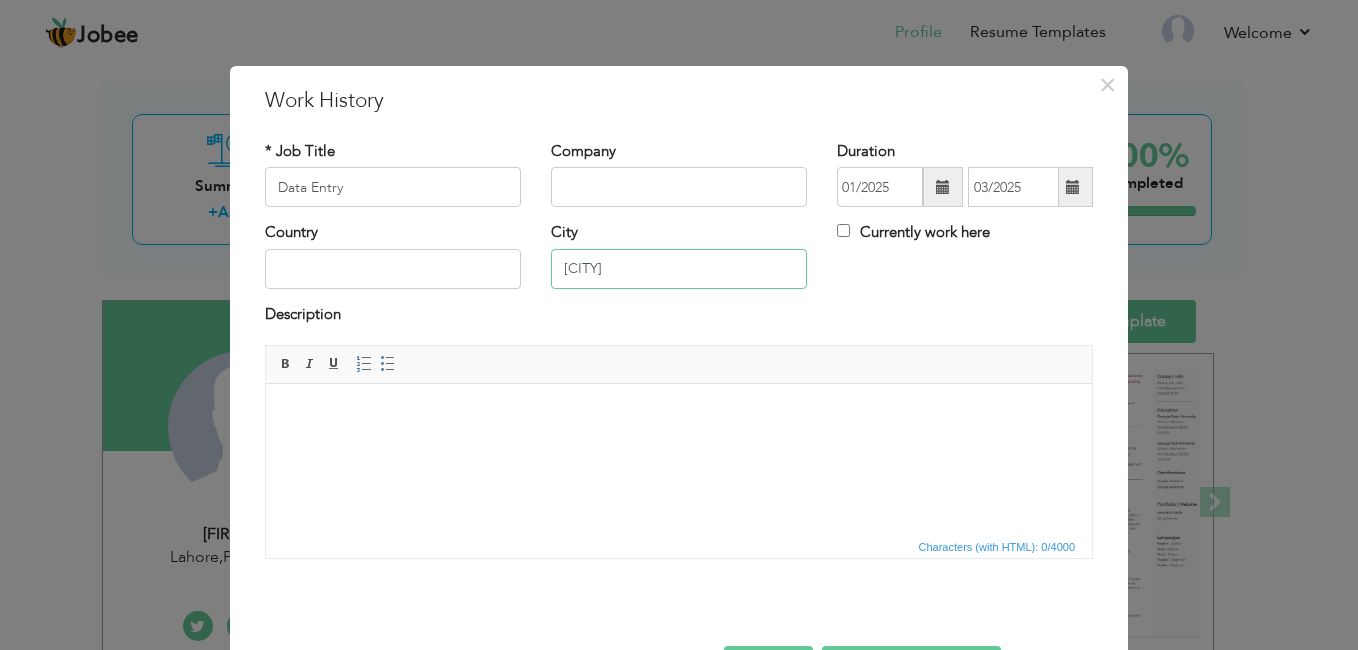 type on "[CITY]" 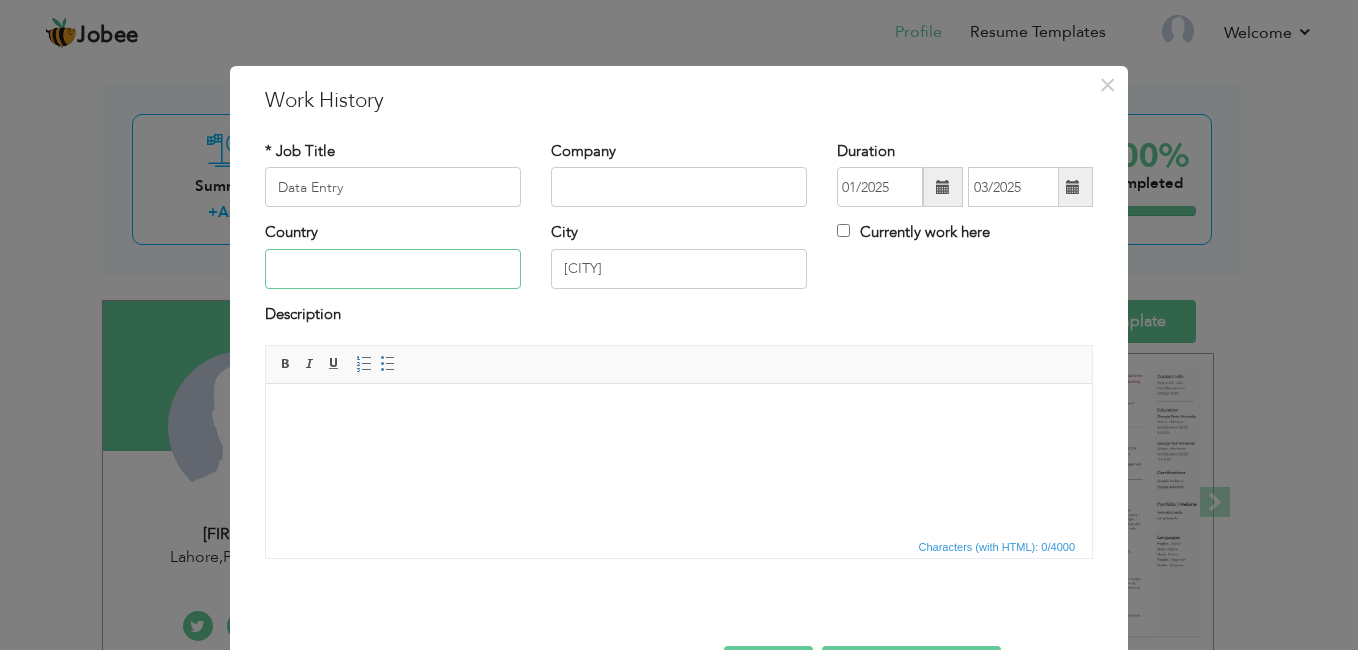 click at bounding box center [393, 269] 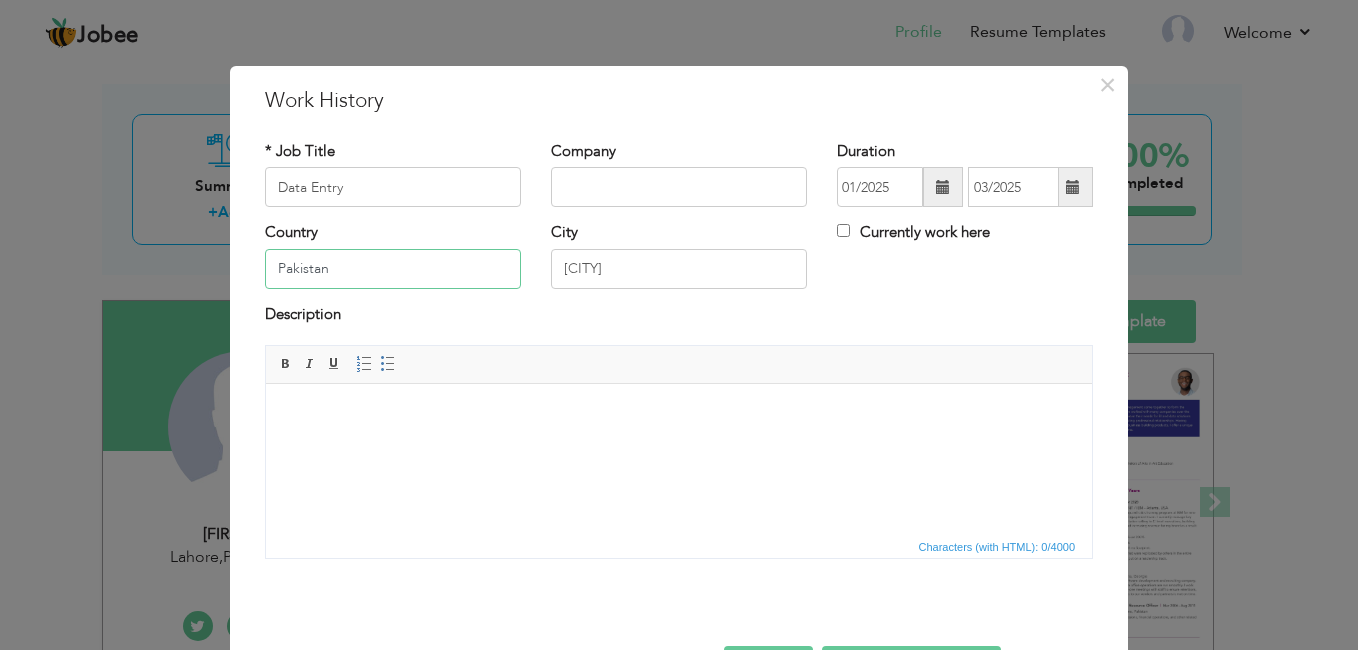 type on "Pakistan" 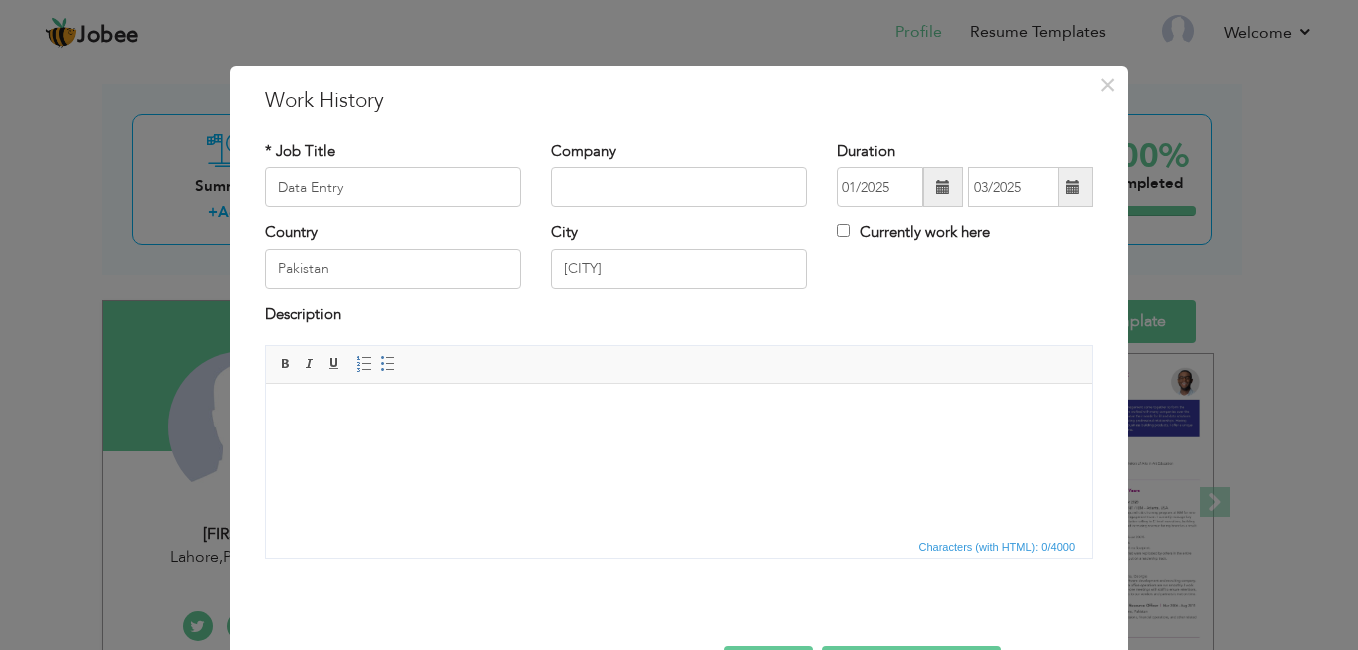 click at bounding box center [679, 414] 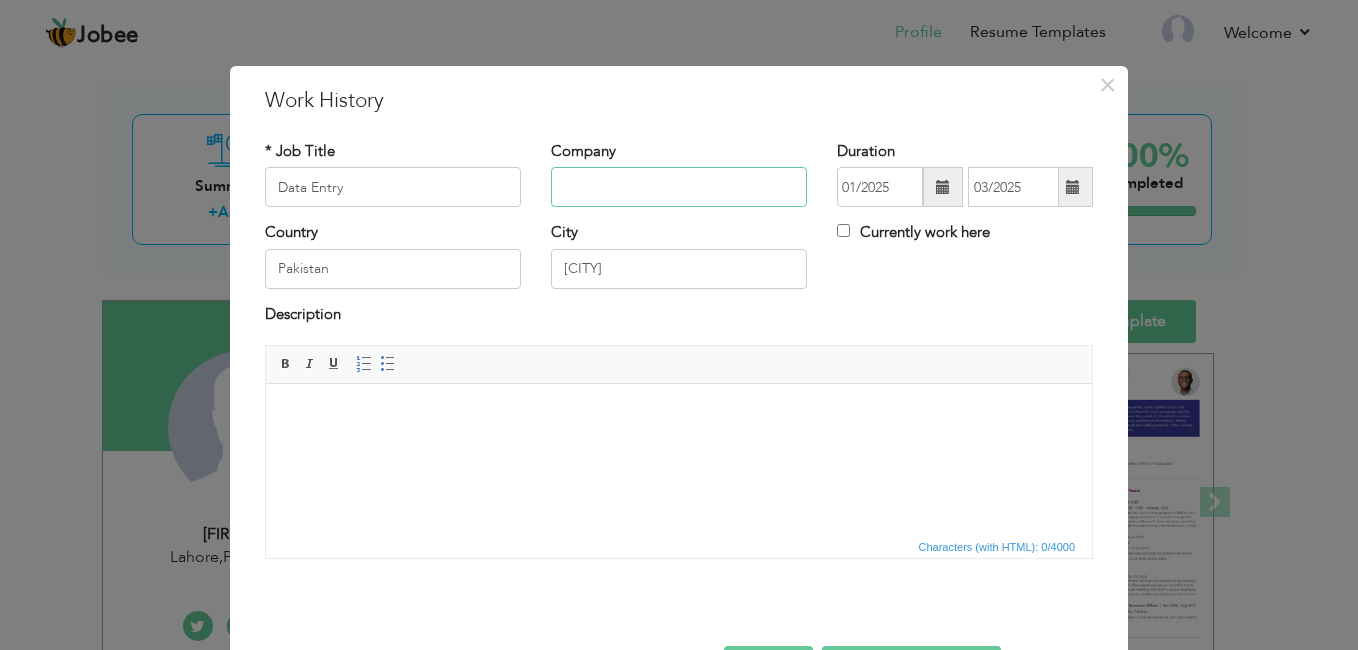 click at bounding box center [679, 187] 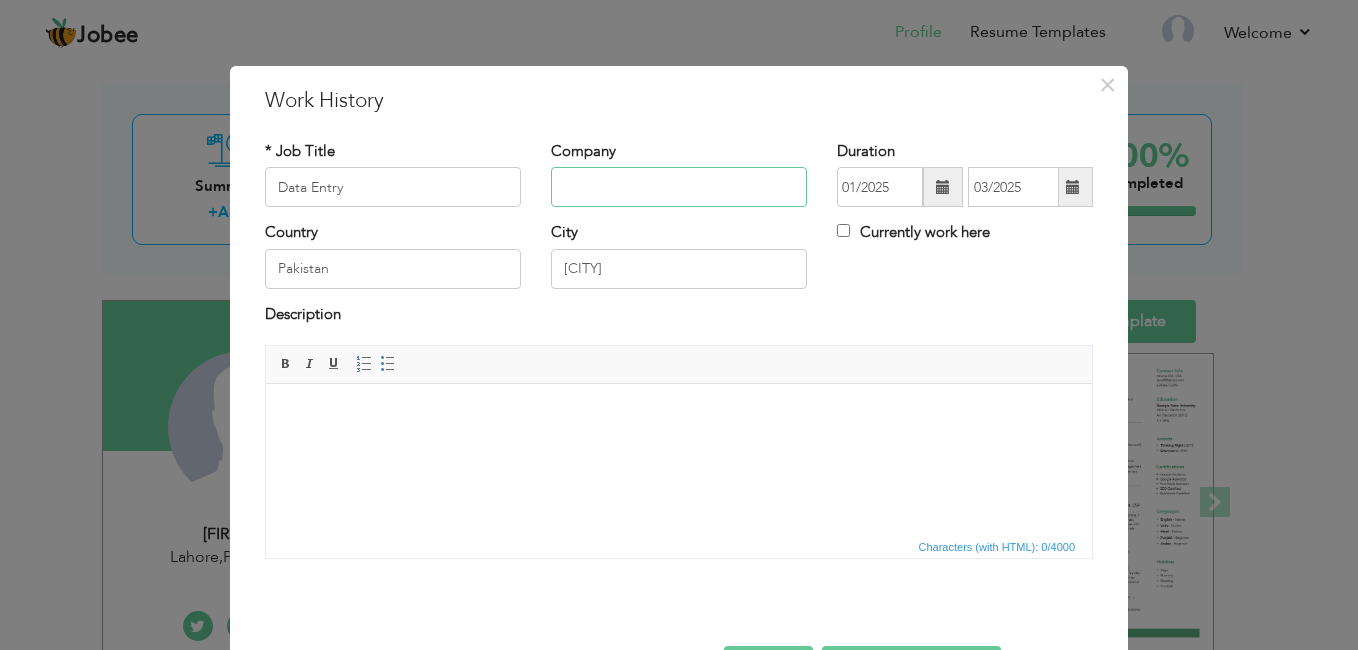 type on "I" 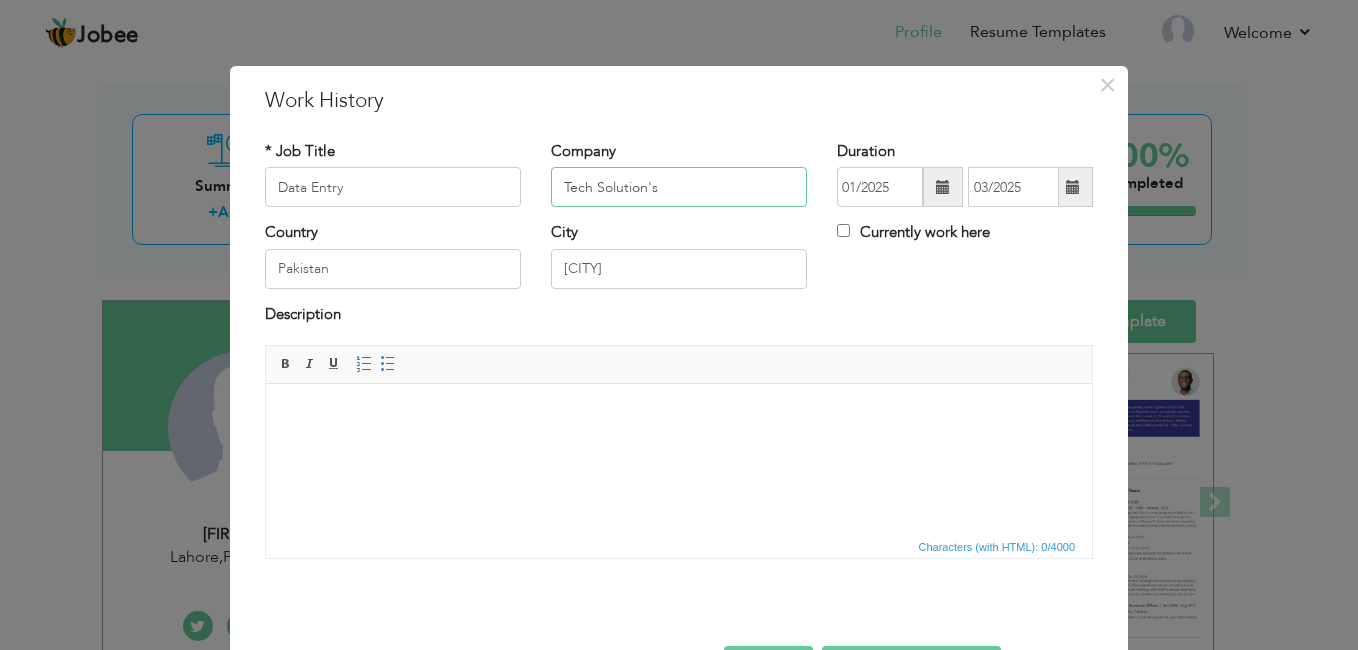 type on "Tech Solution's" 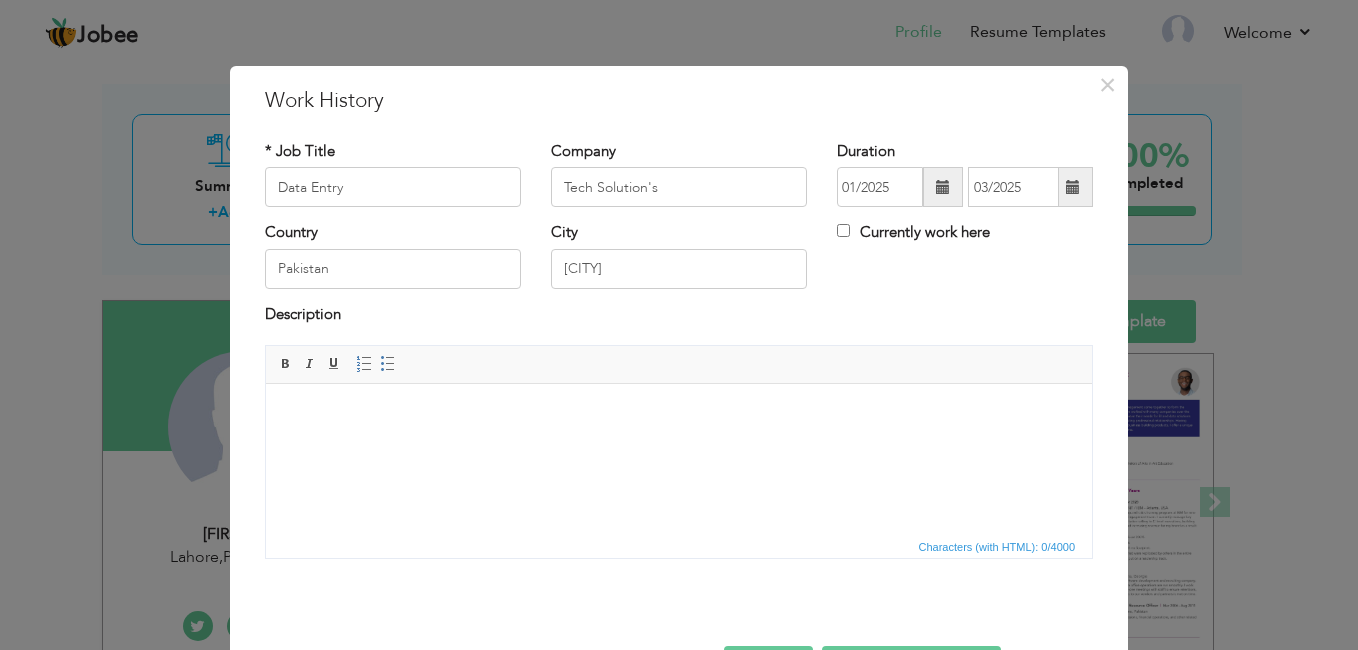 click at bounding box center (679, 414) 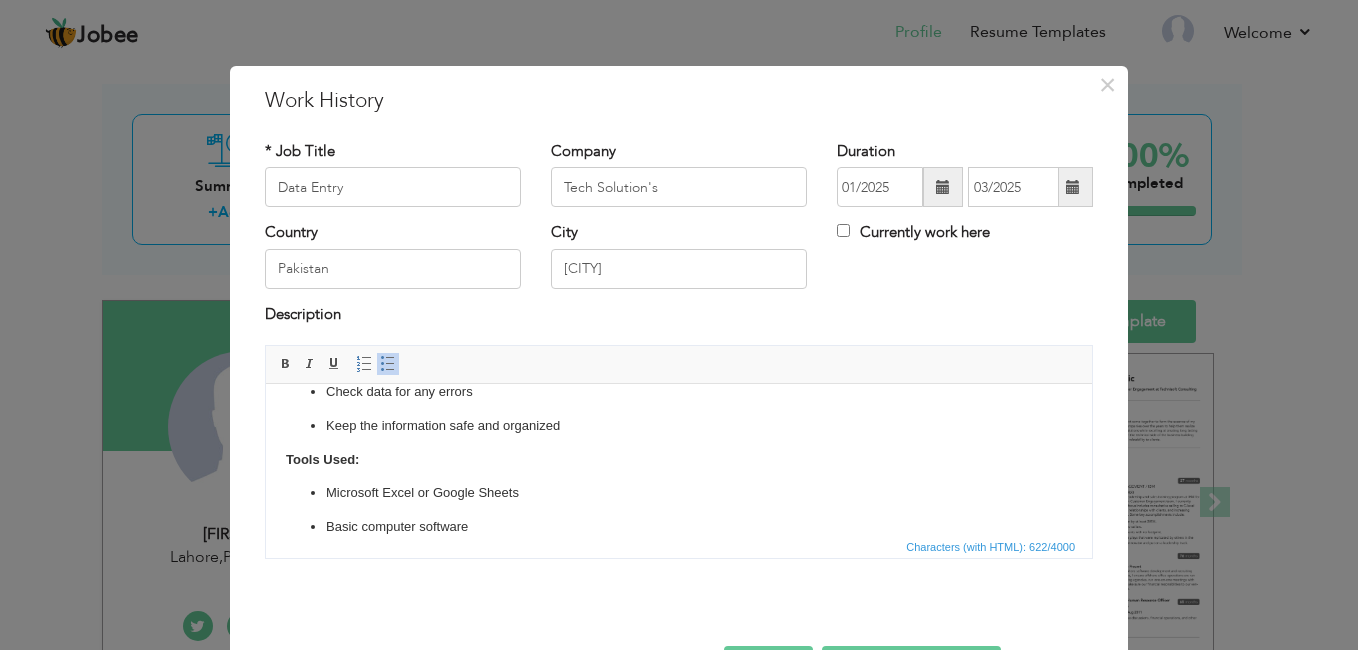 scroll, scrollTop: 0, scrollLeft: 0, axis: both 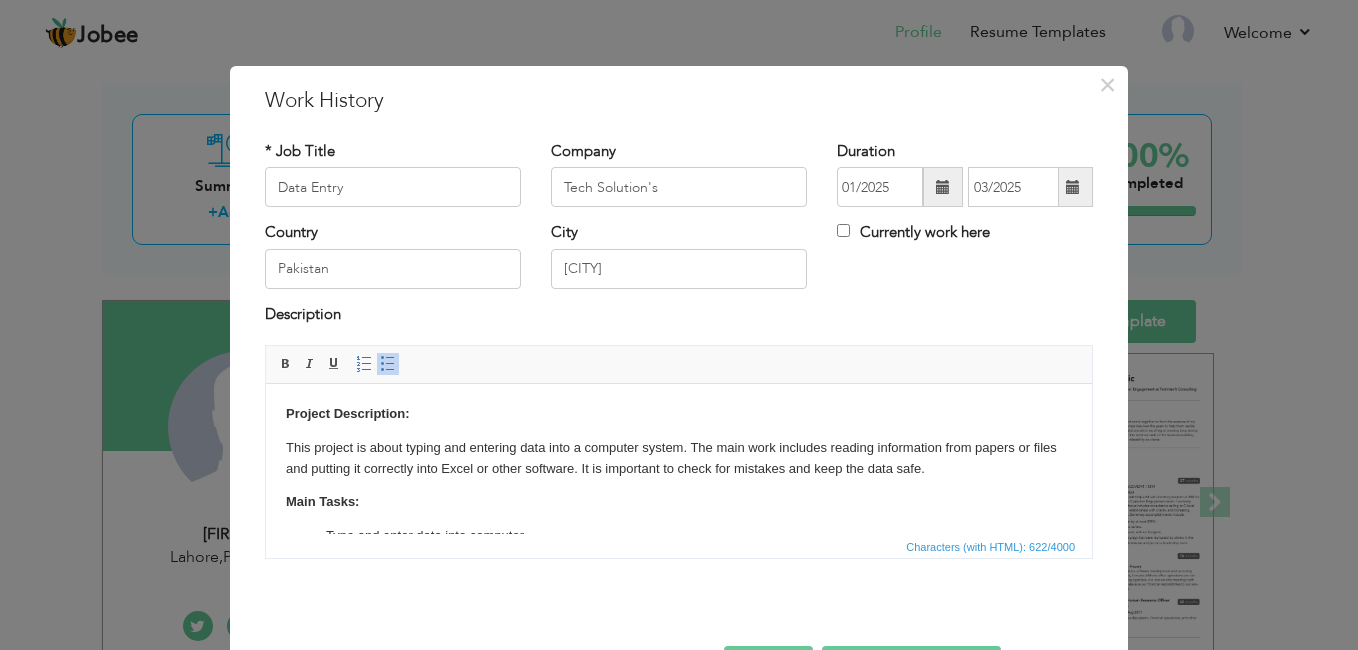 click on "This project is about typing and entering data into a computer system. The main work includes reading information from papers or files and putting it correctly into Excel or other software. It is important to check for mistakes and keep the data safe." at bounding box center (679, 459) 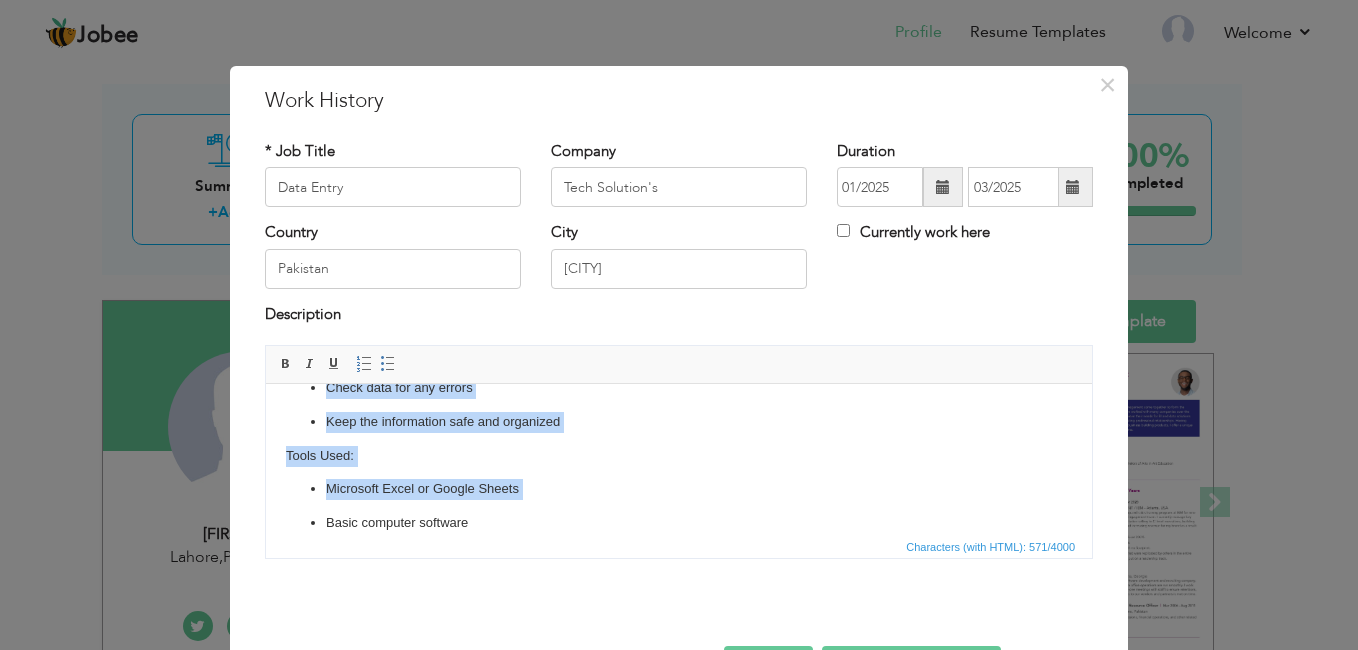 scroll, scrollTop: 202, scrollLeft: 0, axis: vertical 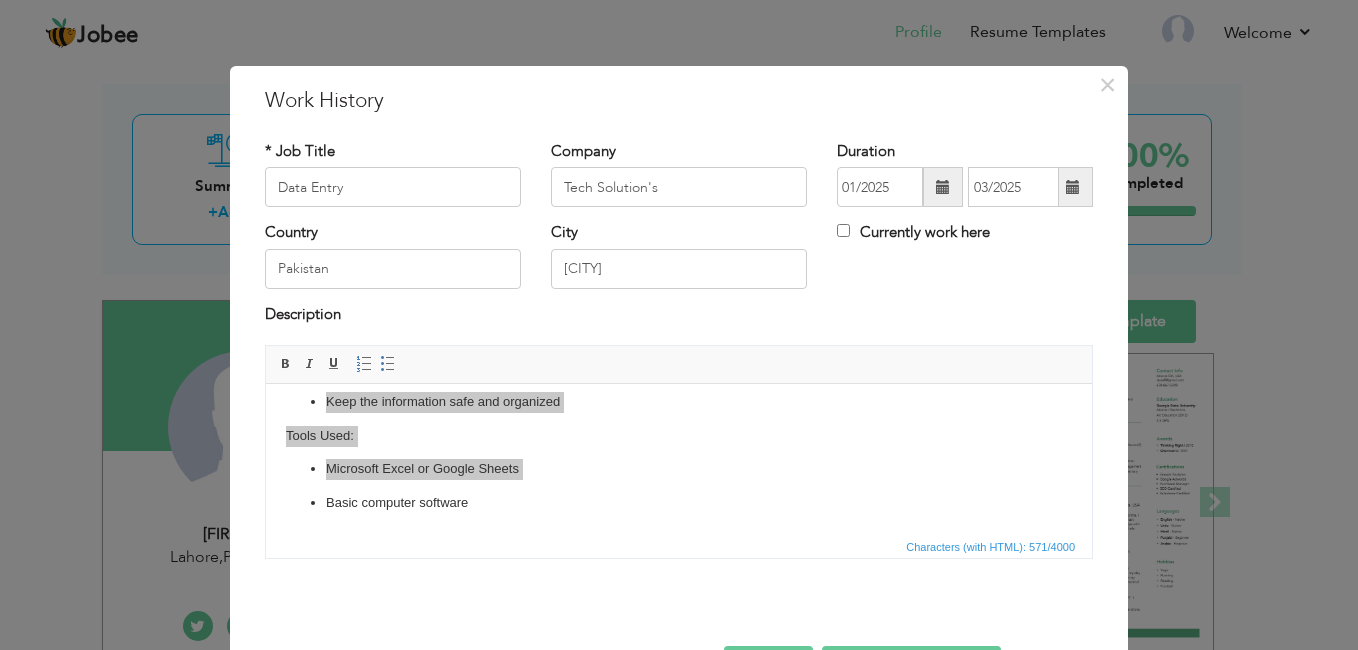 click on "×
Work History
* Job Title
Data Entry
Company
Tech Solution's
Duration" at bounding box center (679, 325) 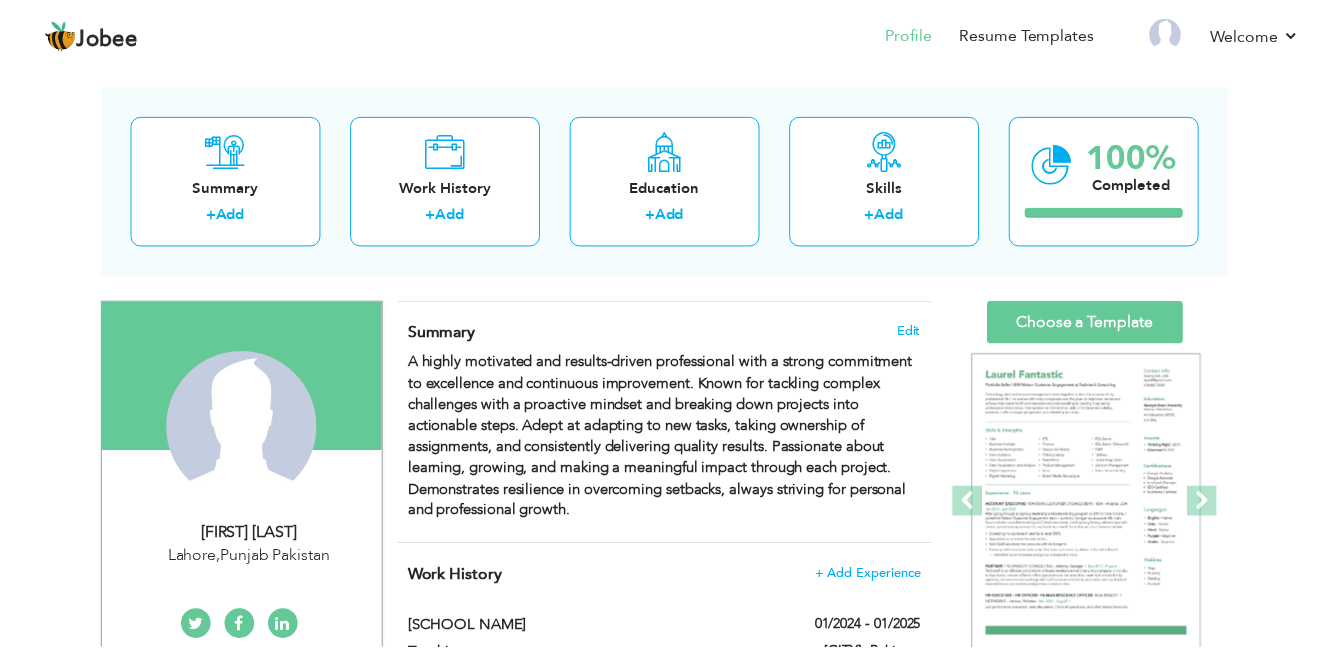 scroll, scrollTop: 0, scrollLeft: 0, axis: both 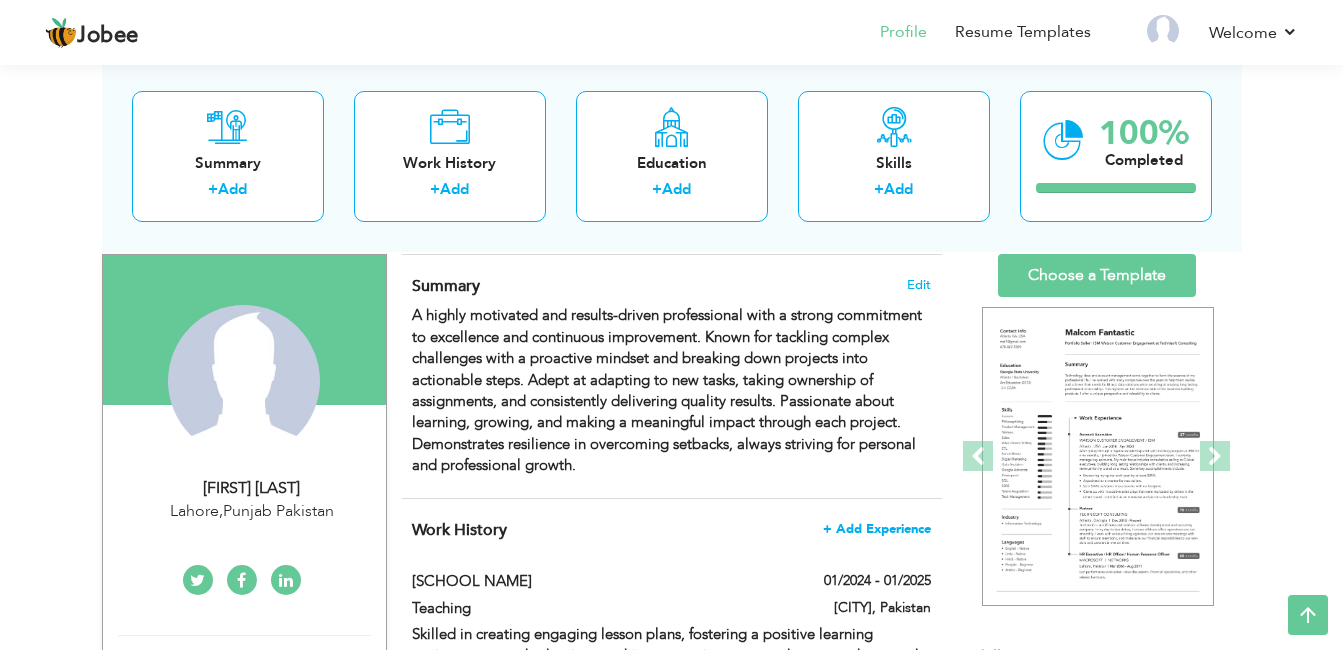 click on "+ Add Experience" at bounding box center (877, 529) 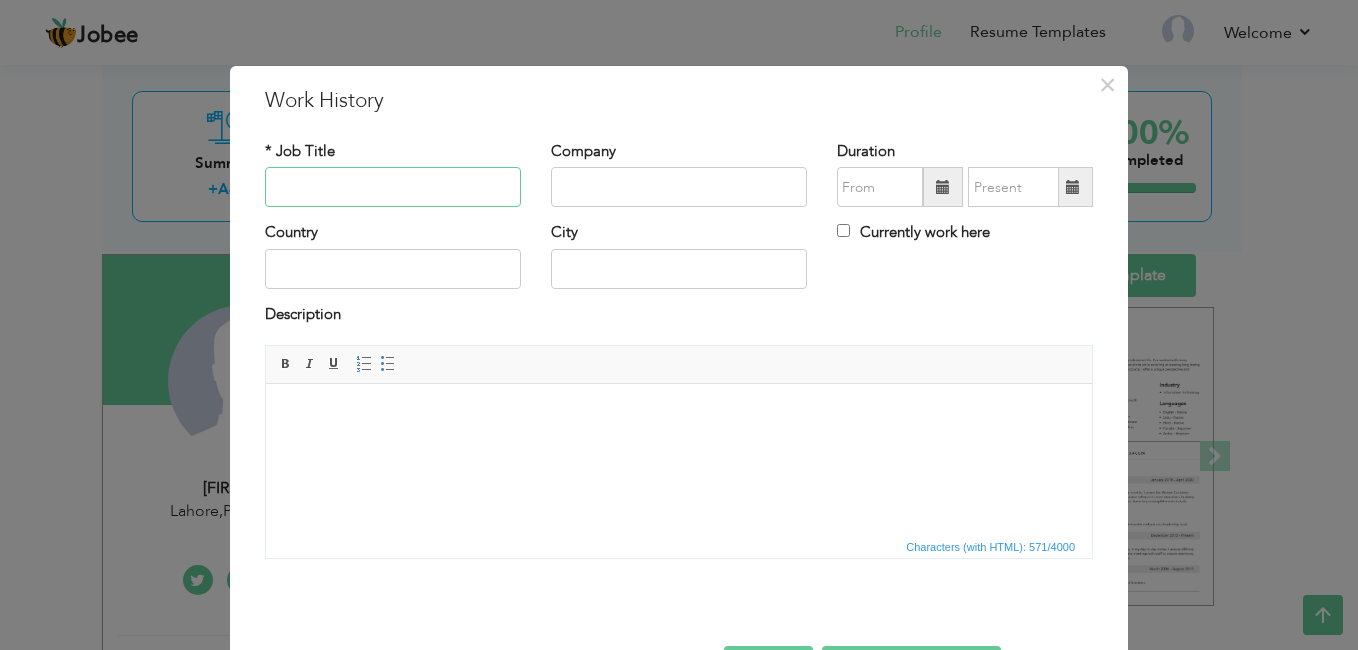 paste on "Project Description:  This project is about typing and entering data into a computer system. The mai" 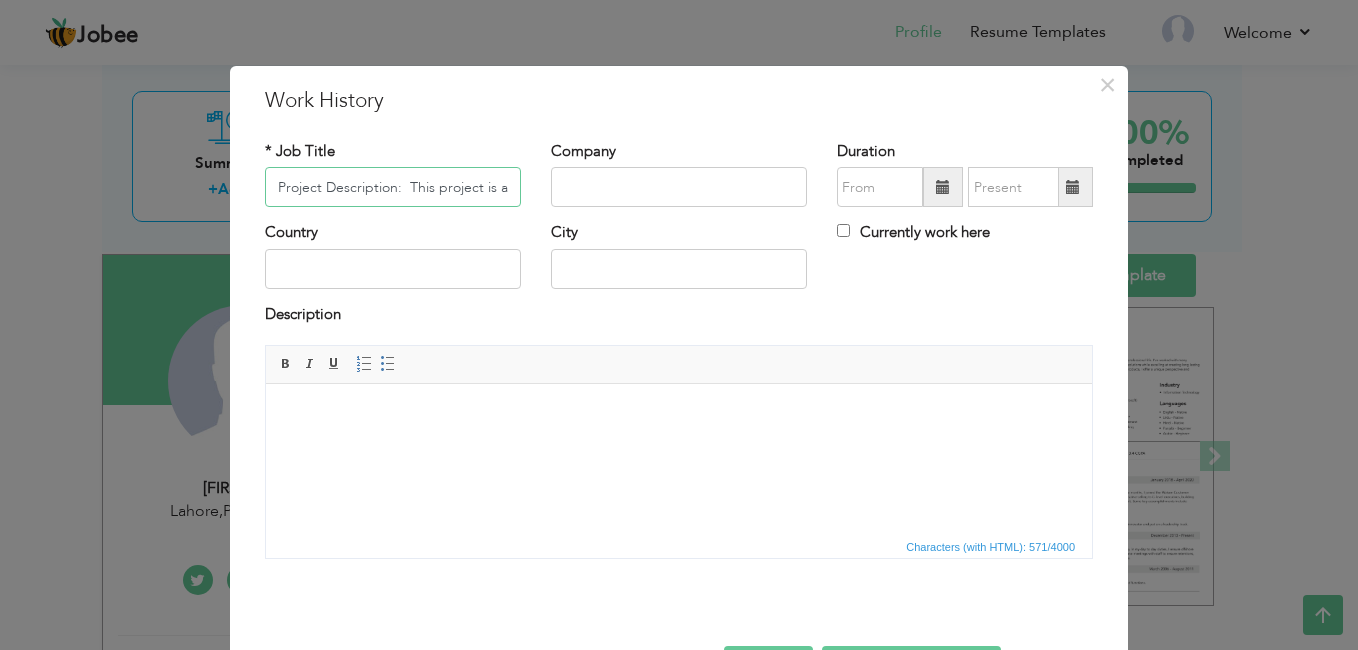 scroll, scrollTop: 0, scrollLeft: 389, axis: horizontal 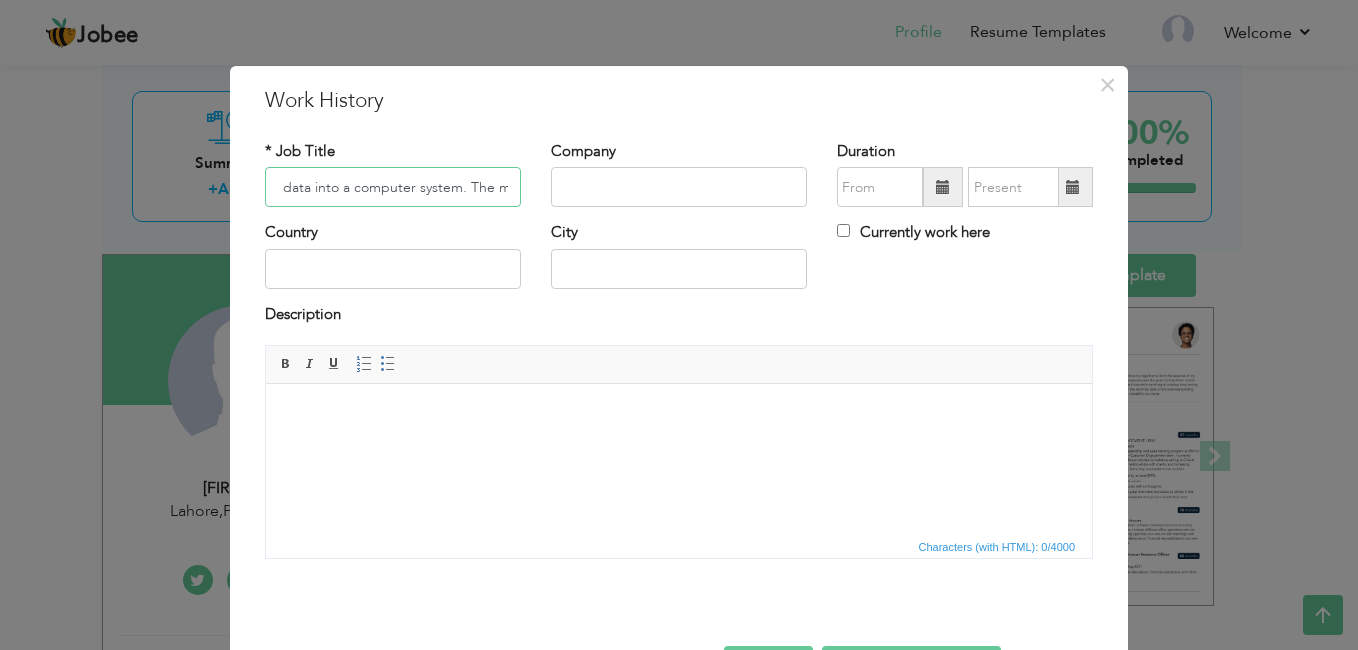 type on "Project Description:  This project is about typing and entering data into a computer system. The mai" 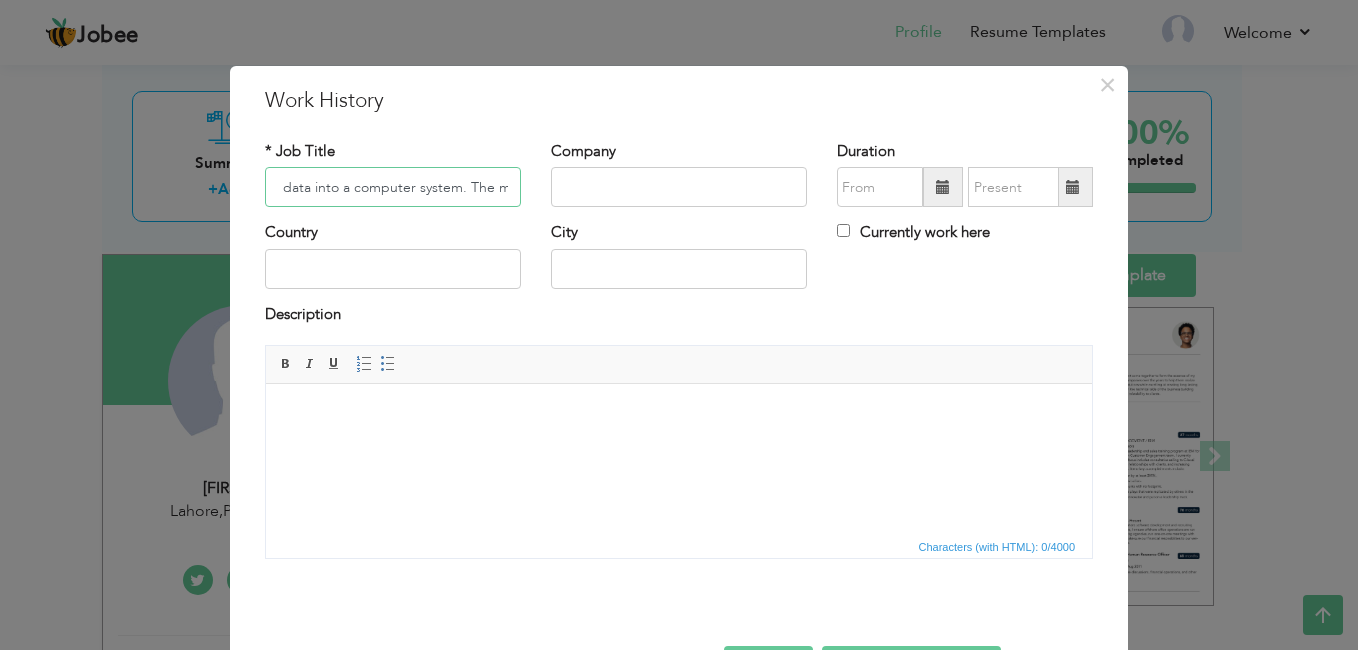 scroll, scrollTop: 0, scrollLeft: 0, axis: both 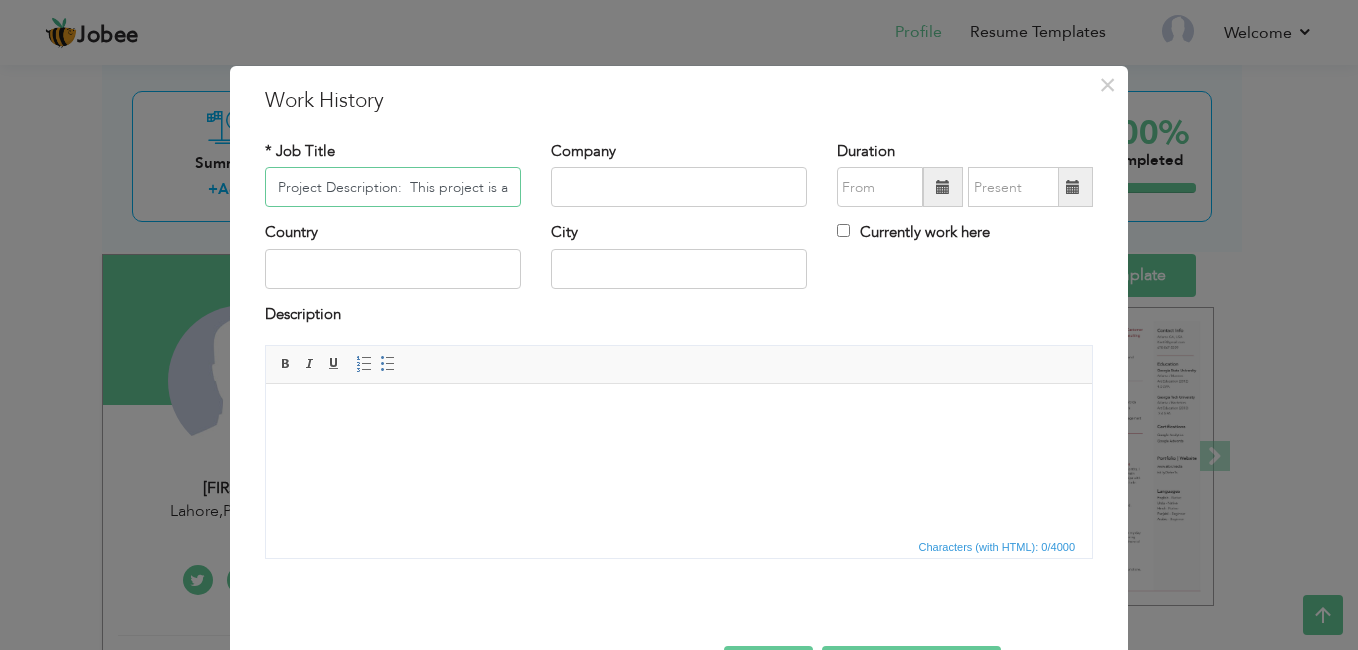 click on "Project Description:  This project is about typing and entering data into a computer system. The mai" at bounding box center (393, 187) 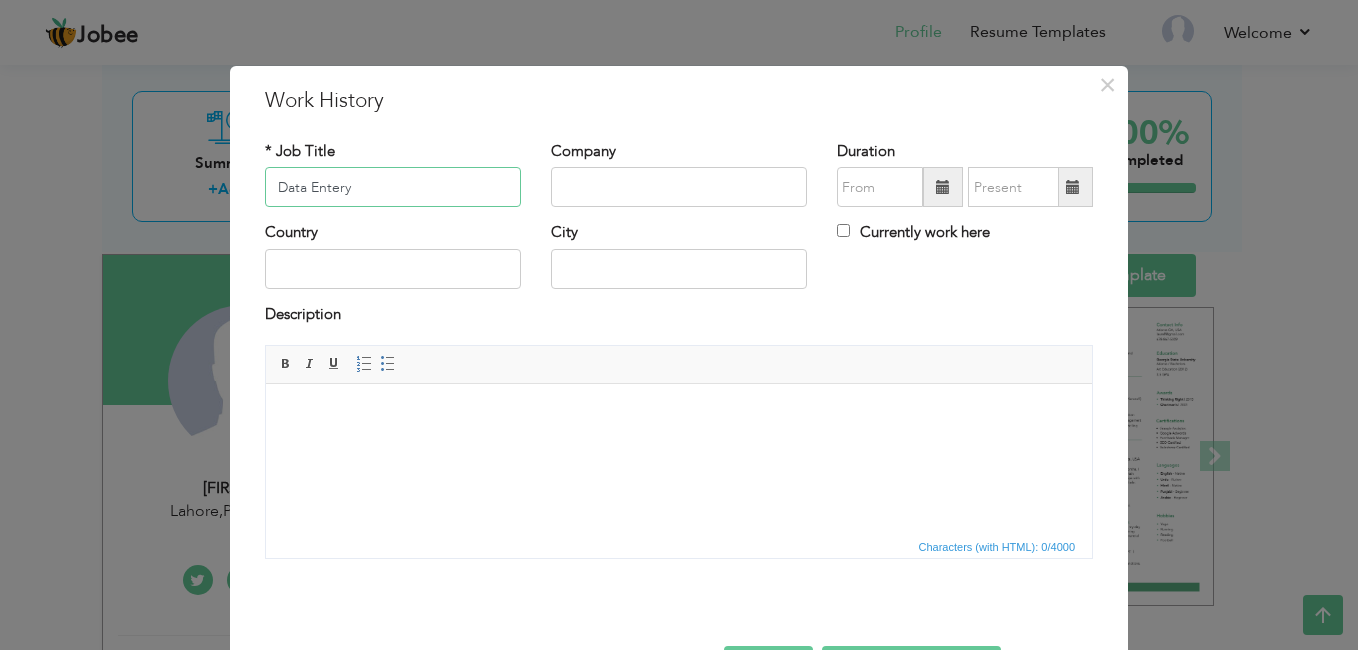 type on "Data Entery" 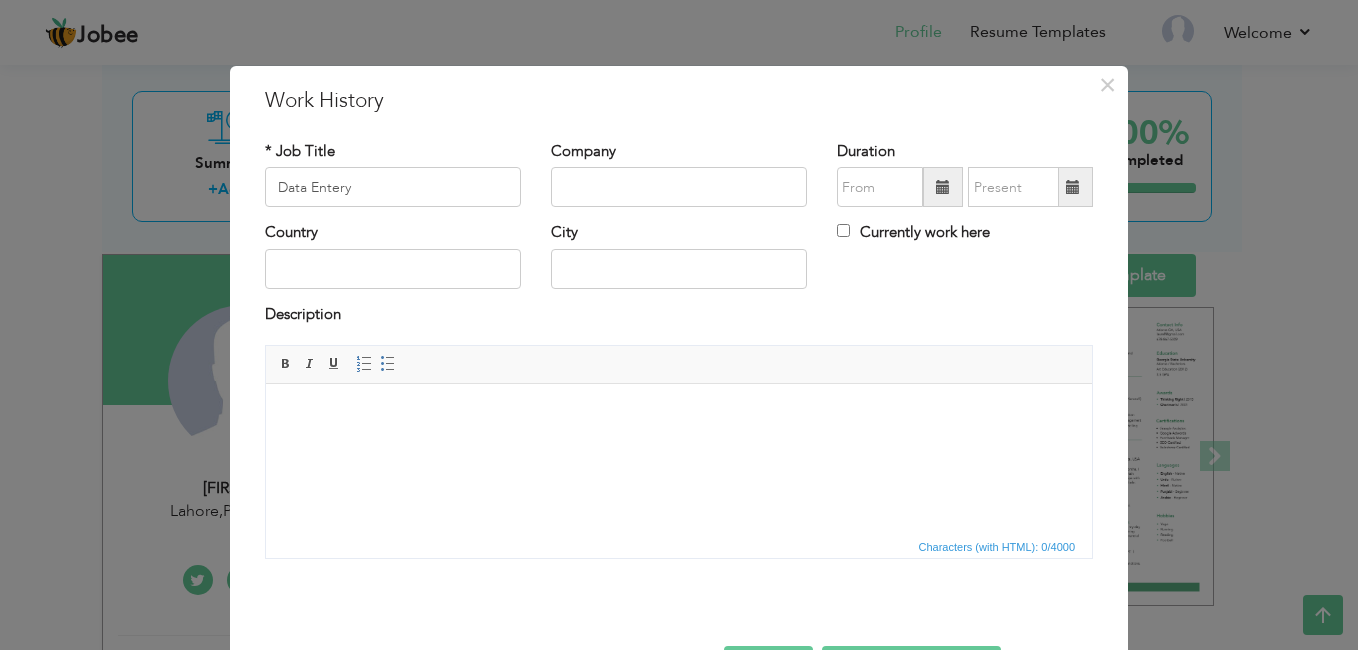 click on "Duration
Currently work here" at bounding box center [965, 181] 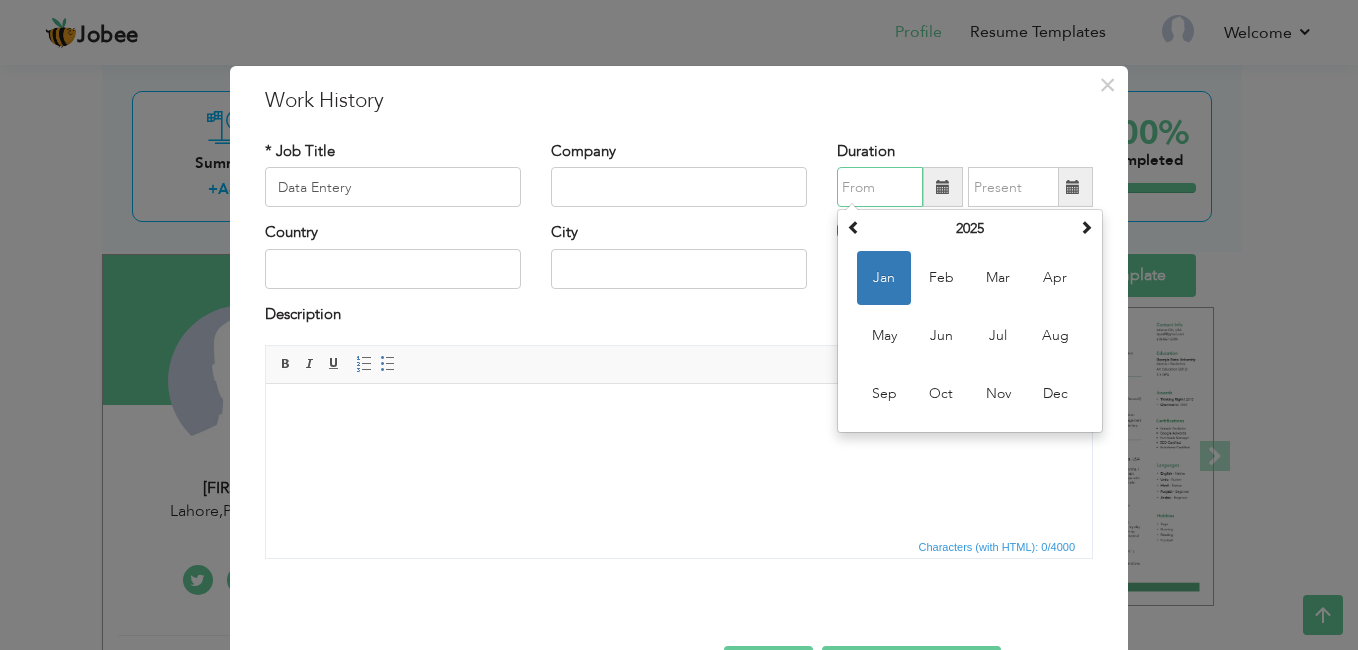 click at bounding box center (880, 187) 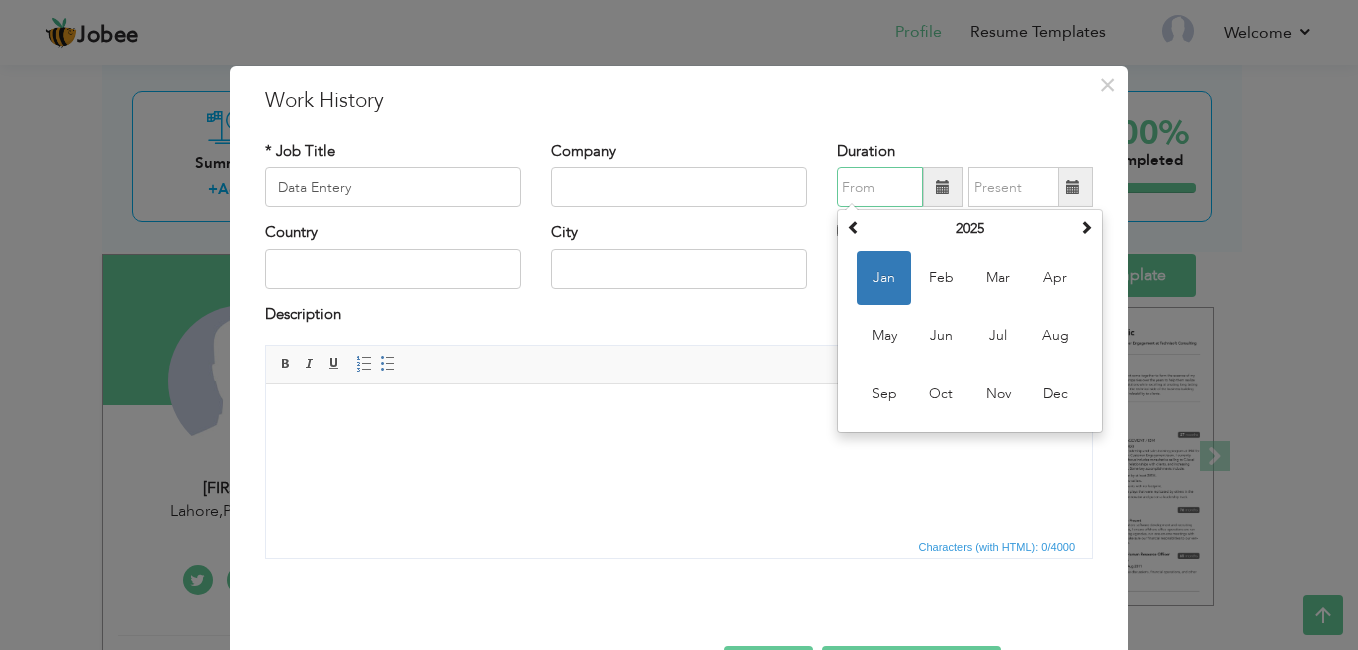 type on "01/2025" 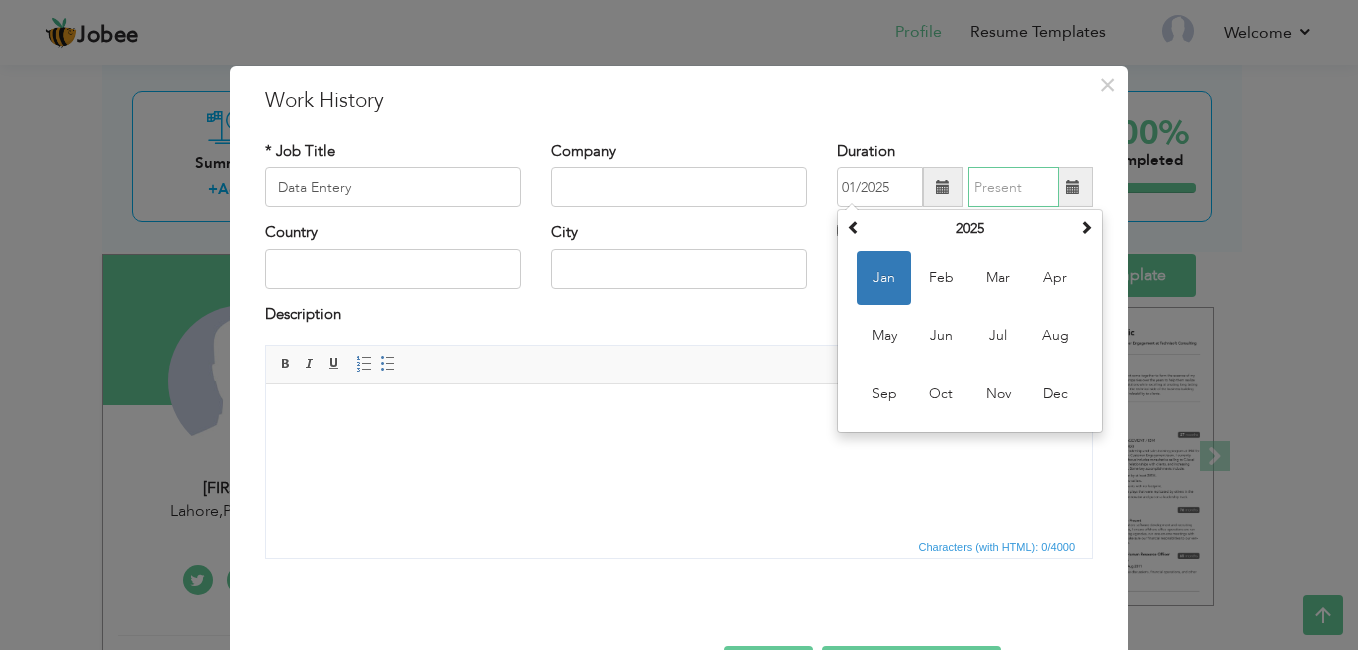 type on "03/2025" 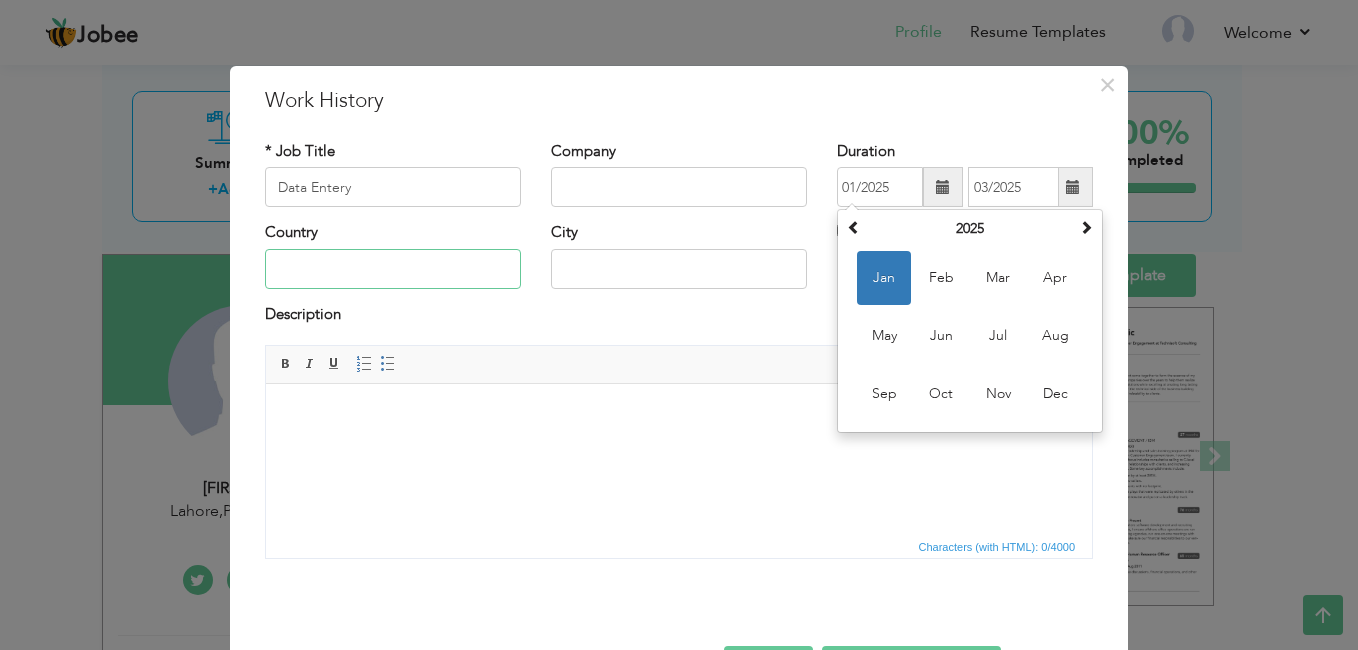 type on "Pakistan" 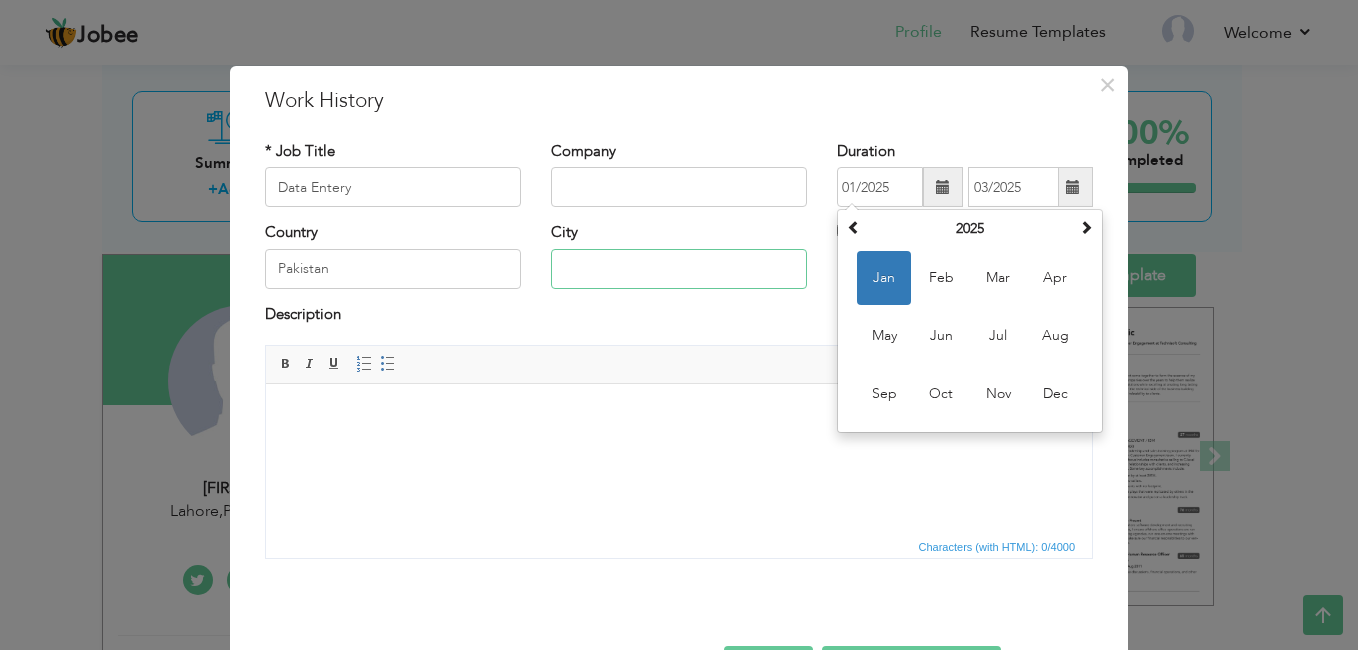 type on "[CITY]" 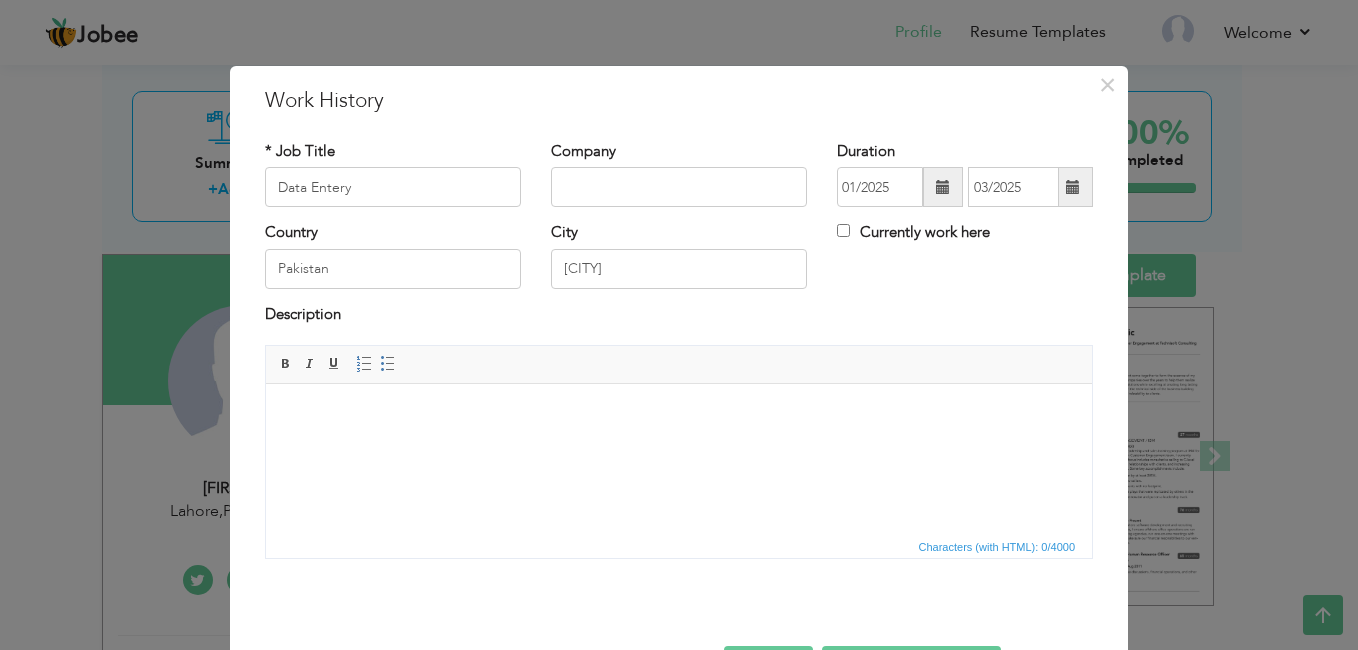 click at bounding box center [679, 414] 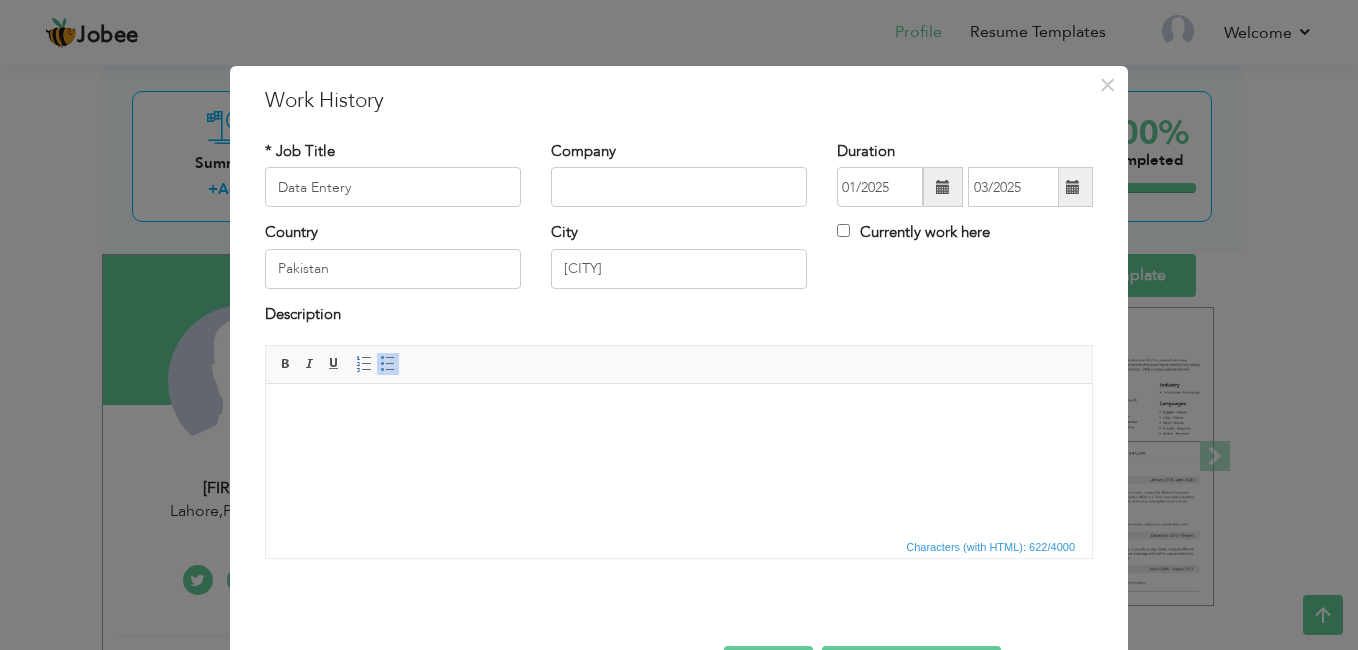 scroll, scrollTop: 178, scrollLeft: 0, axis: vertical 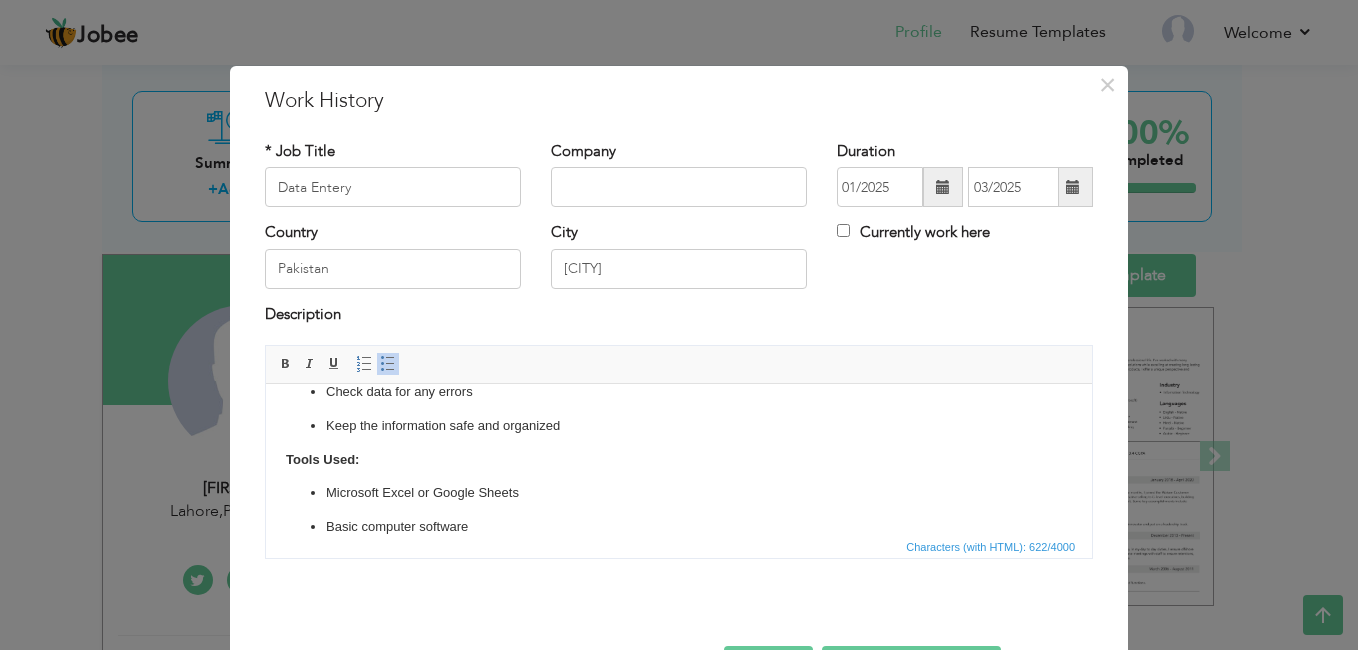 click on "Tools Used:" at bounding box center (679, 460) 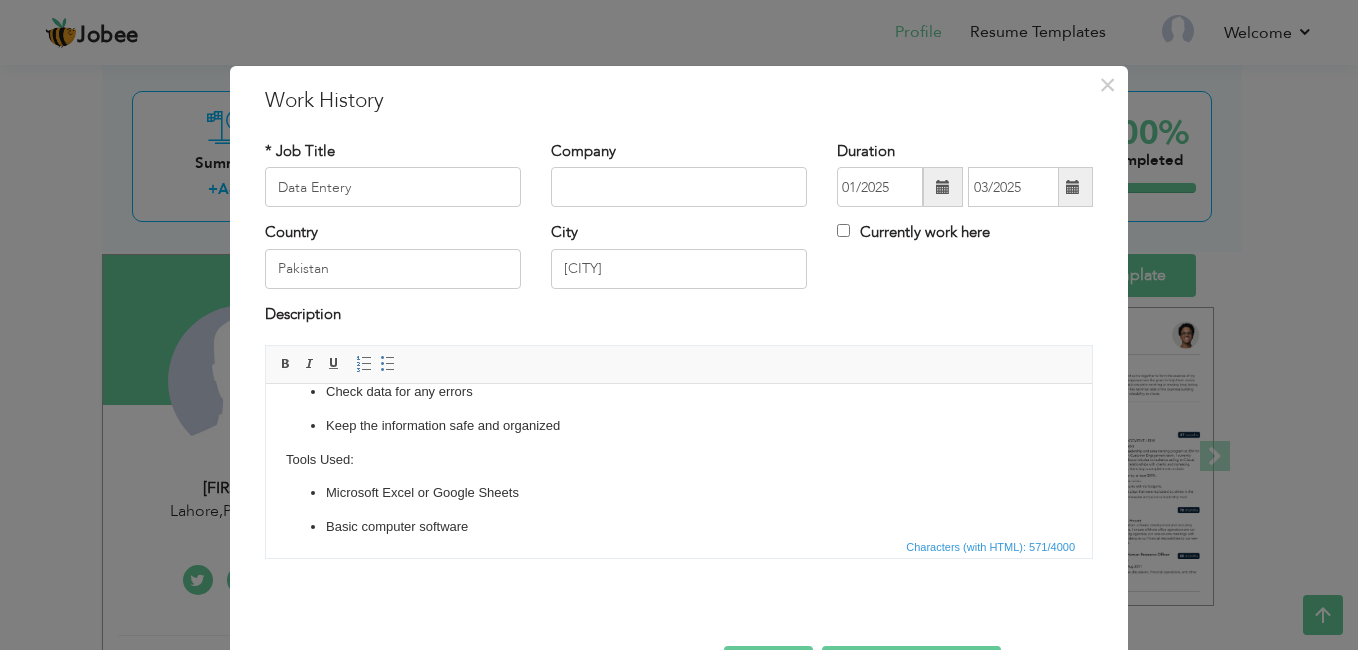 click on "Characters (with HTML): 571/4000" at bounding box center (679, 546) 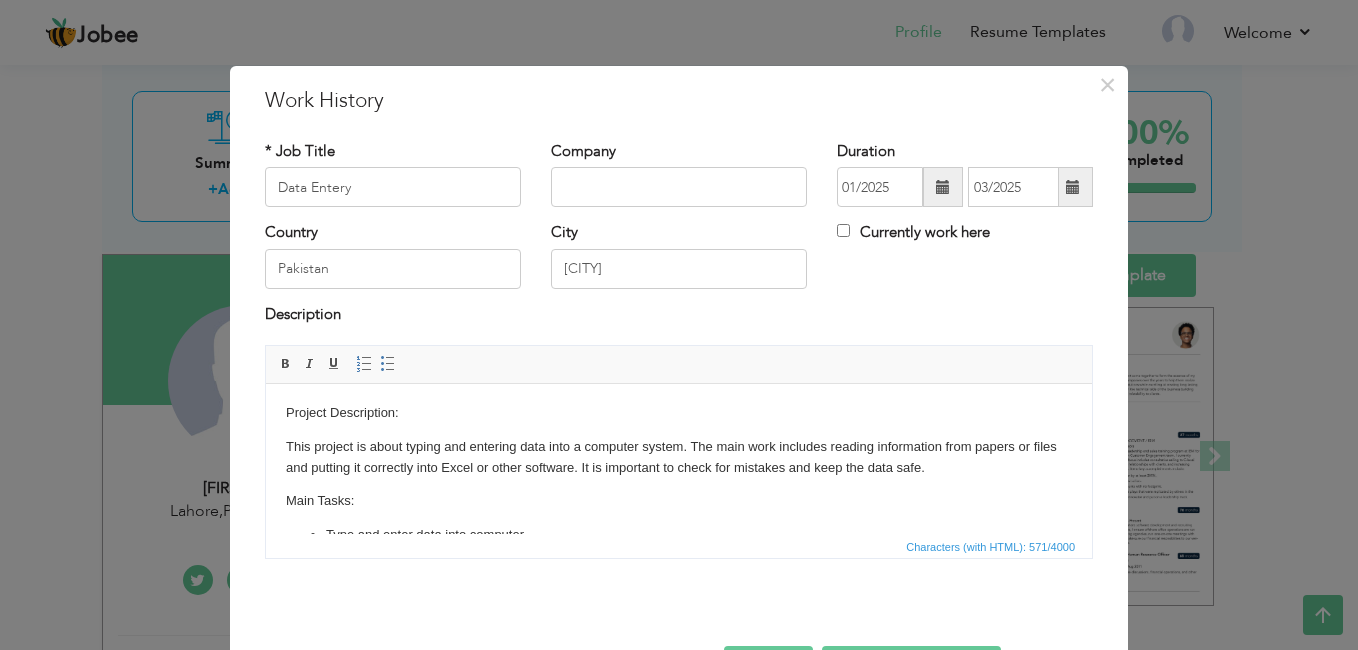 scroll, scrollTop: 0, scrollLeft: 0, axis: both 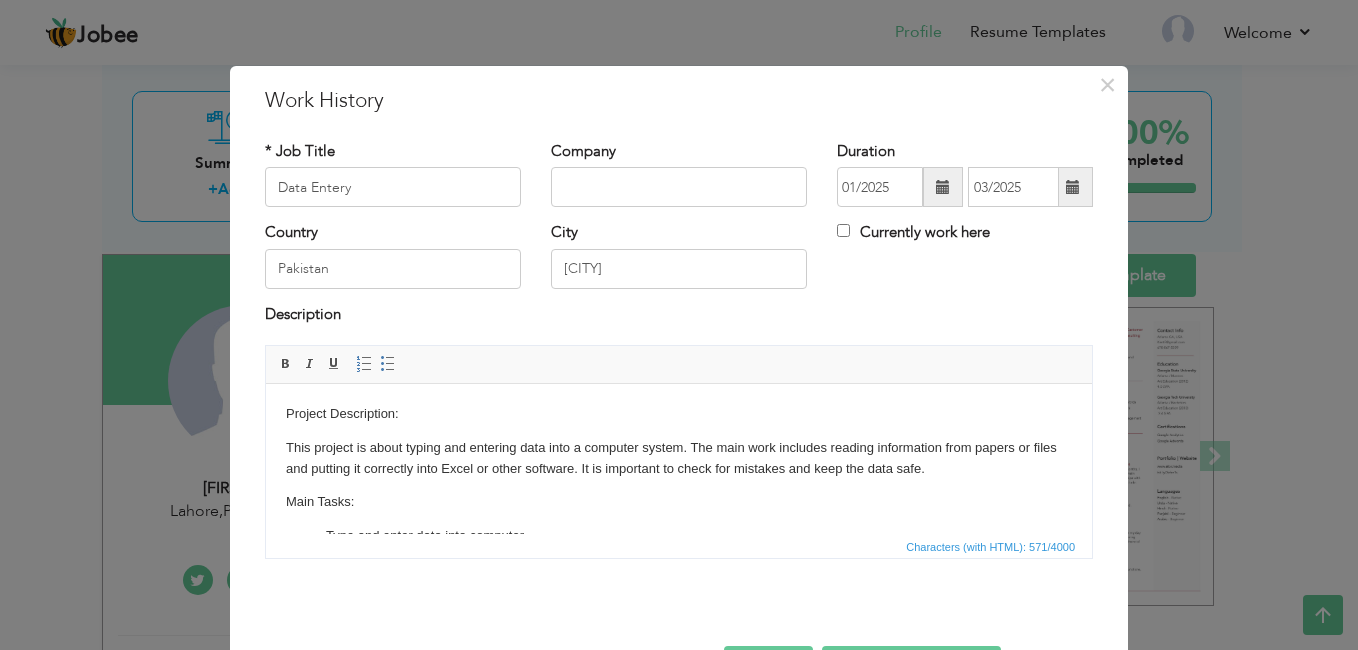 click on "Main Tasks:" at bounding box center (679, 502) 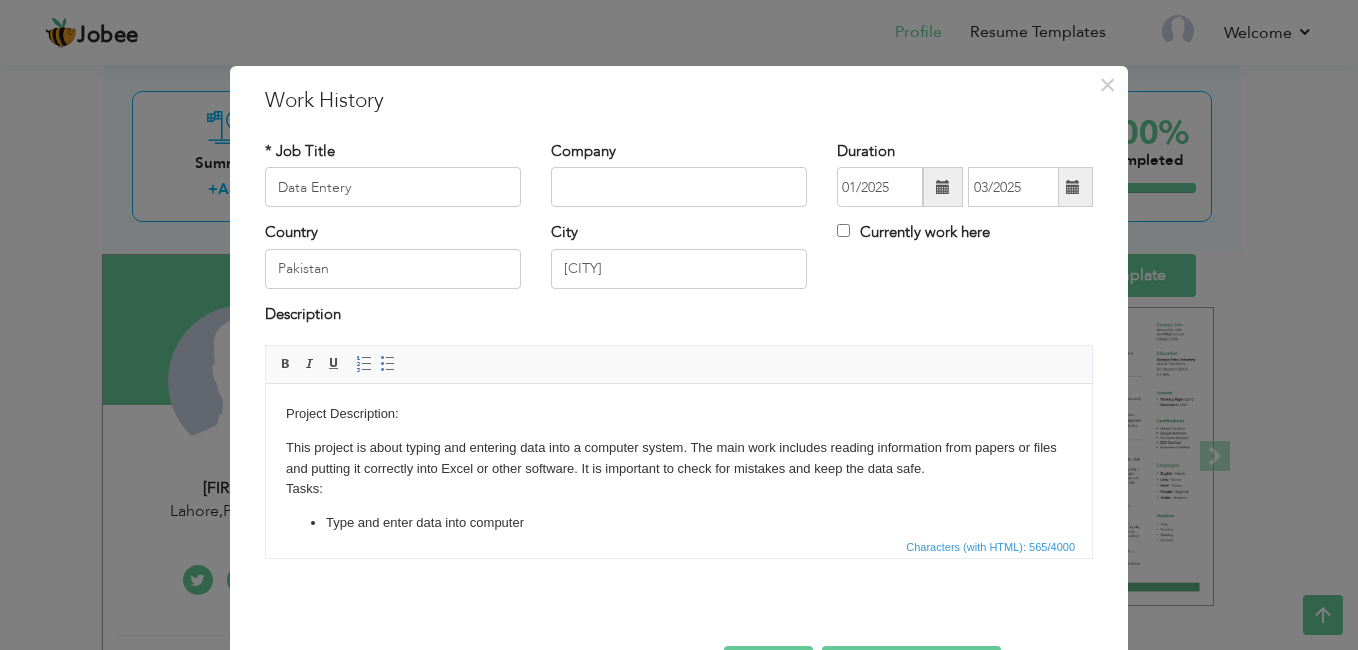 click on "This project is about typing and entering data into a computer system. The main work includes reading information from papers or files and putting it correctly into Excel or other software. It is important to check for mistakes and keep the data safe. ​​​​​​​ Tasks:" at bounding box center [679, 469] 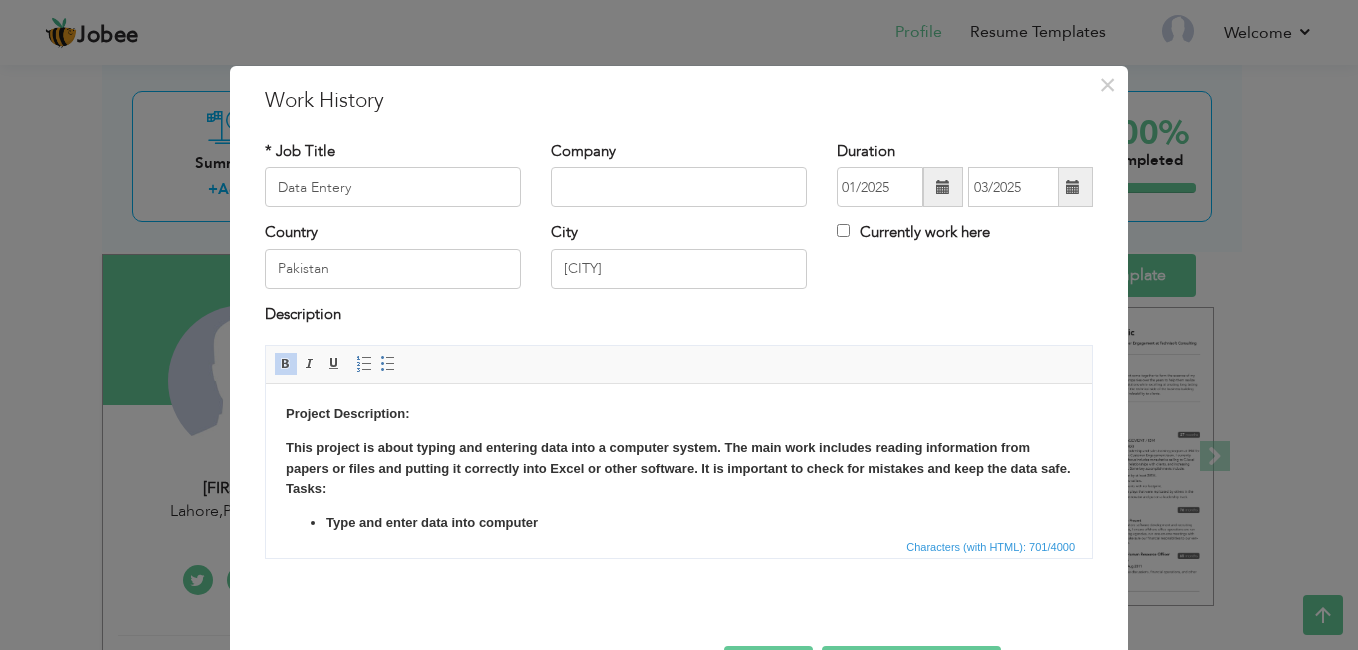 click on "This project is about typing and entering data into a computer system. The main work includes reading information from papers or files and putting it correctly into Excel or other software. It is important to check for mistakes and keep the data safe. Tasks:" at bounding box center (679, 469) 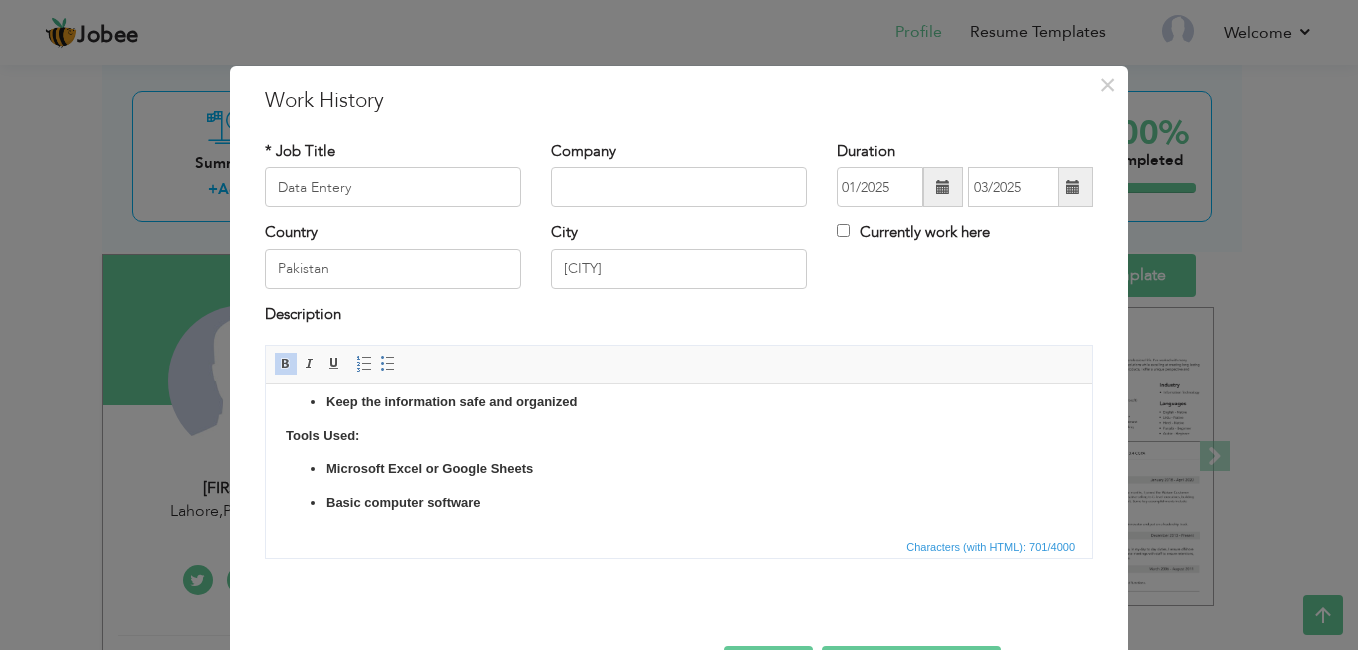 scroll, scrollTop: 210, scrollLeft: 0, axis: vertical 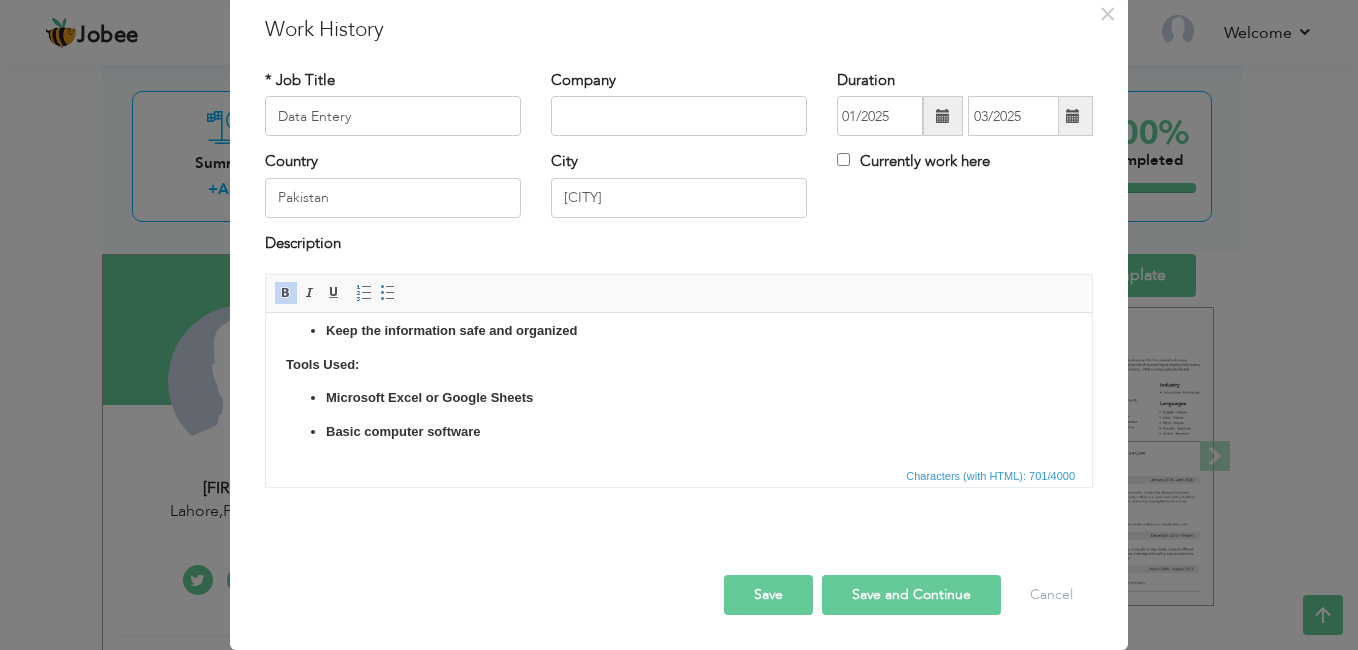 click on "Save and Continue" at bounding box center [911, 595] 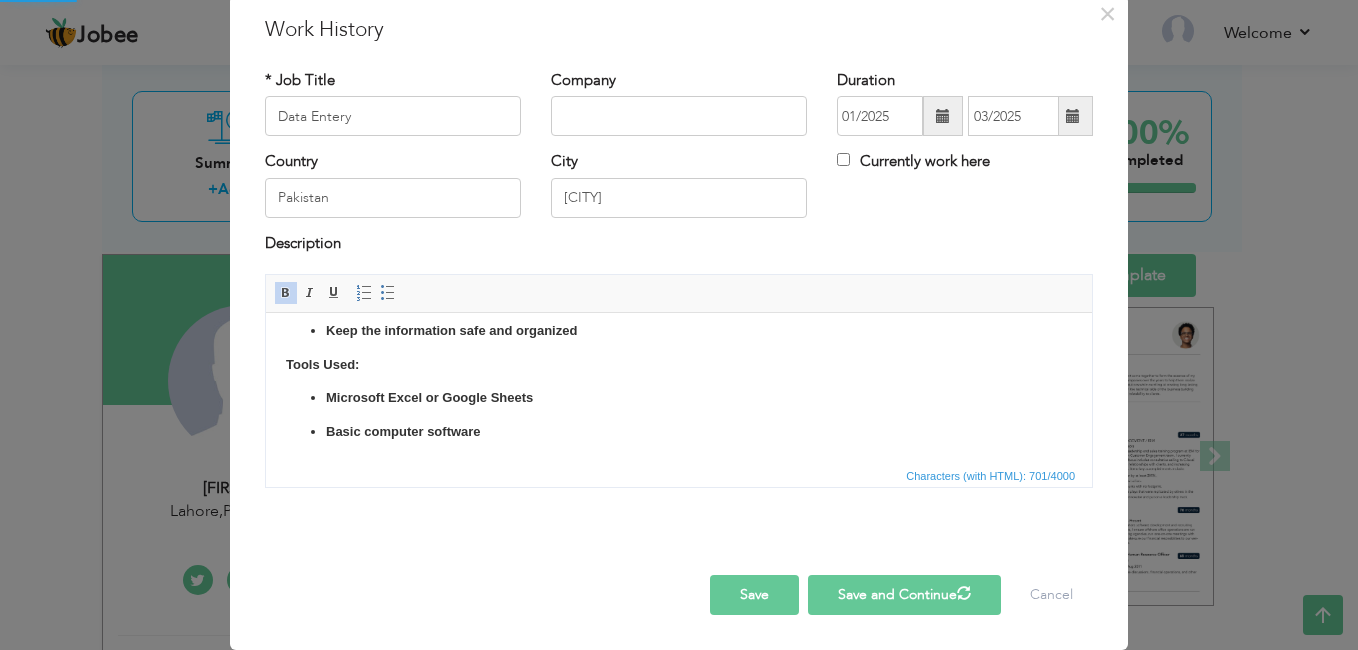 type 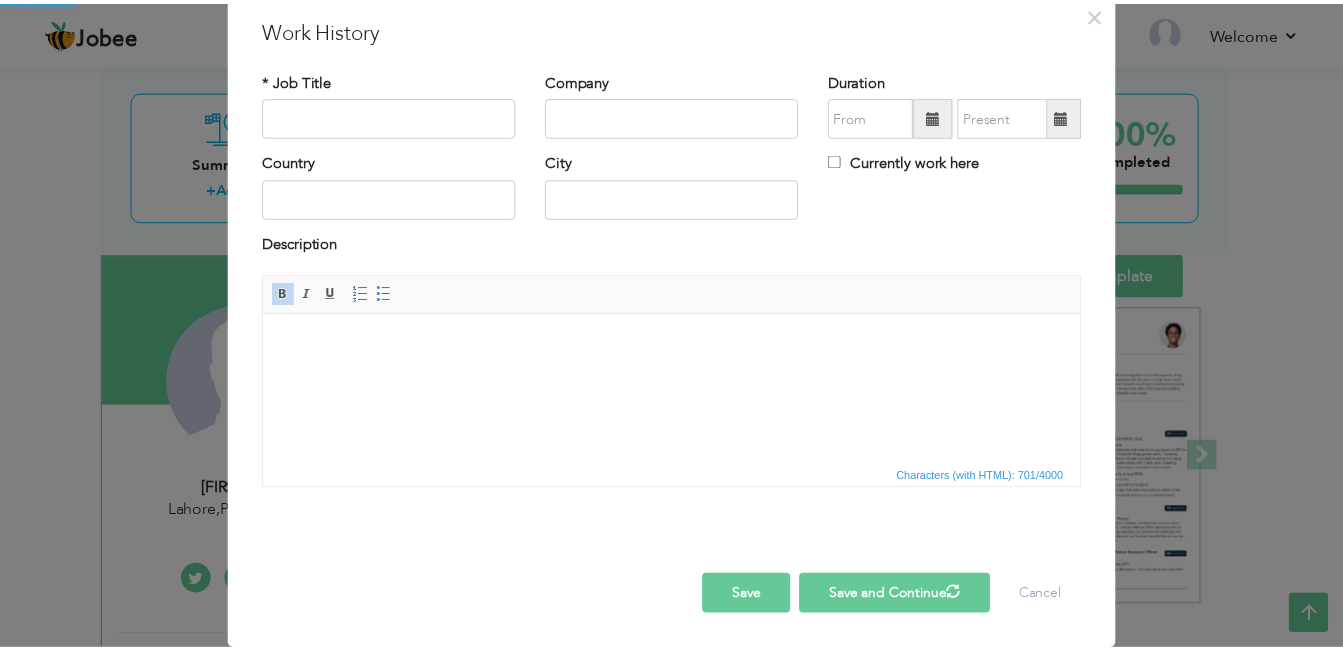 scroll, scrollTop: 0, scrollLeft: 0, axis: both 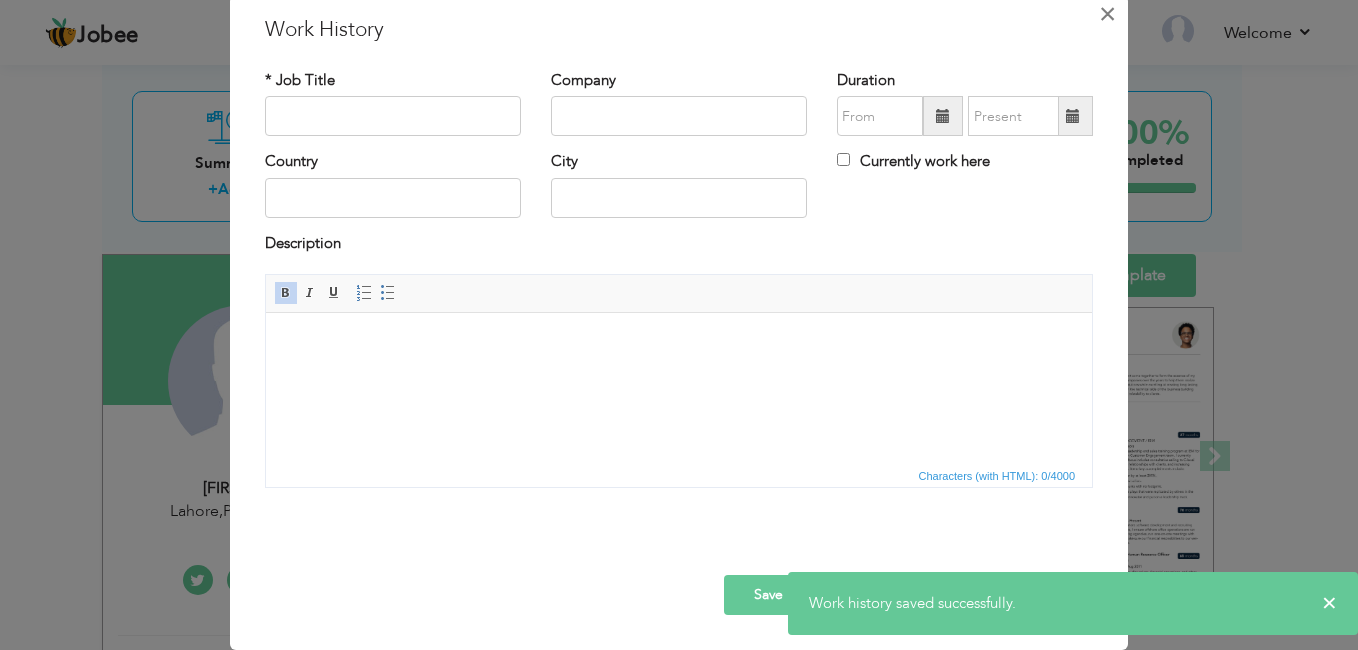 click on "×" at bounding box center [1107, 14] 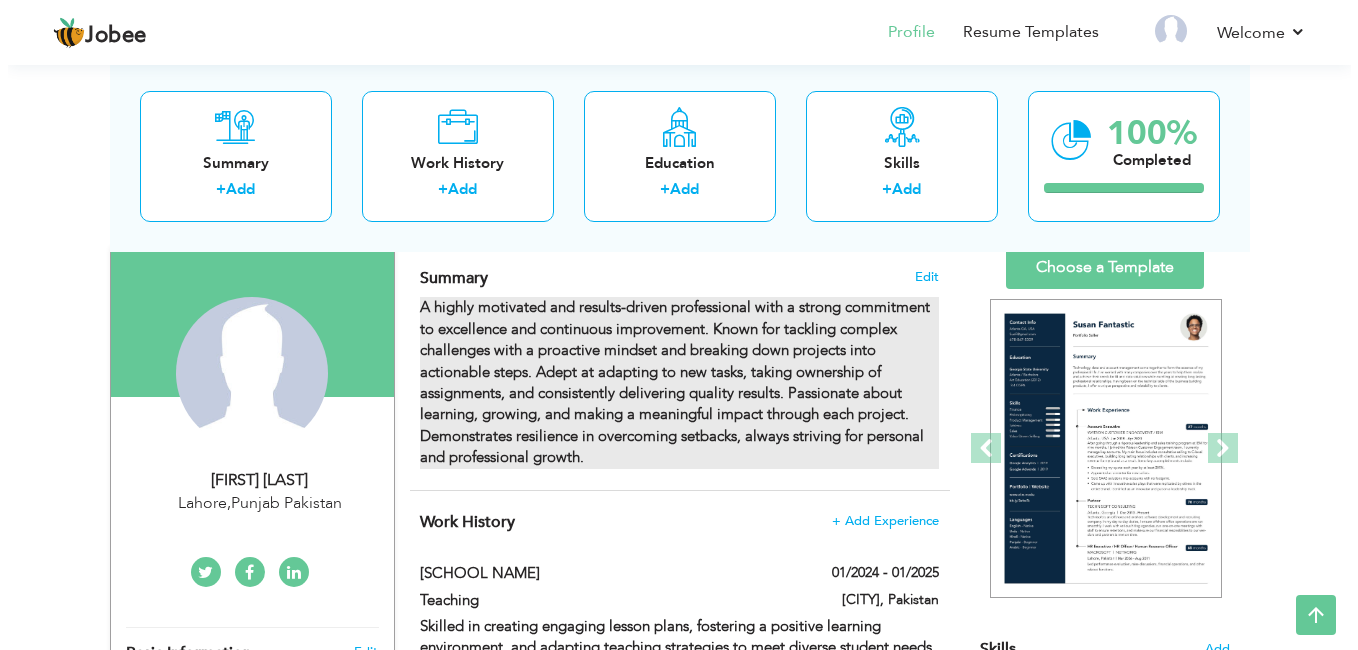 scroll, scrollTop: 119, scrollLeft: 0, axis: vertical 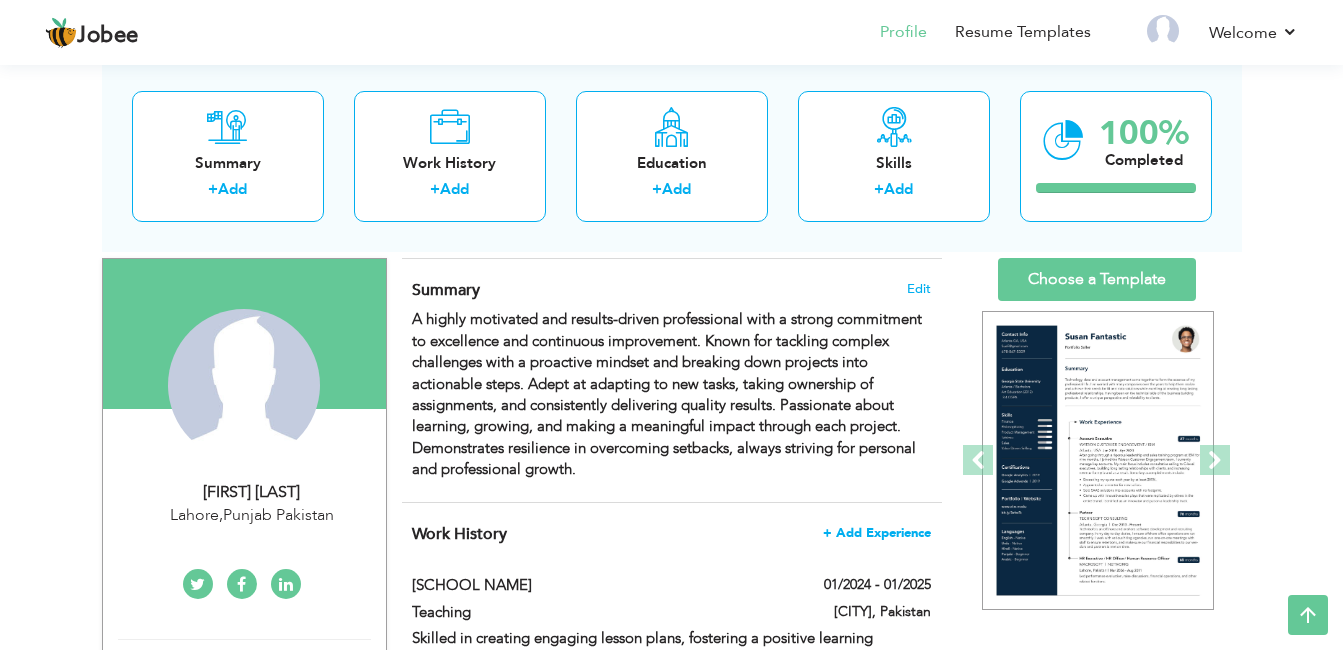 click on "+ Add Experience" at bounding box center [877, 533] 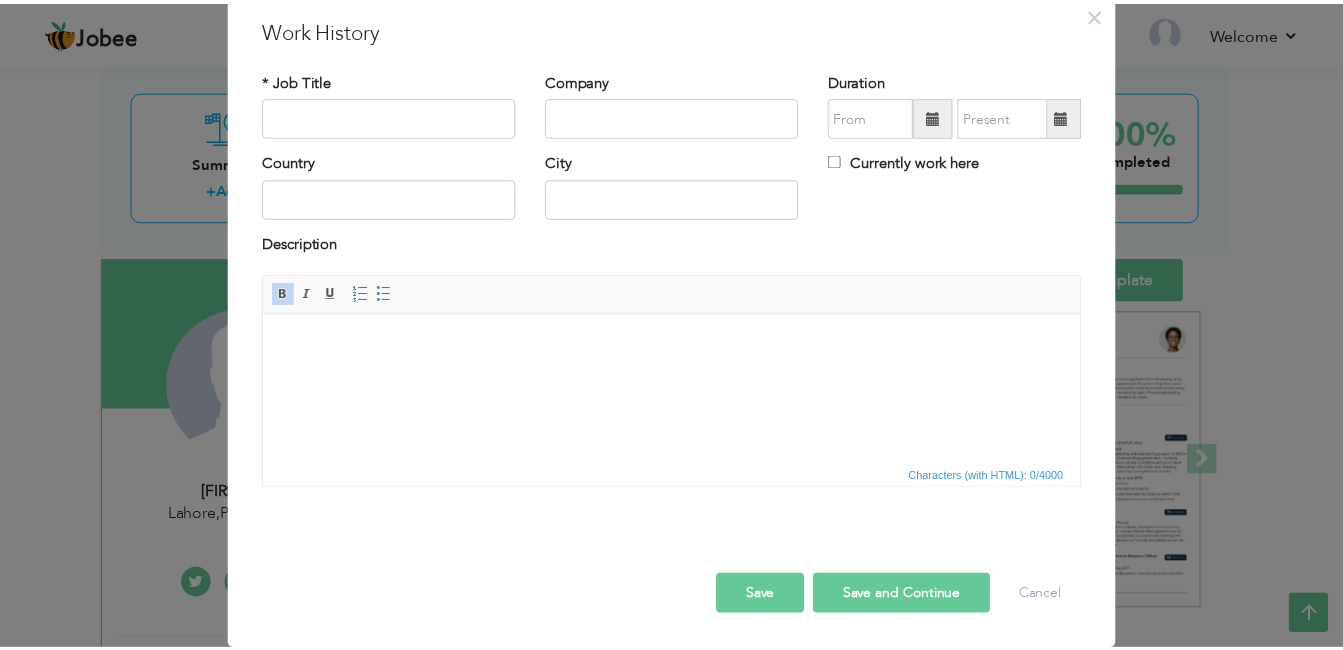 scroll, scrollTop: 0, scrollLeft: 0, axis: both 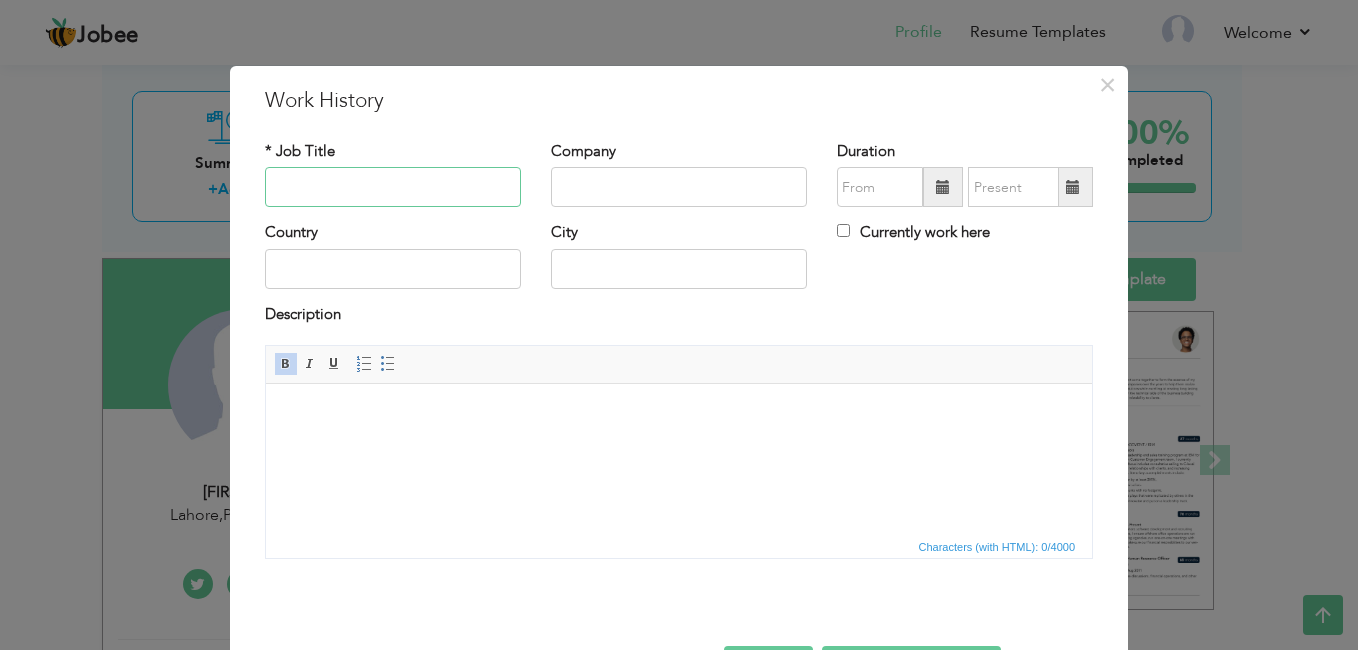 click at bounding box center (393, 187) 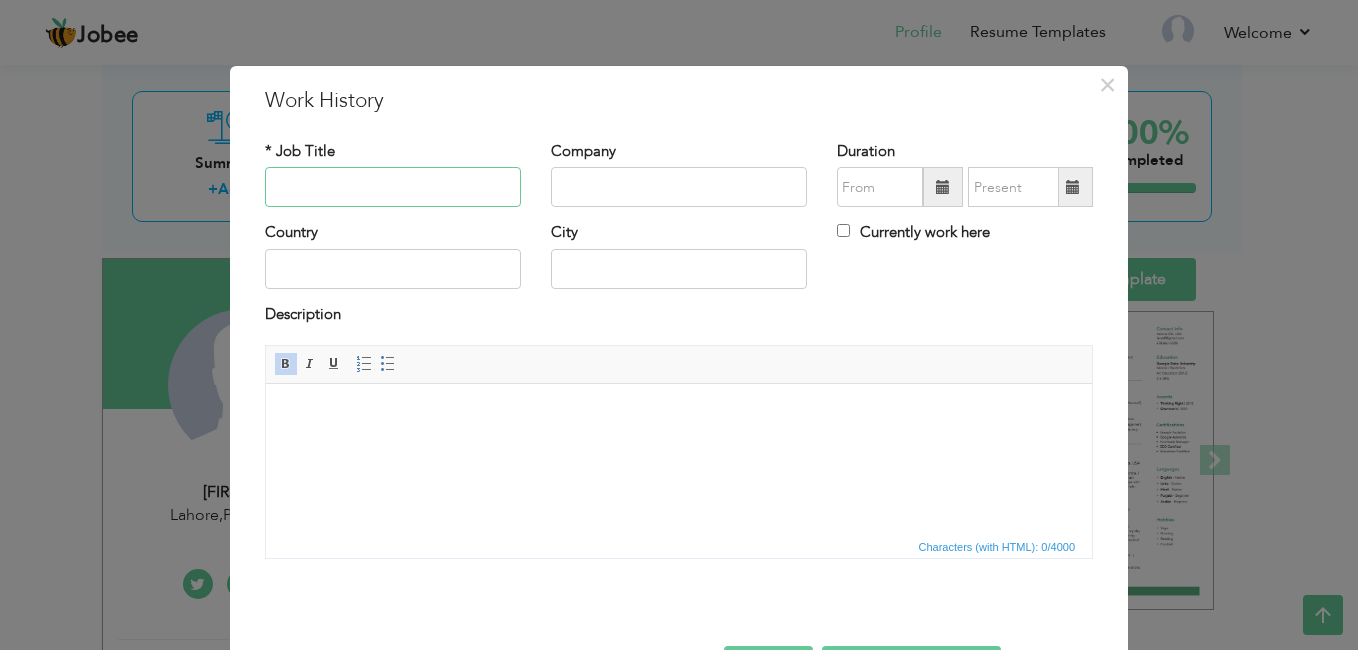 paste on "Reception Department" 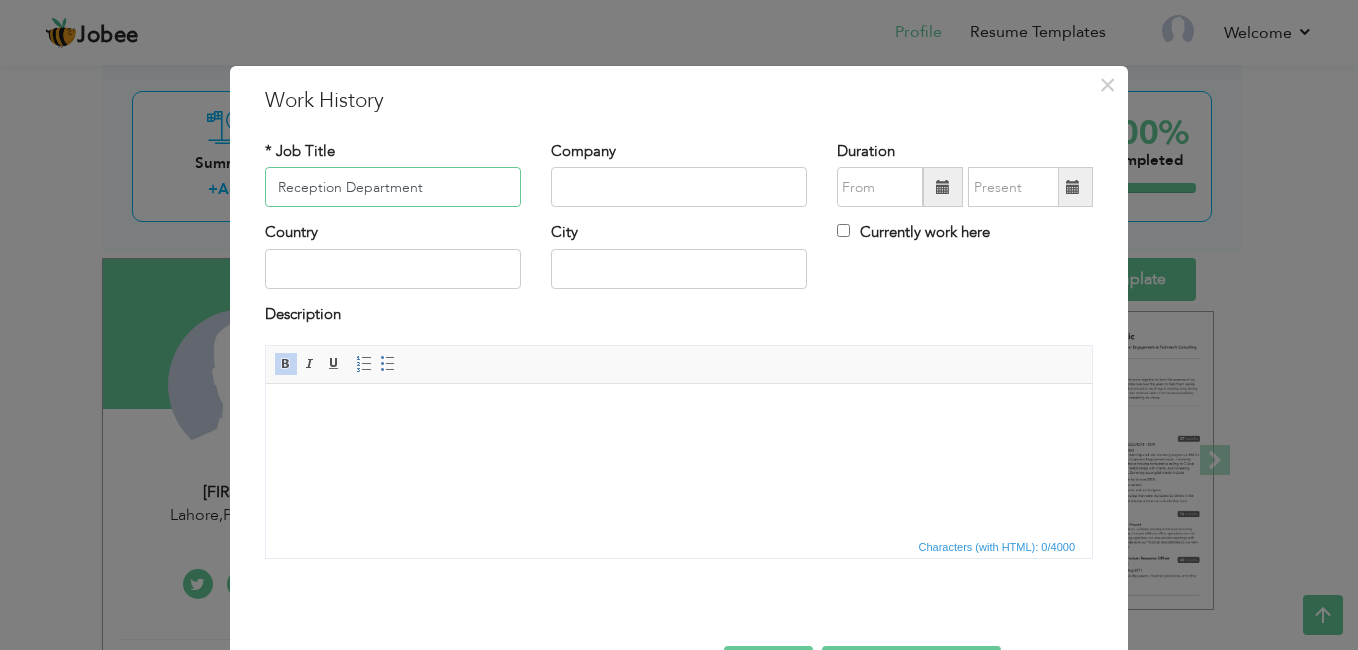 type on "Reception Department" 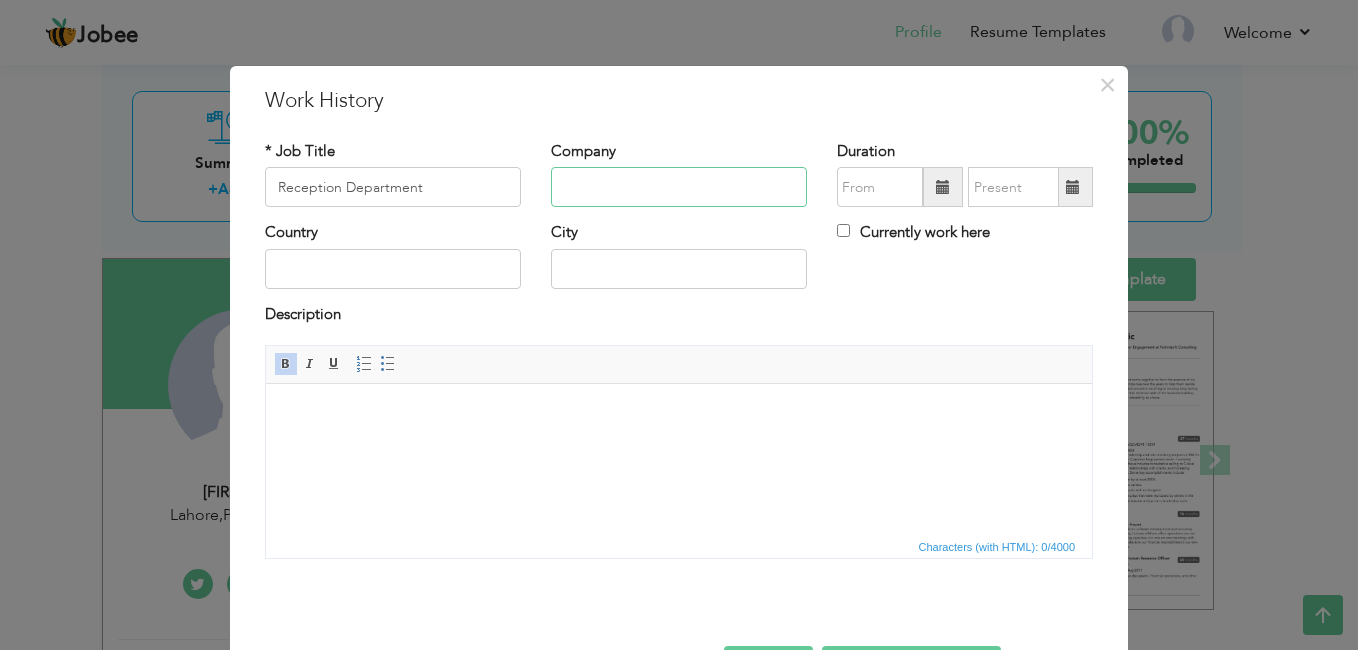 click at bounding box center (679, 187) 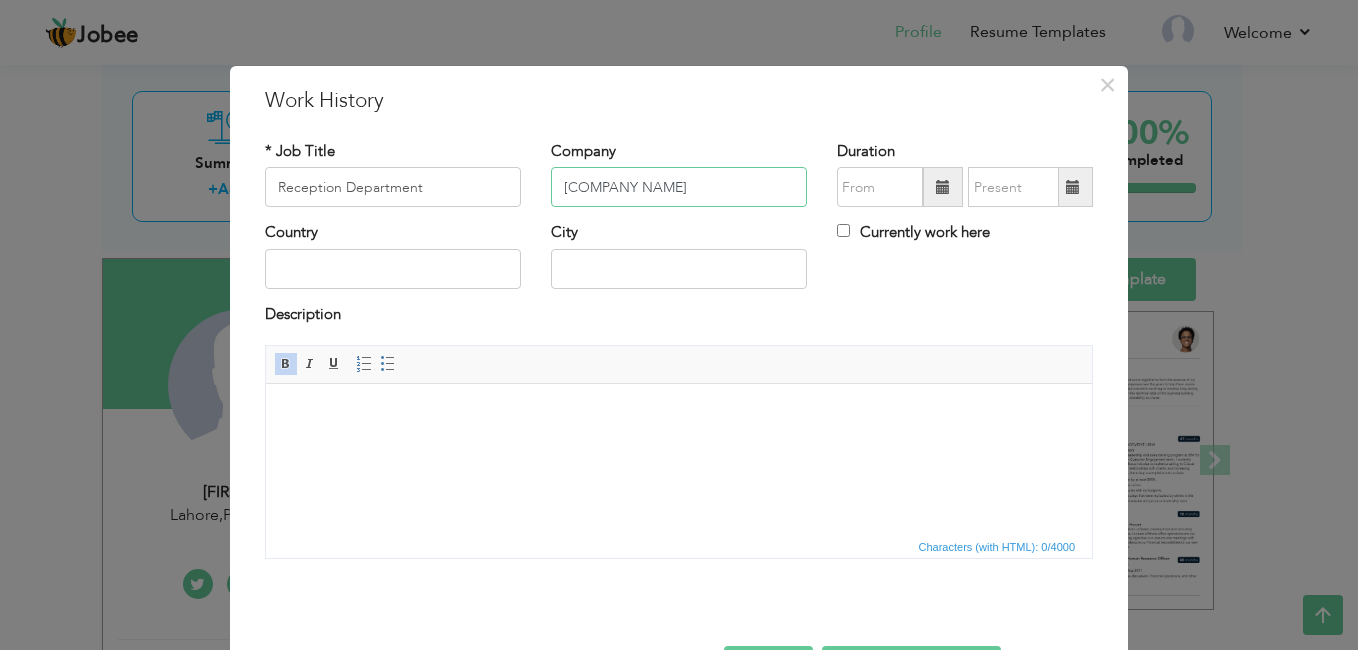 type on "[COMPANY NAME]" 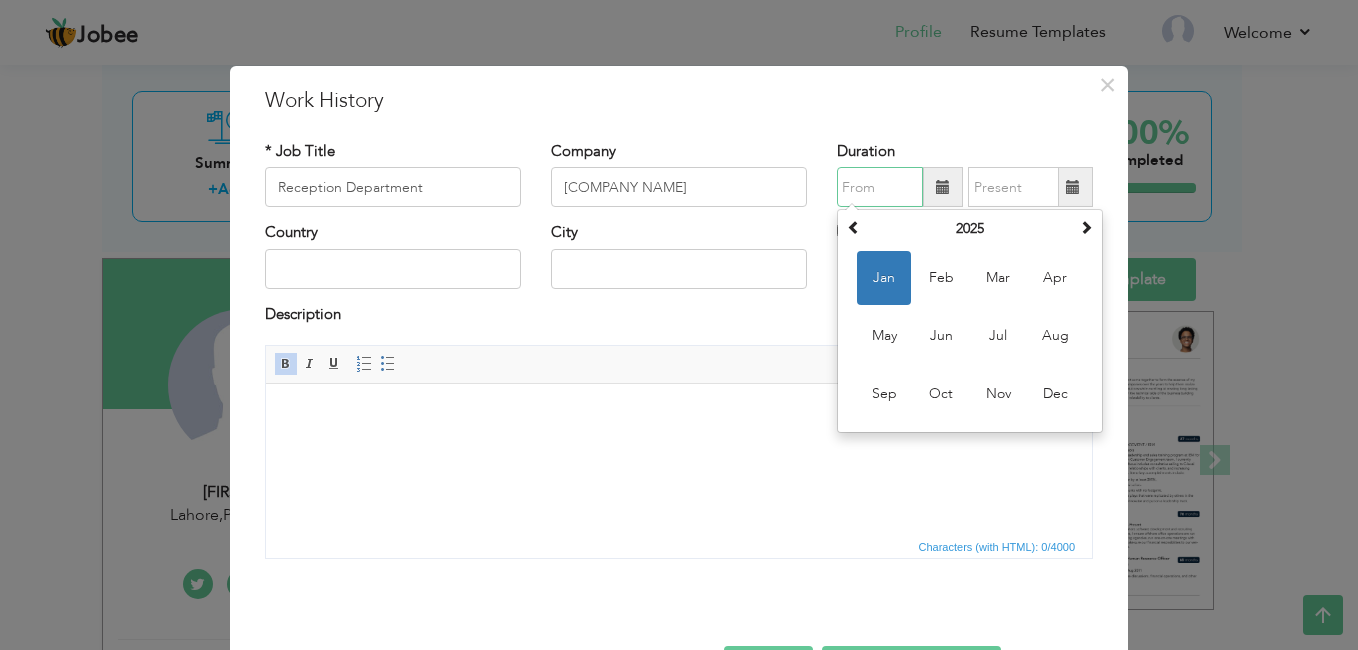 click at bounding box center [880, 187] 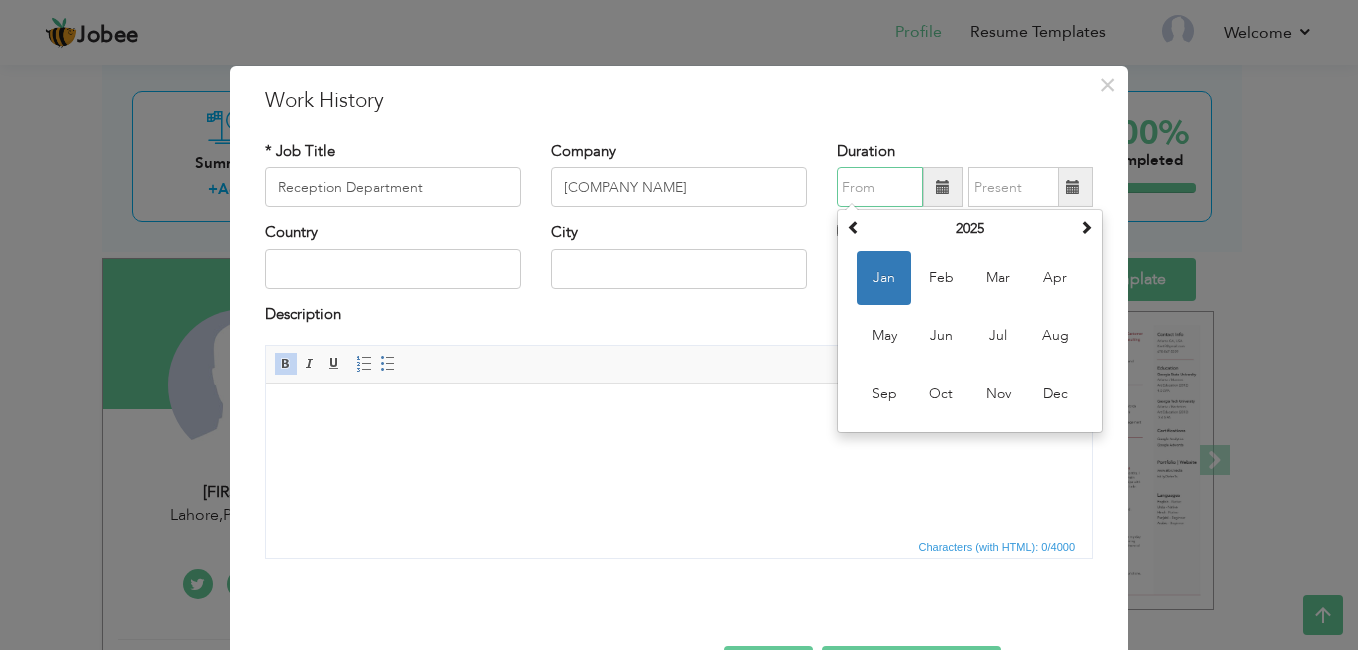 type on "07/2024" 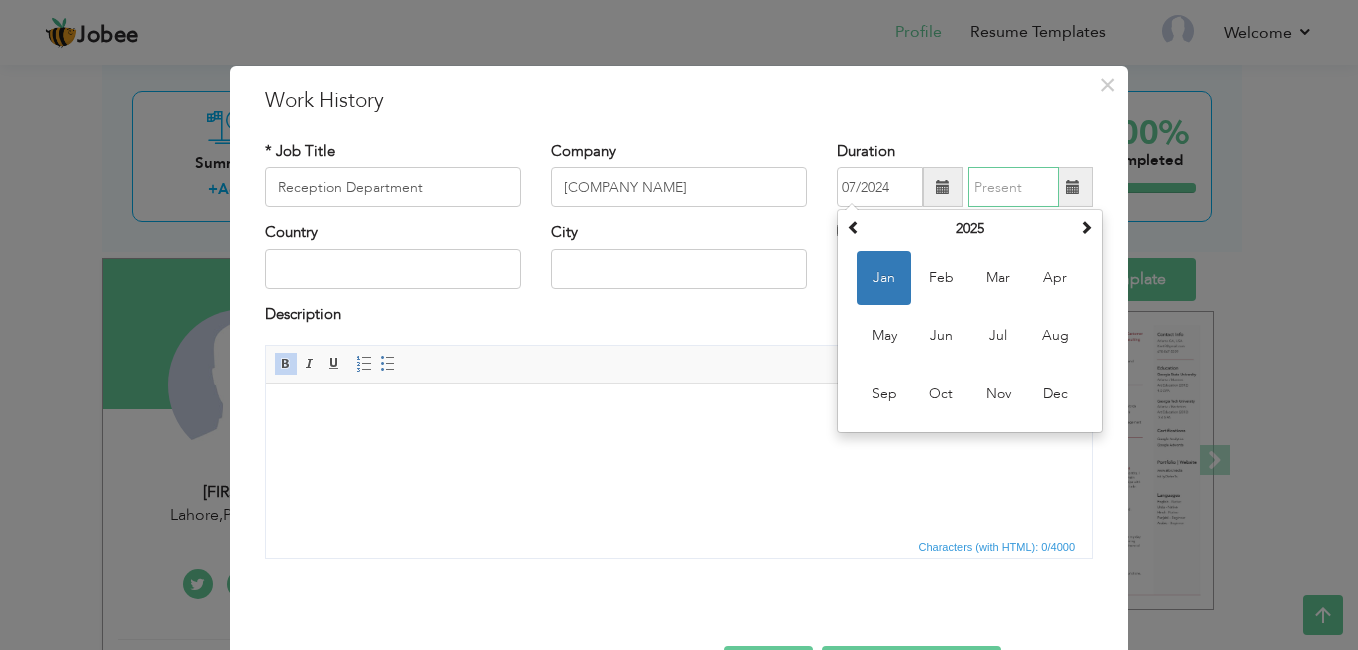 type on "10/2024" 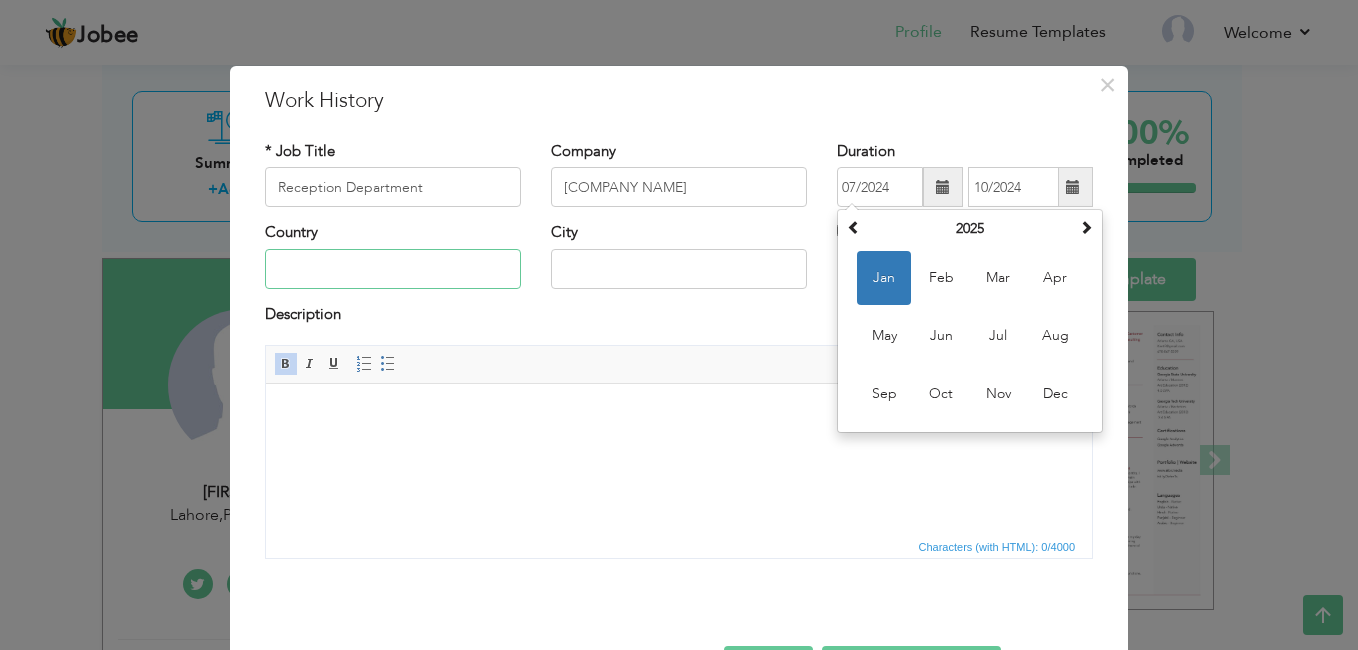 type on "Pakistan" 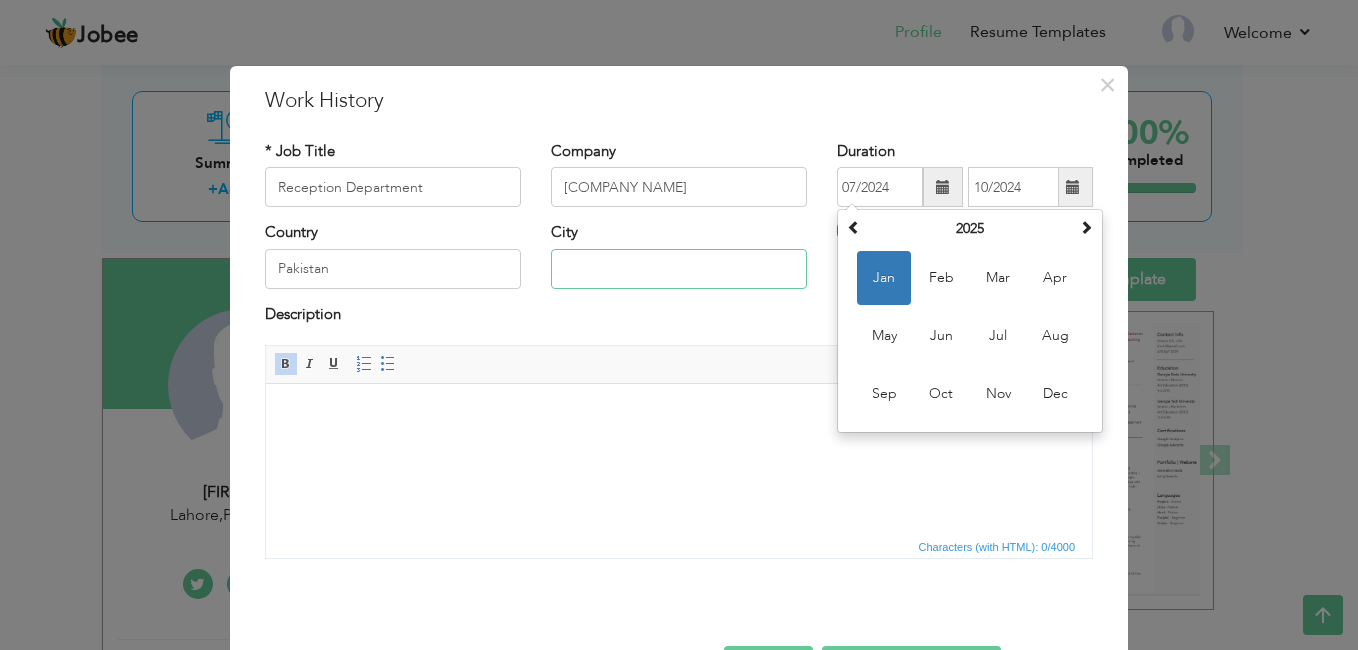 type on "[CITY]" 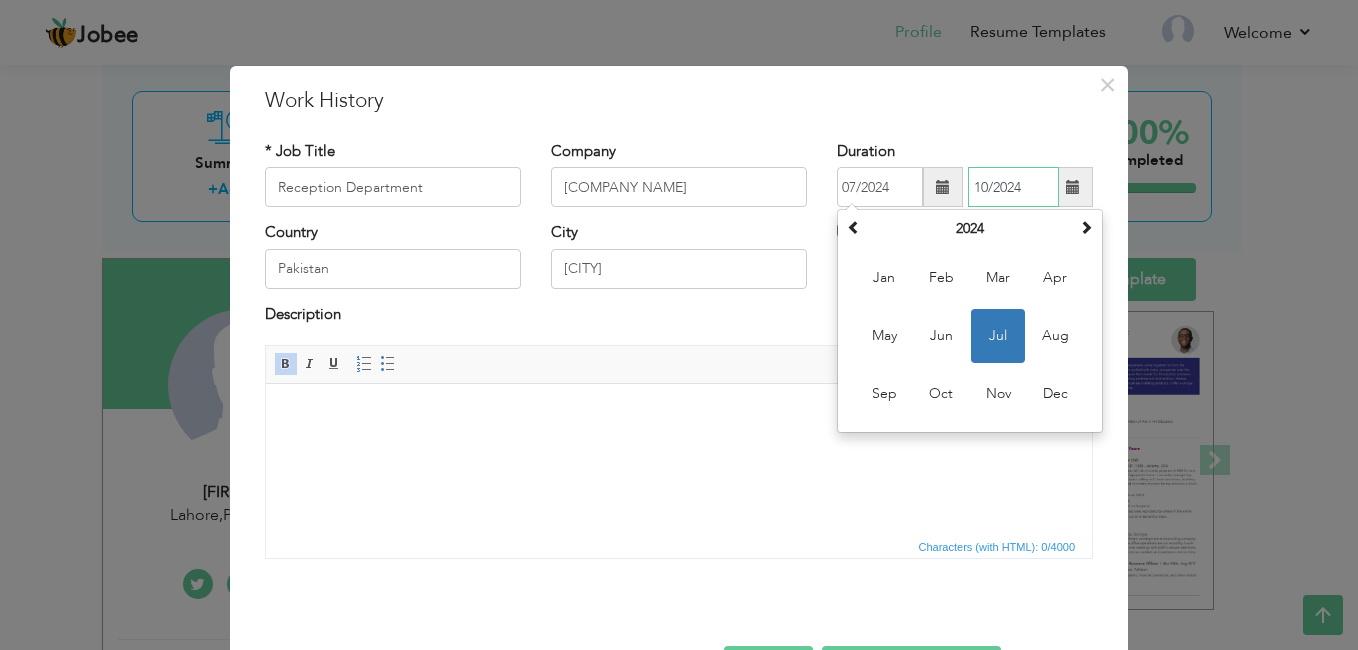 click on "10/2024" at bounding box center (1013, 187) 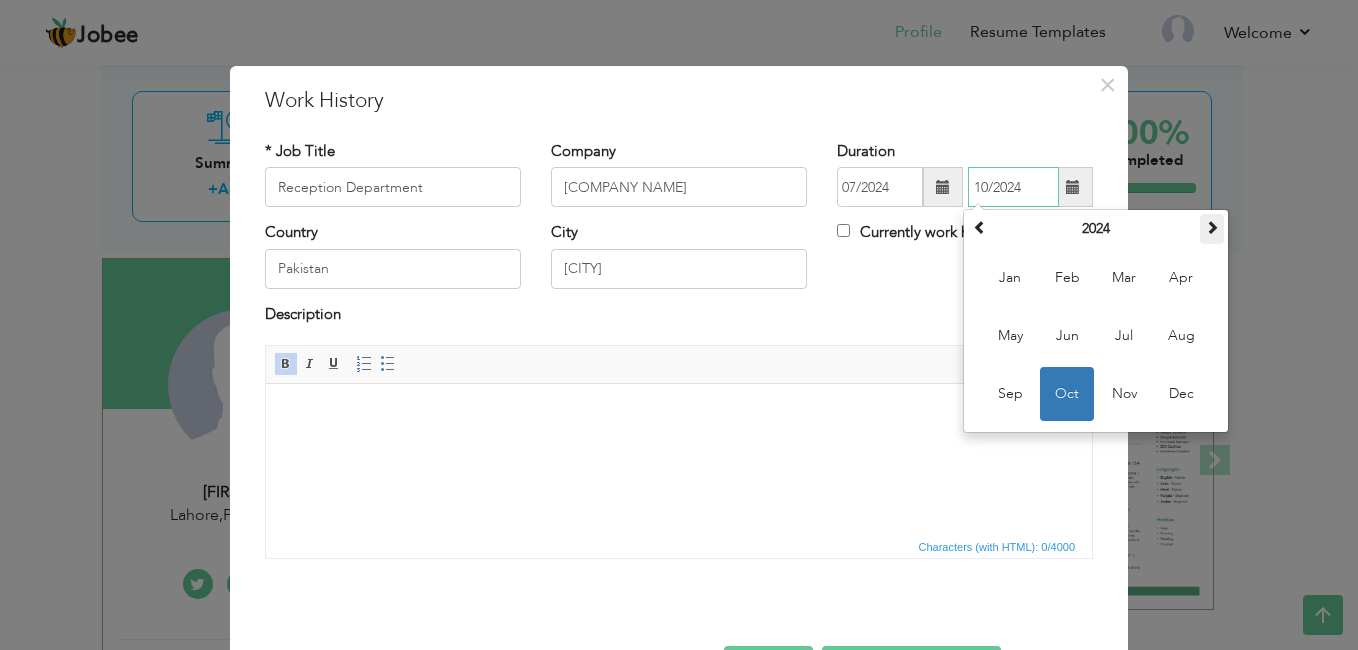 click at bounding box center [1212, 229] 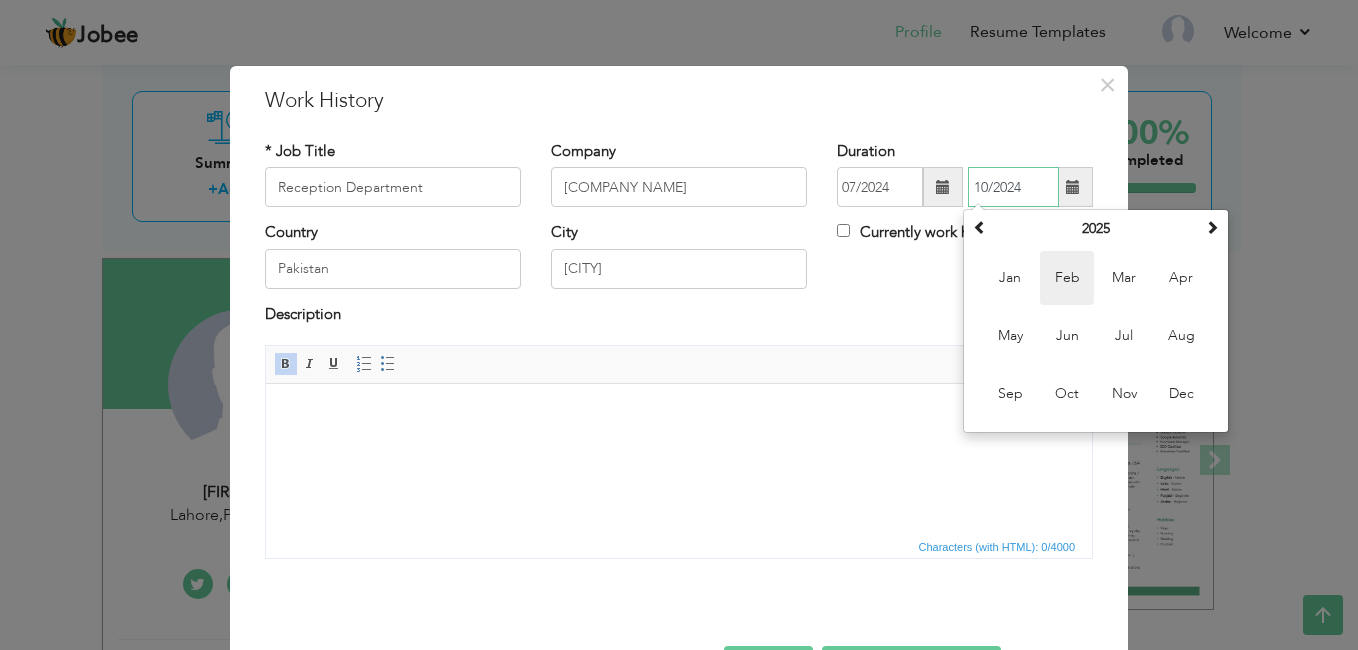 click on "Feb" at bounding box center [1067, 278] 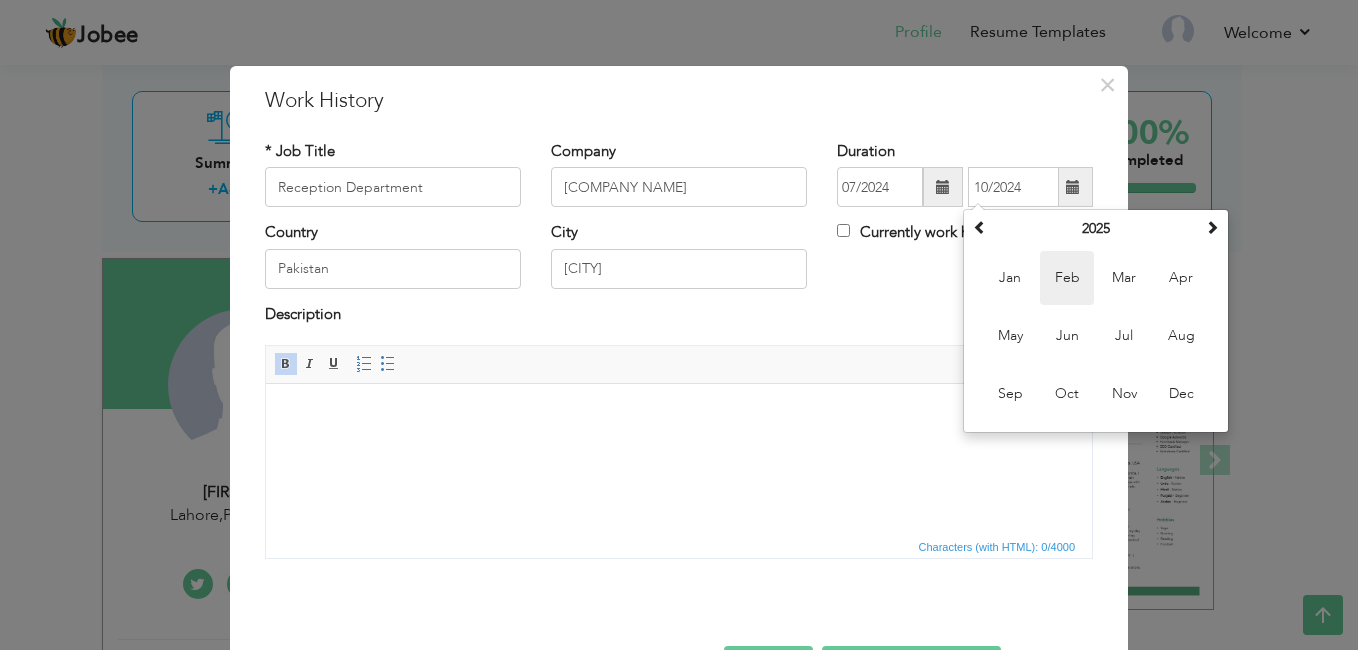 type on "02/2025" 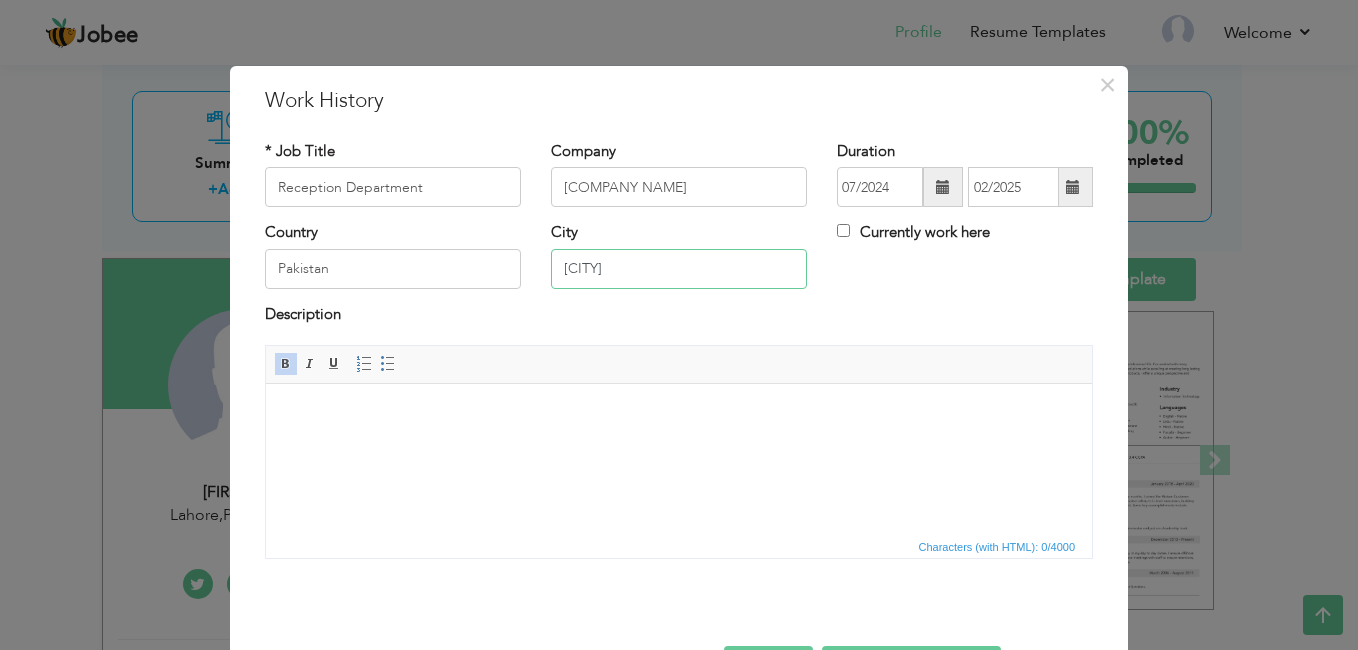 click on "[CITY]" at bounding box center [679, 269] 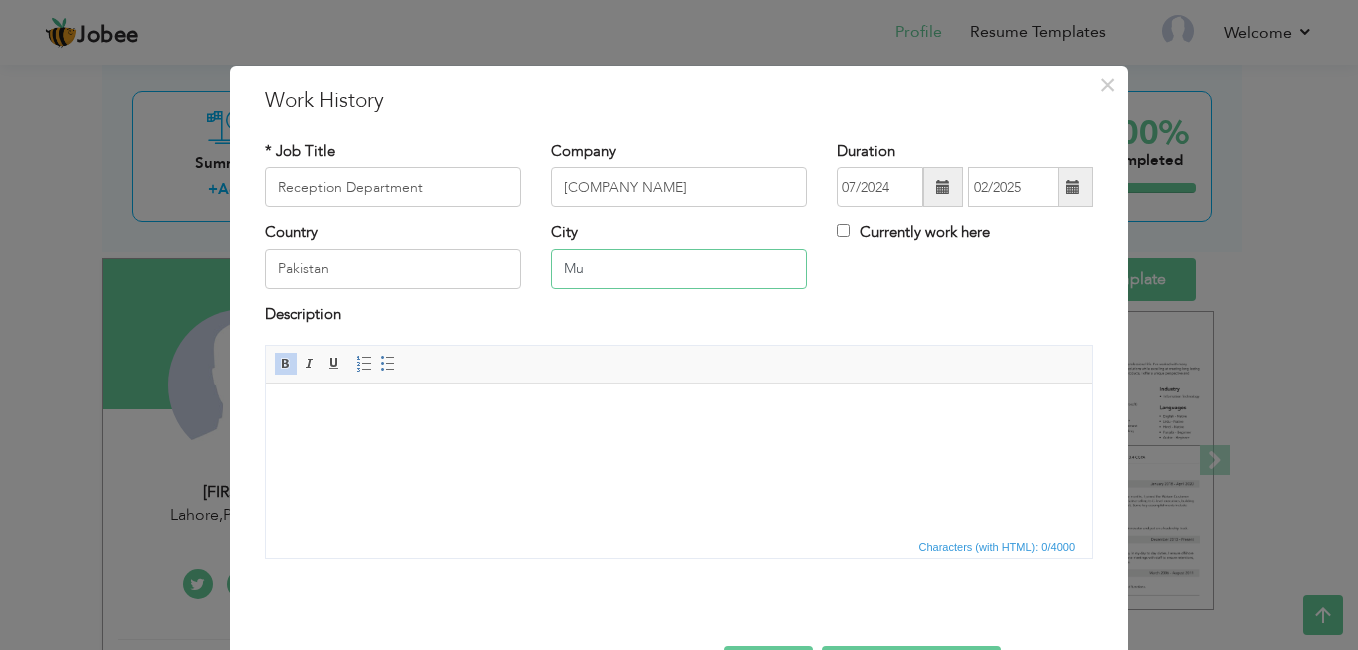 type on "M" 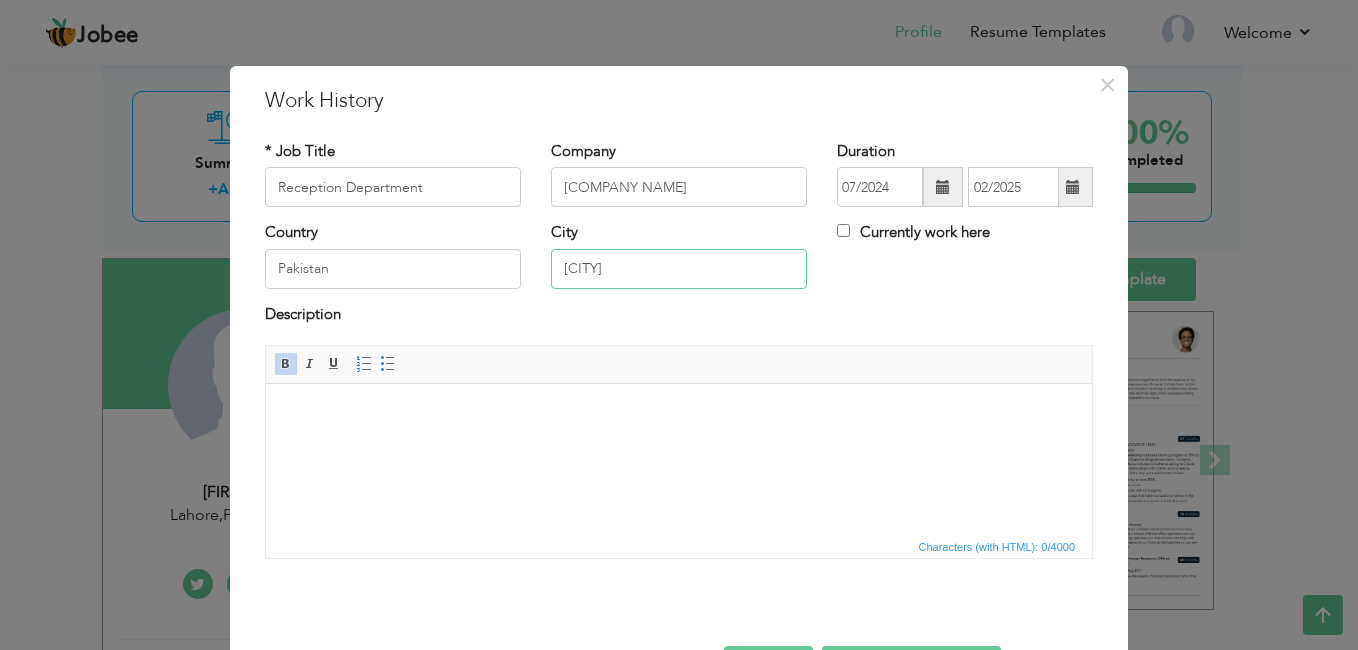 type on "[CITY]" 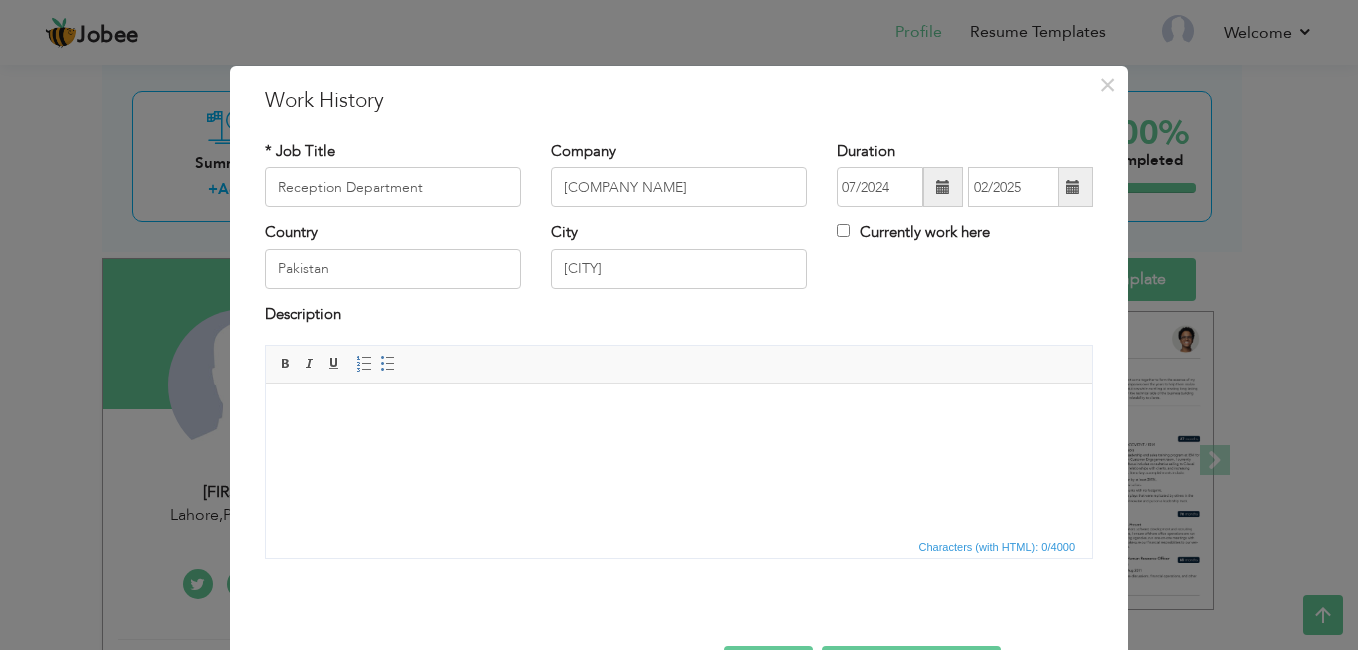 click at bounding box center (679, 414) 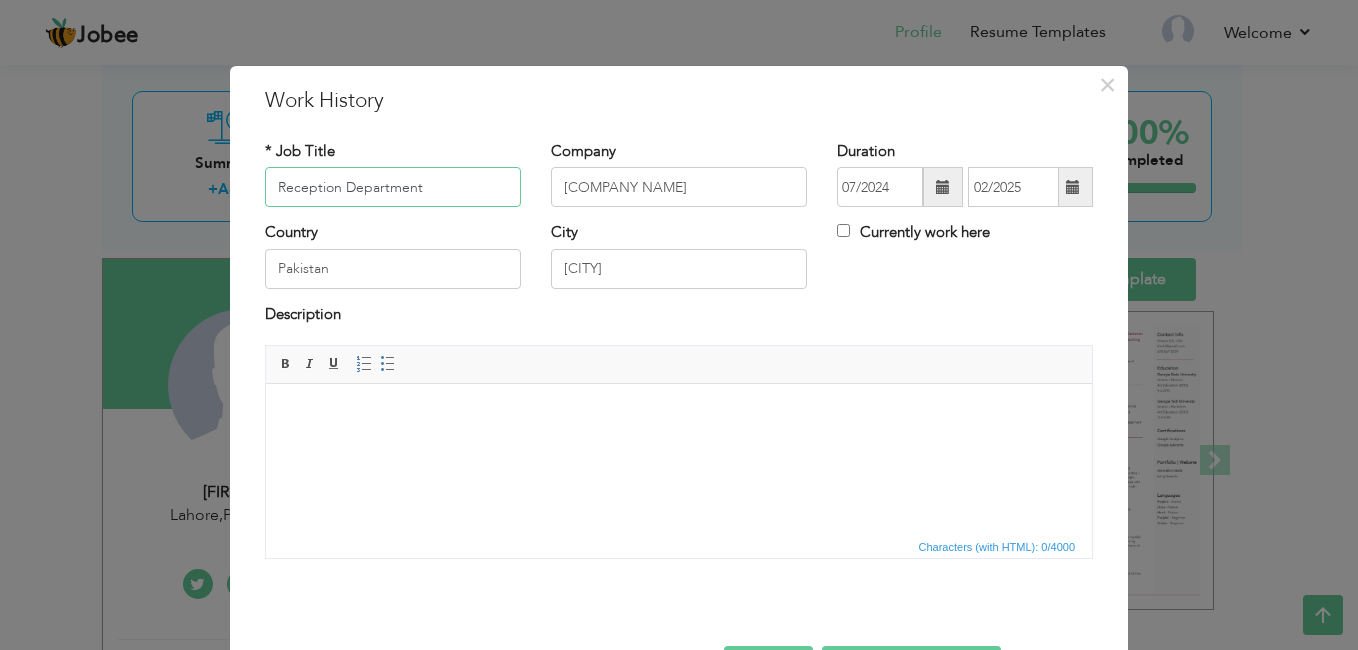 click on "Reception Department" at bounding box center [393, 187] 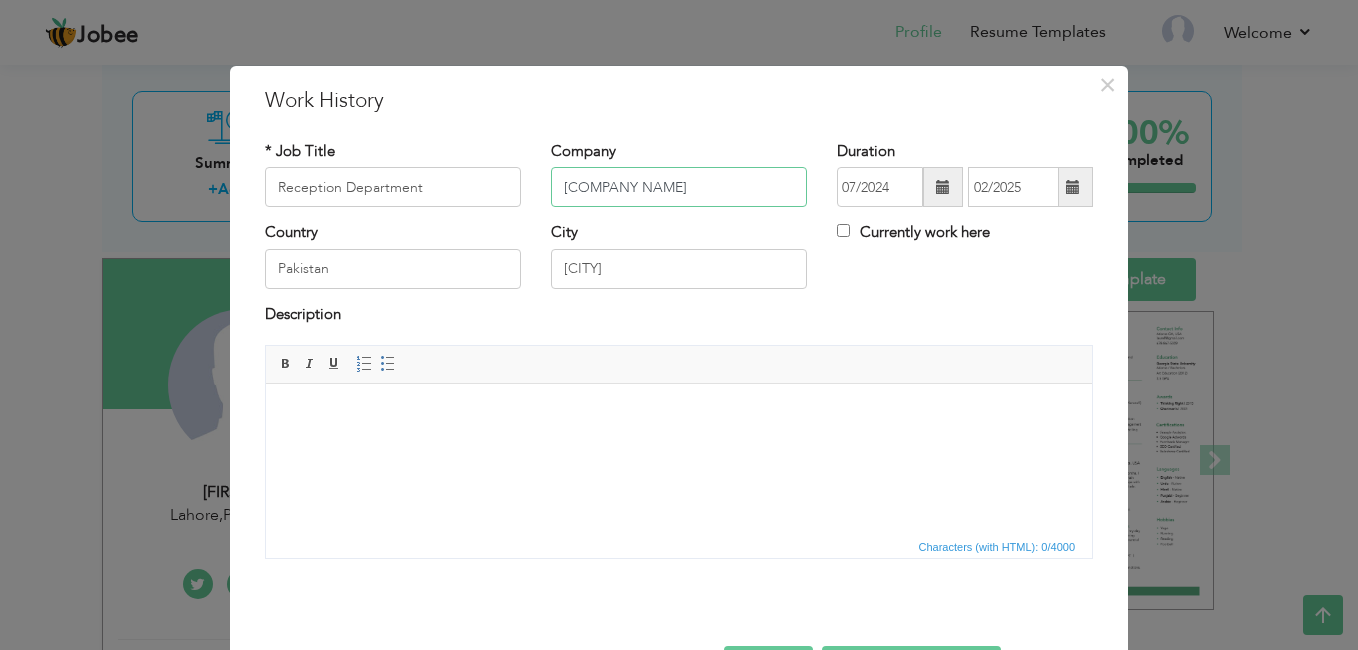 click on "[COMPANY NAME]" at bounding box center [679, 187] 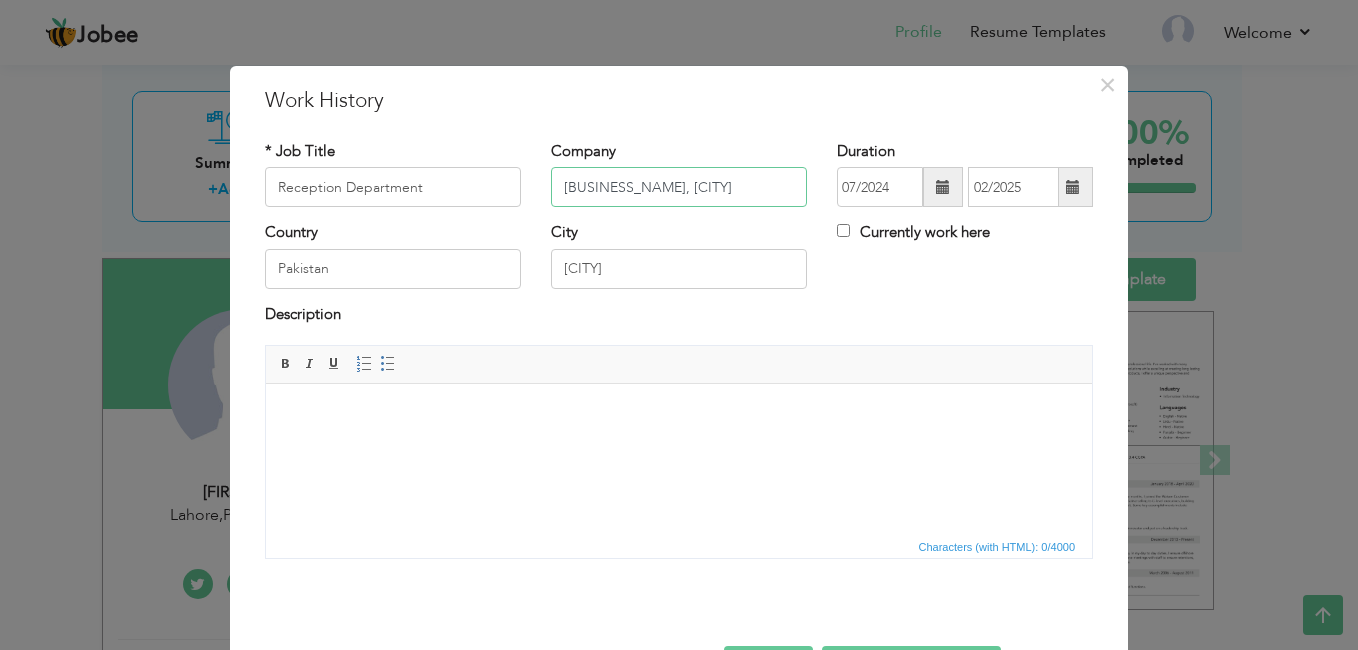 type on "[BUSINESS_NAME], [CITY]" 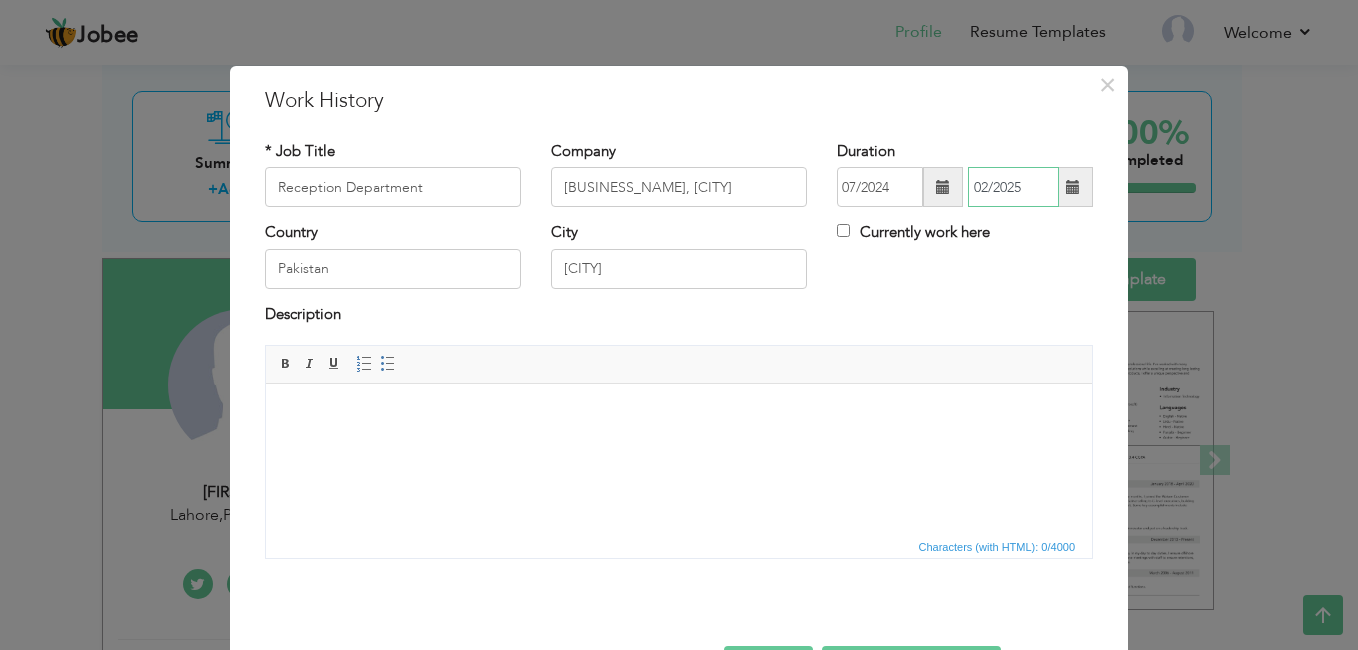 click on "02/2025" at bounding box center (1013, 187) 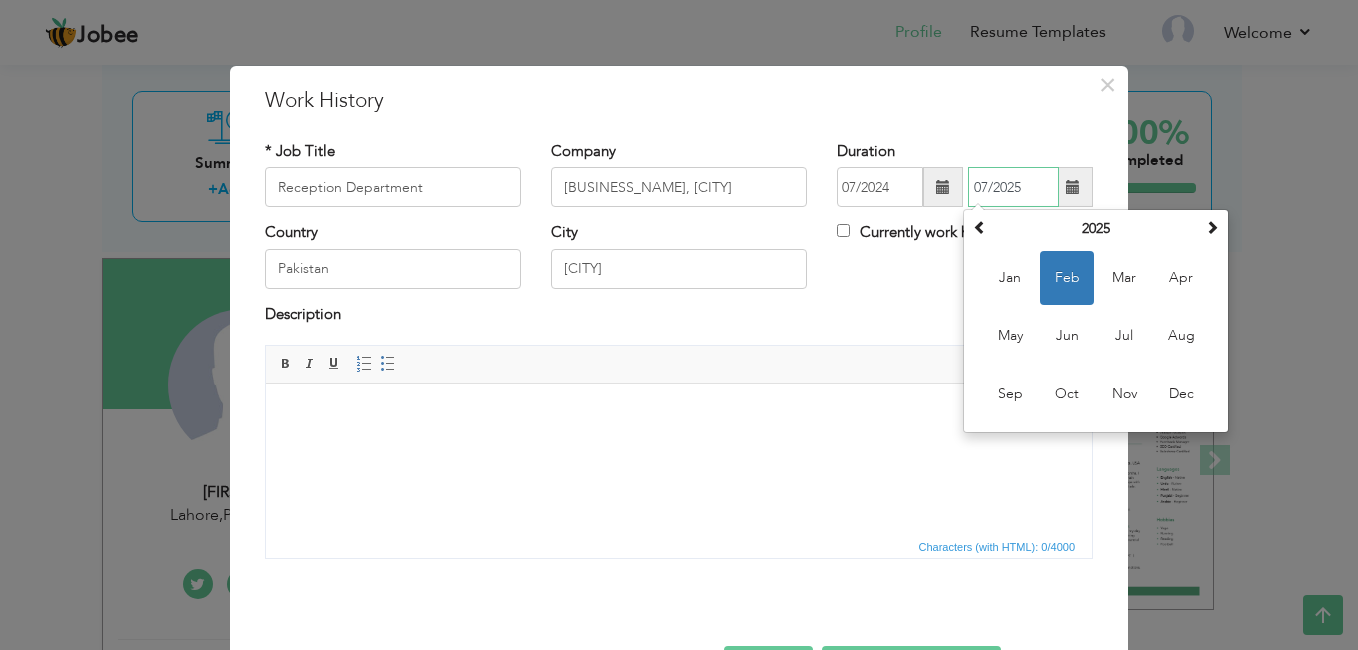 type on "07/2025" 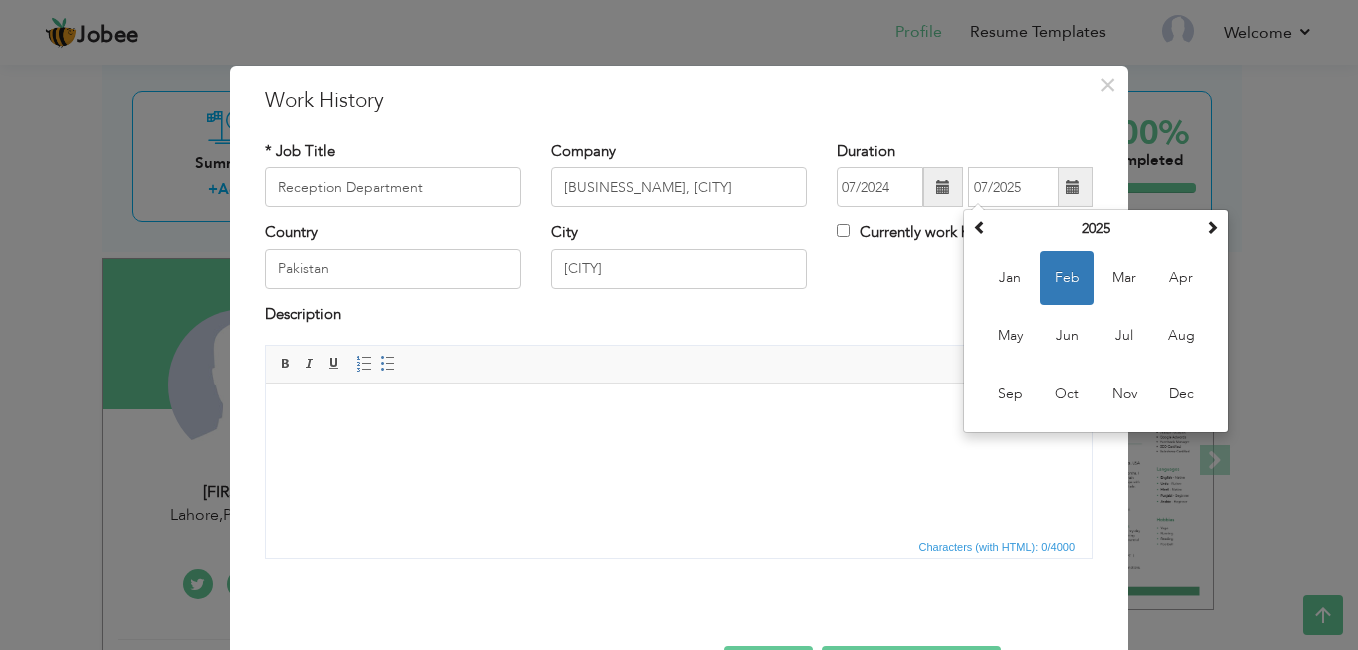 click at bounding box center [679, 414] 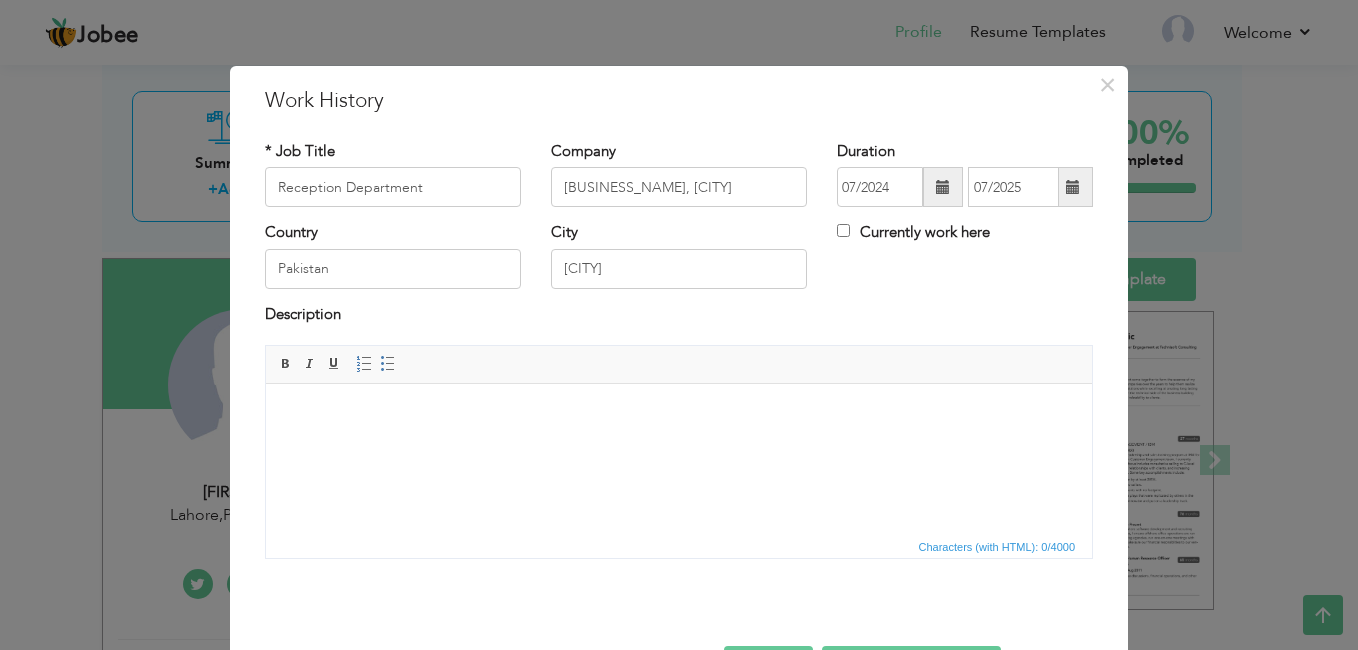 click at bounding box center [679, 414] 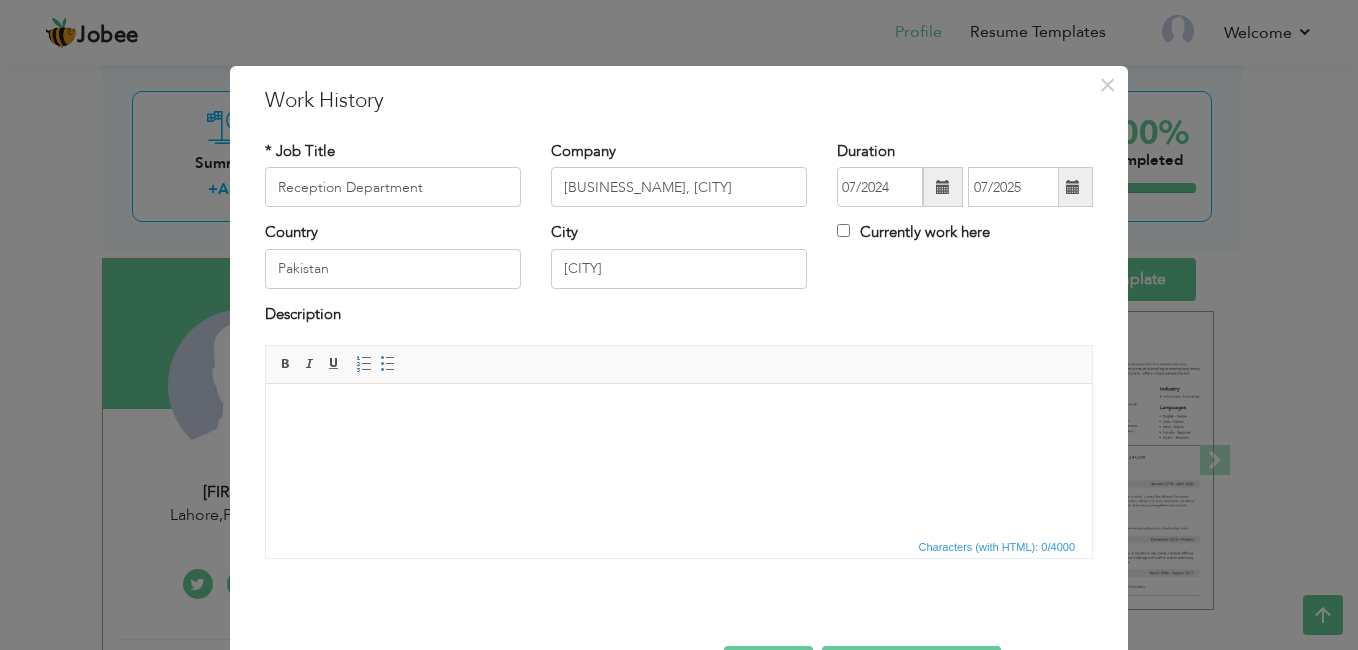 click on "×
Work History
* Job Title
Reception Department
Company
Al-Maida Fried, [CITY]
Duration [DATE] [DATE] Country" at bounding box center (679, 325) 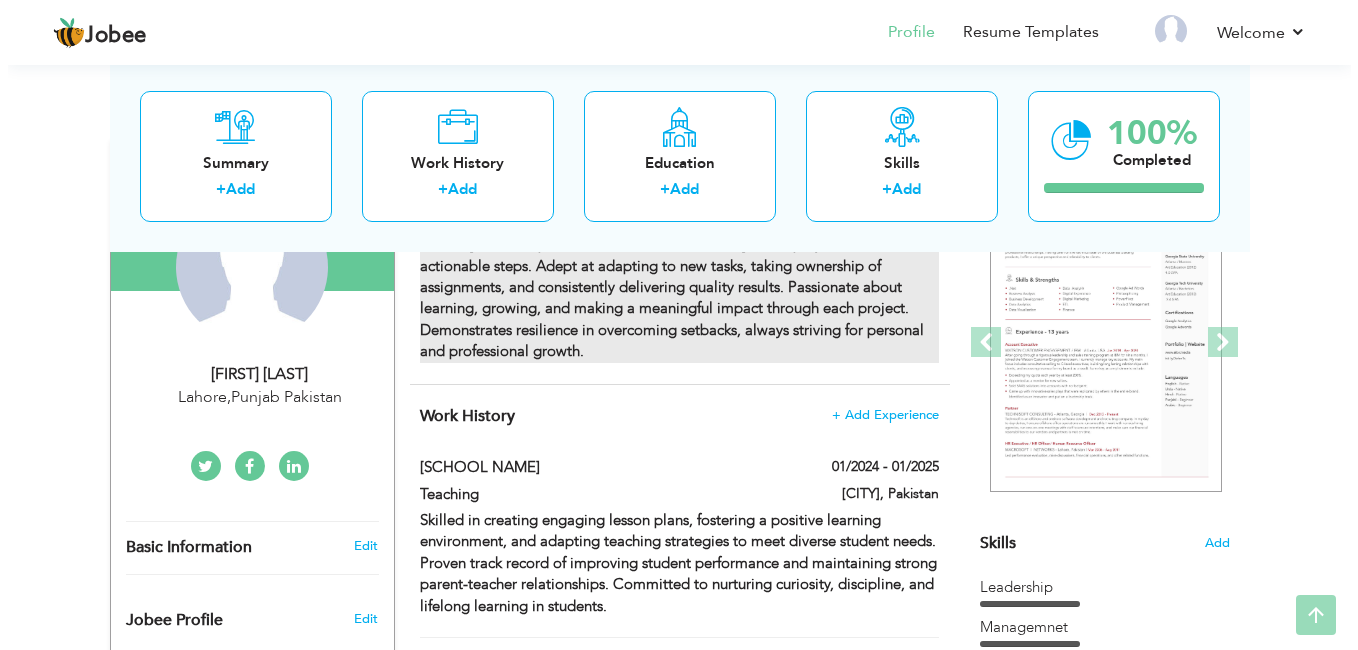 scroll, scrollTop: 241, scrollLeft: 0, axis: vertical 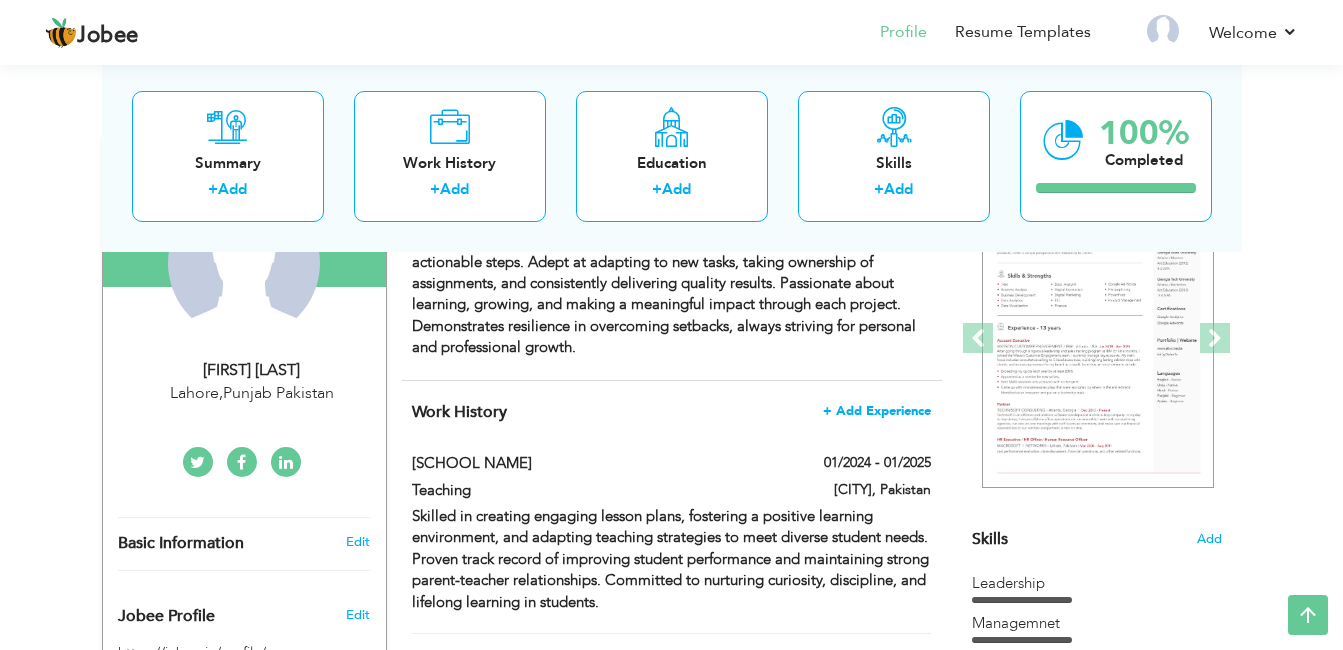 click on "+ Add Experience" at bounding box center [877, 411] 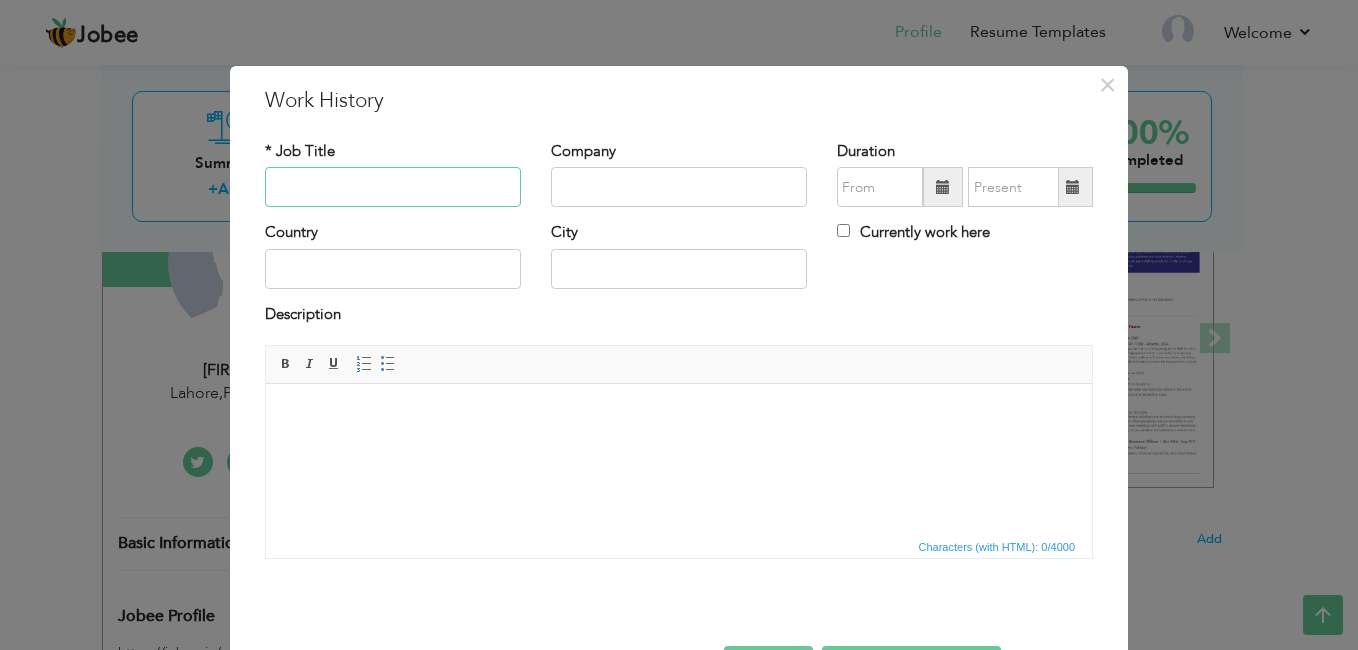click at bounding box center (393, 187) 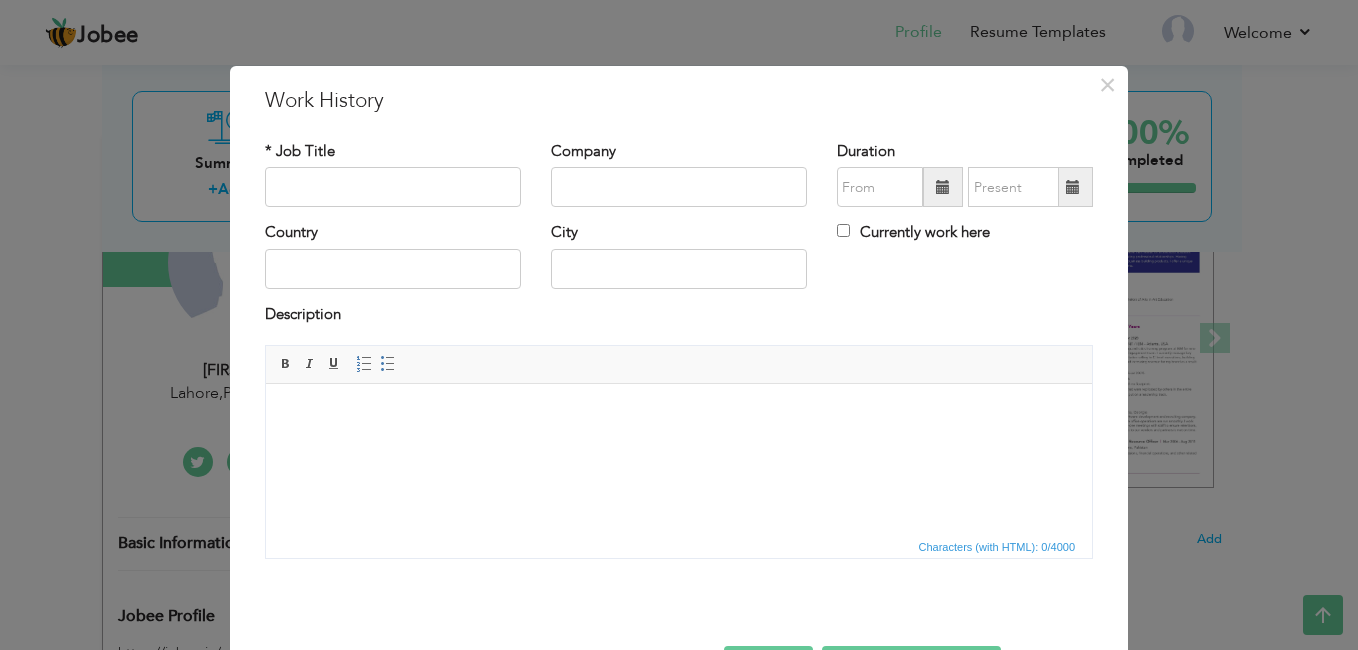 click at bounding box center (679, 414) 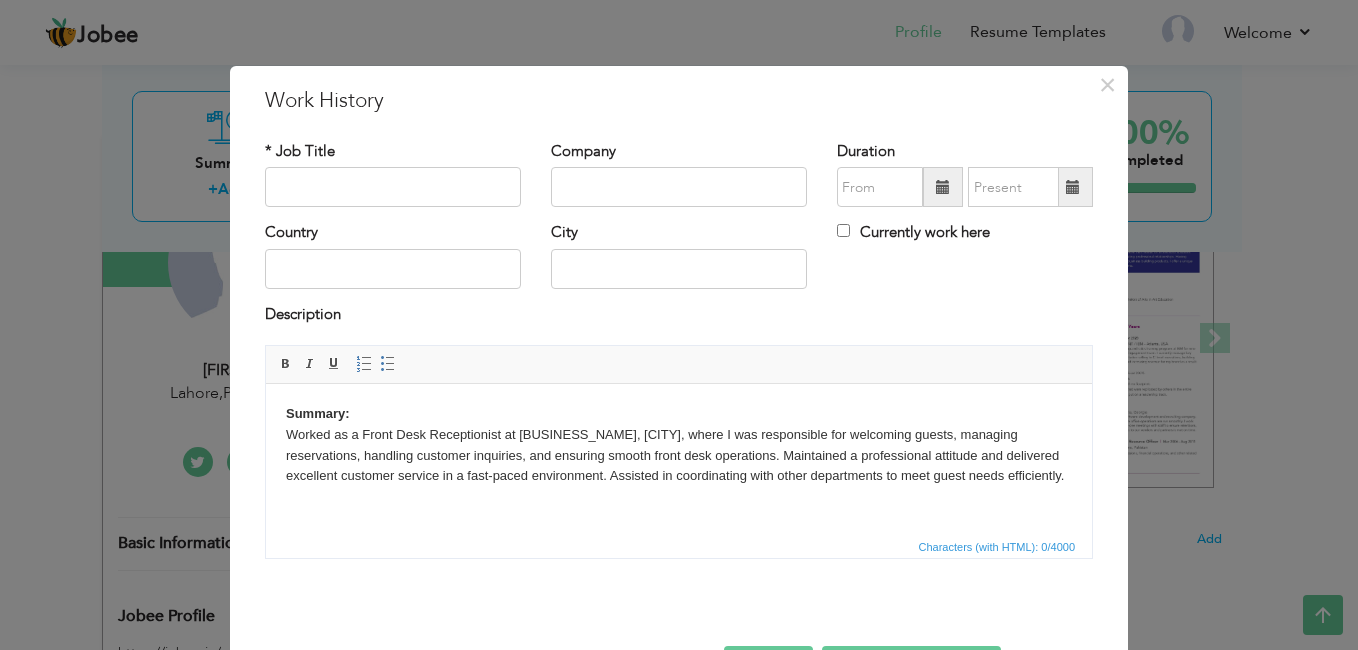 scroll, scrollTop: 25, scrollLeft: 0, axis: vertical 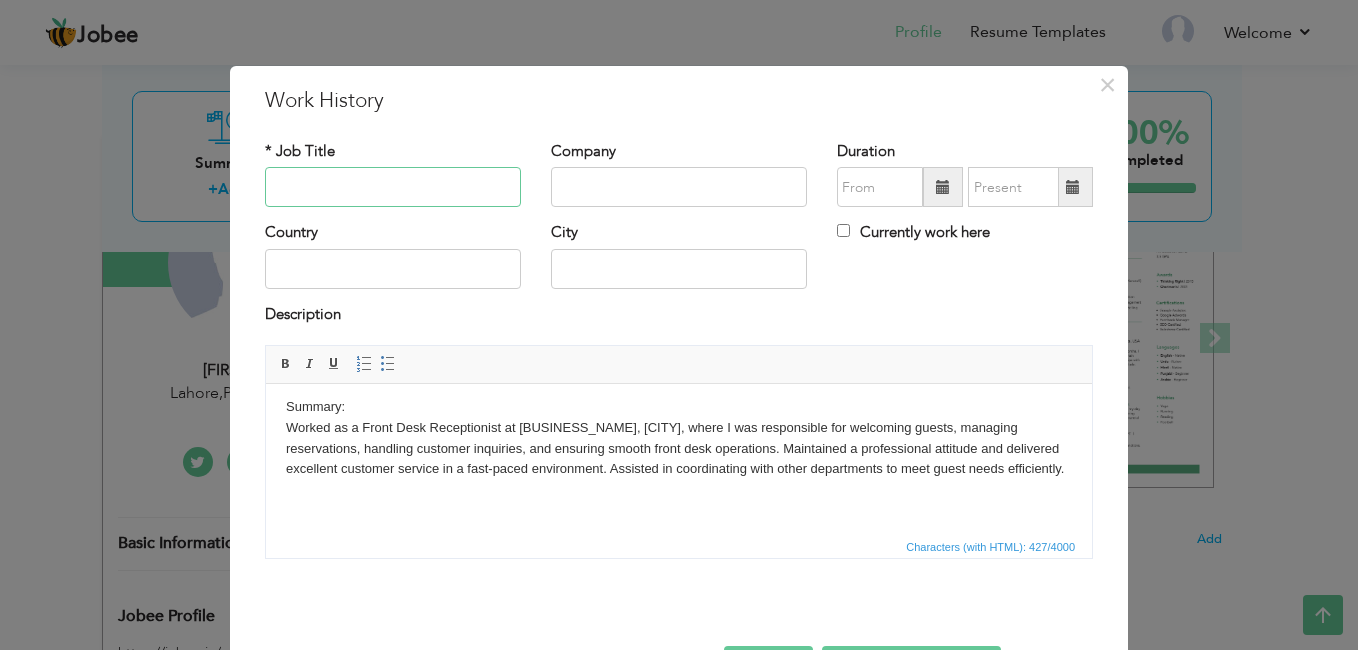 click at bounding box center (393, 187) 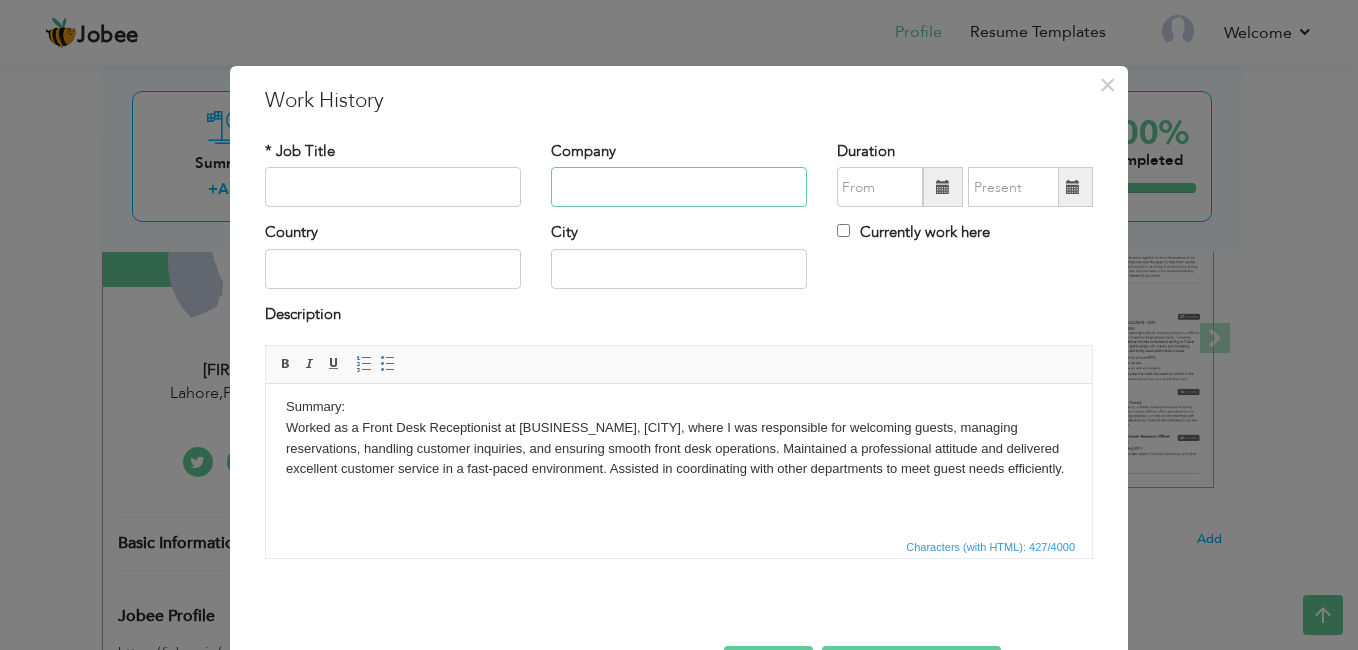 click at bounding box center (679, 187) 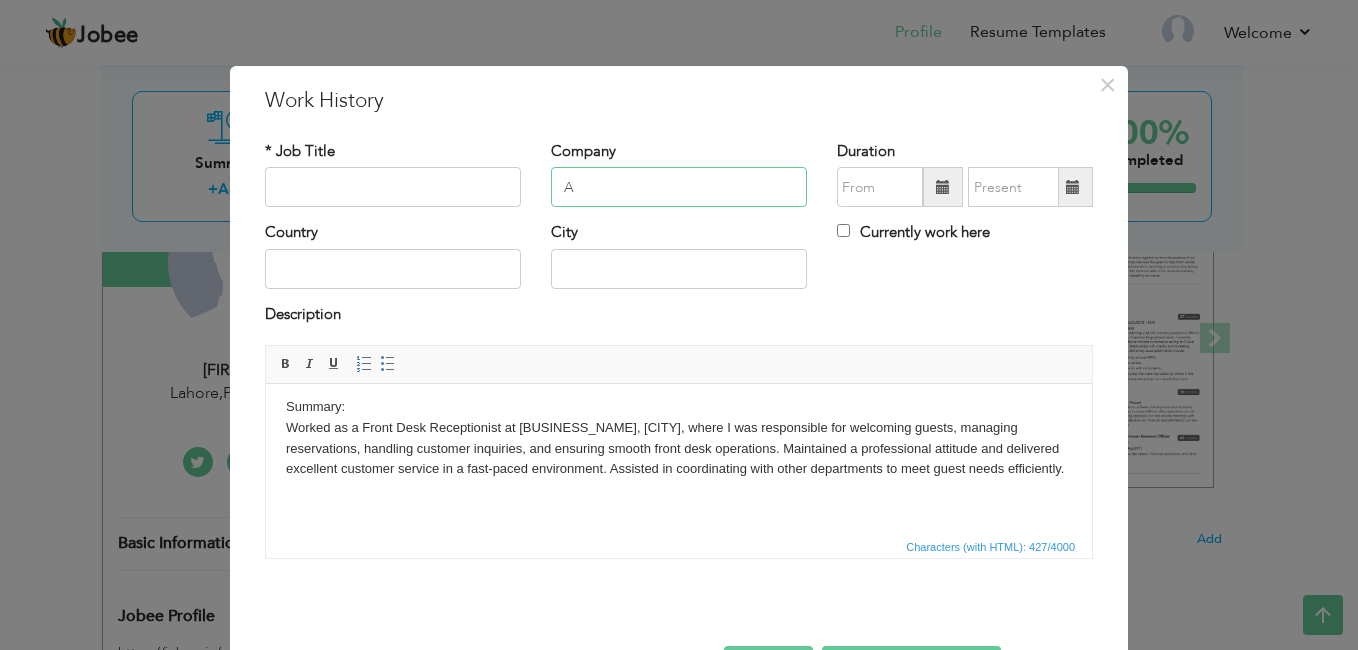type on "A" 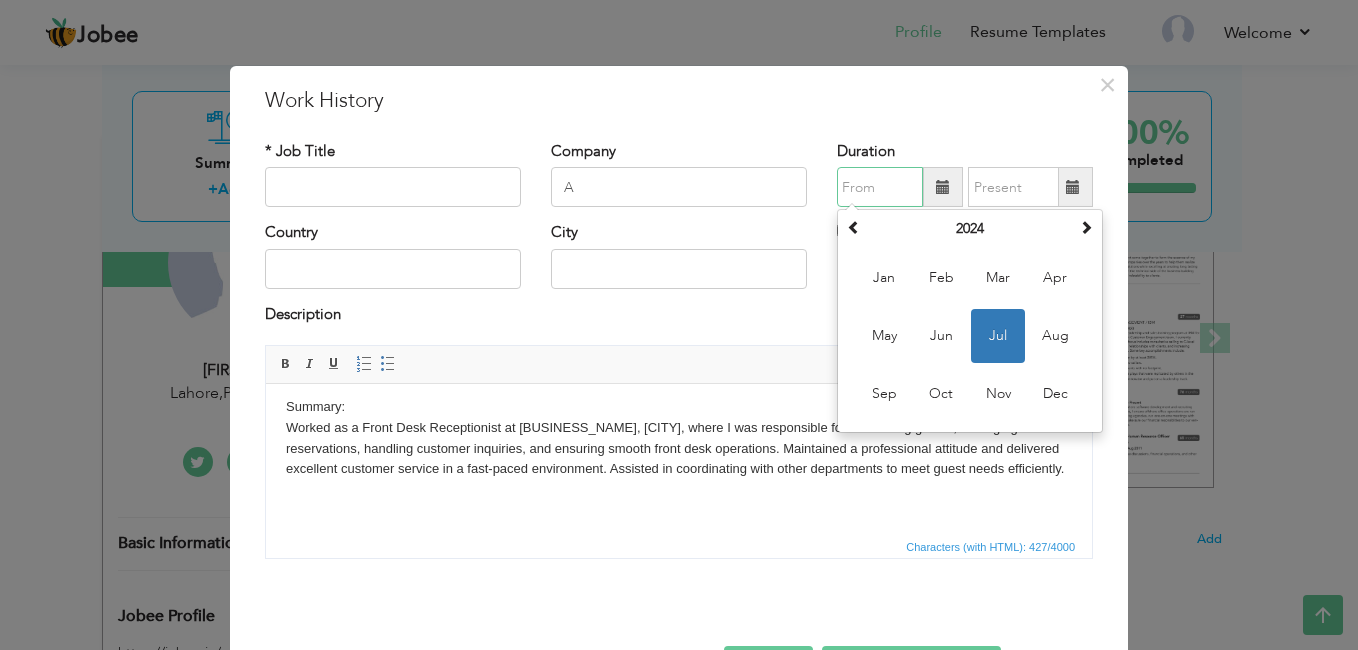 click at bounding box center (880, 187) 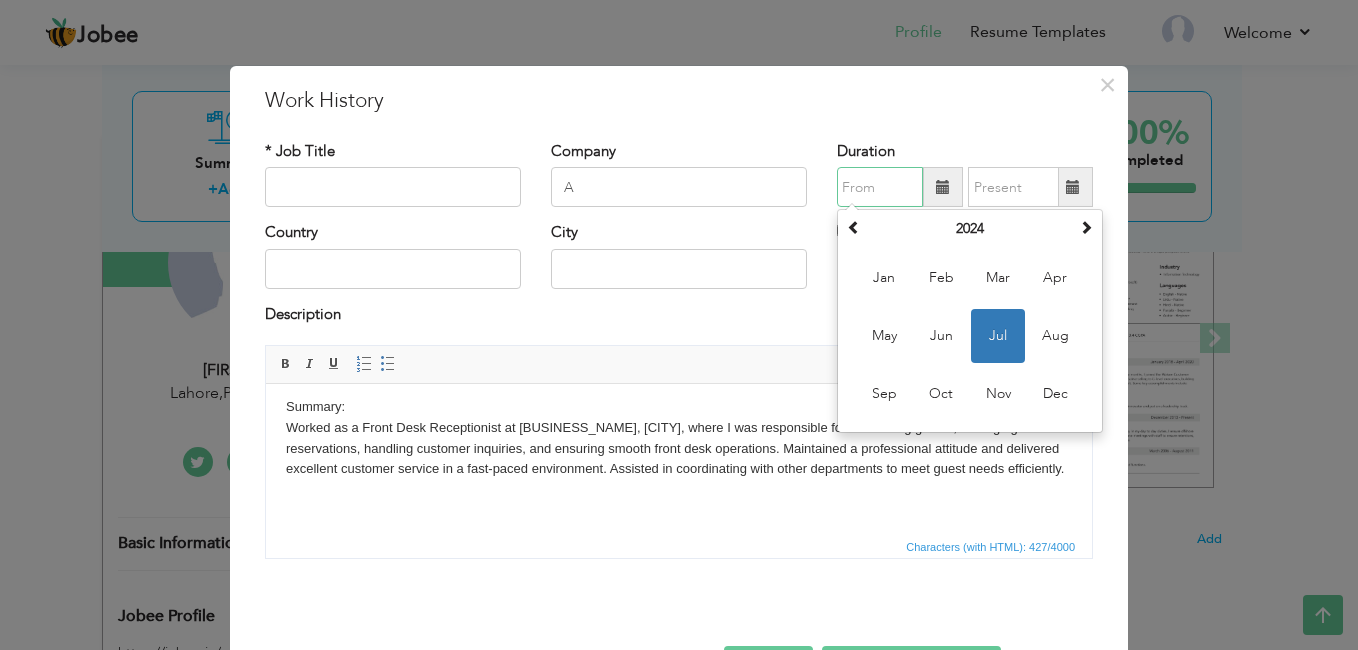 type on "07/2024" 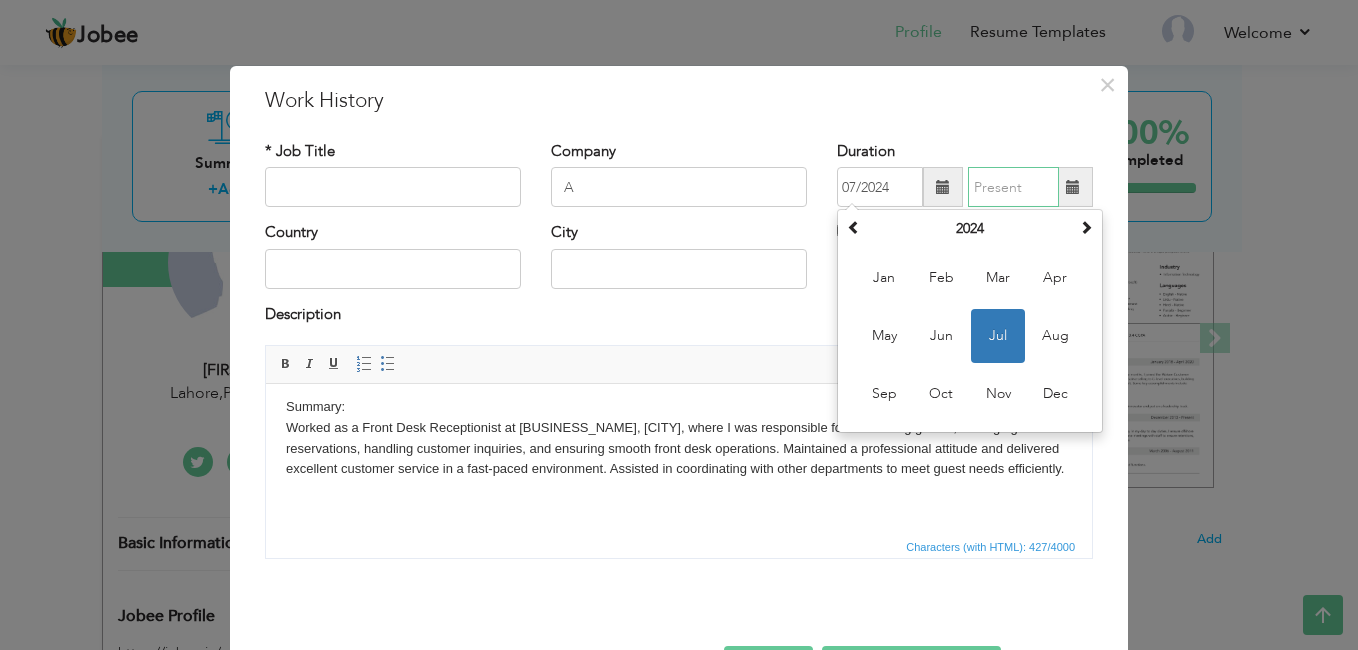 type on "07/2025" 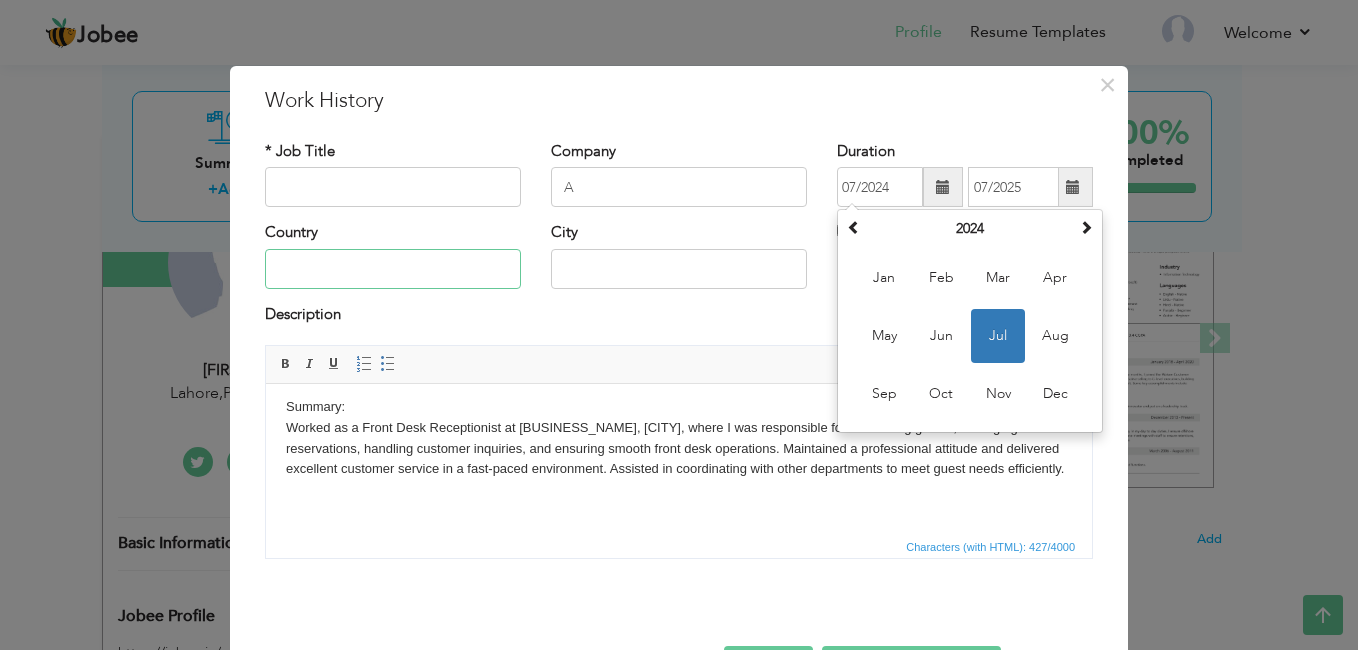 type on "Pakistan" 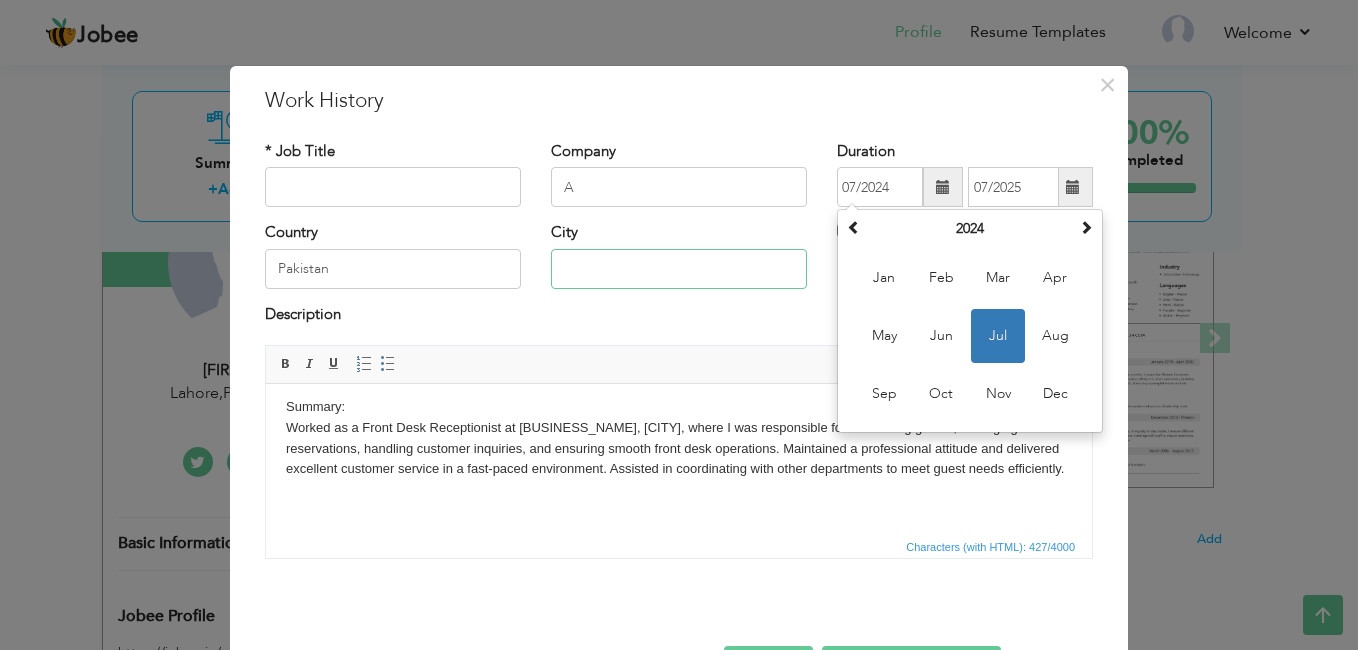 type on "[CITY]" 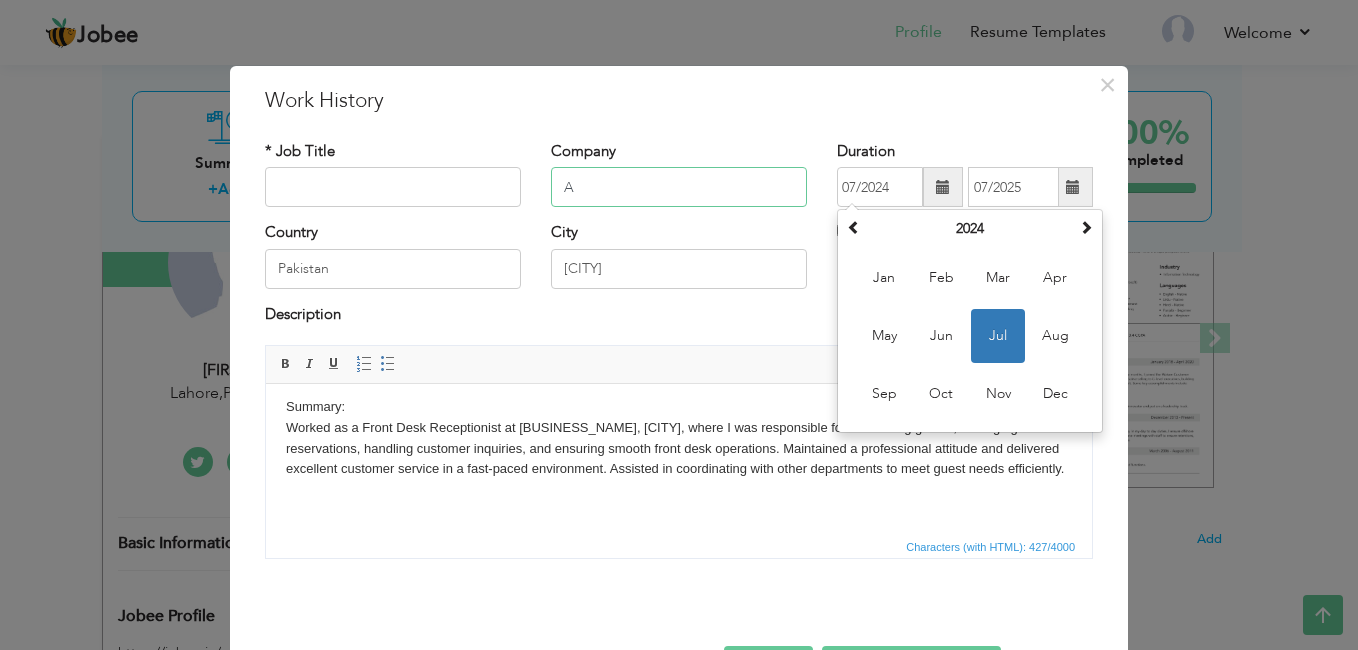 click on "A" at bounding box center [679, 187] 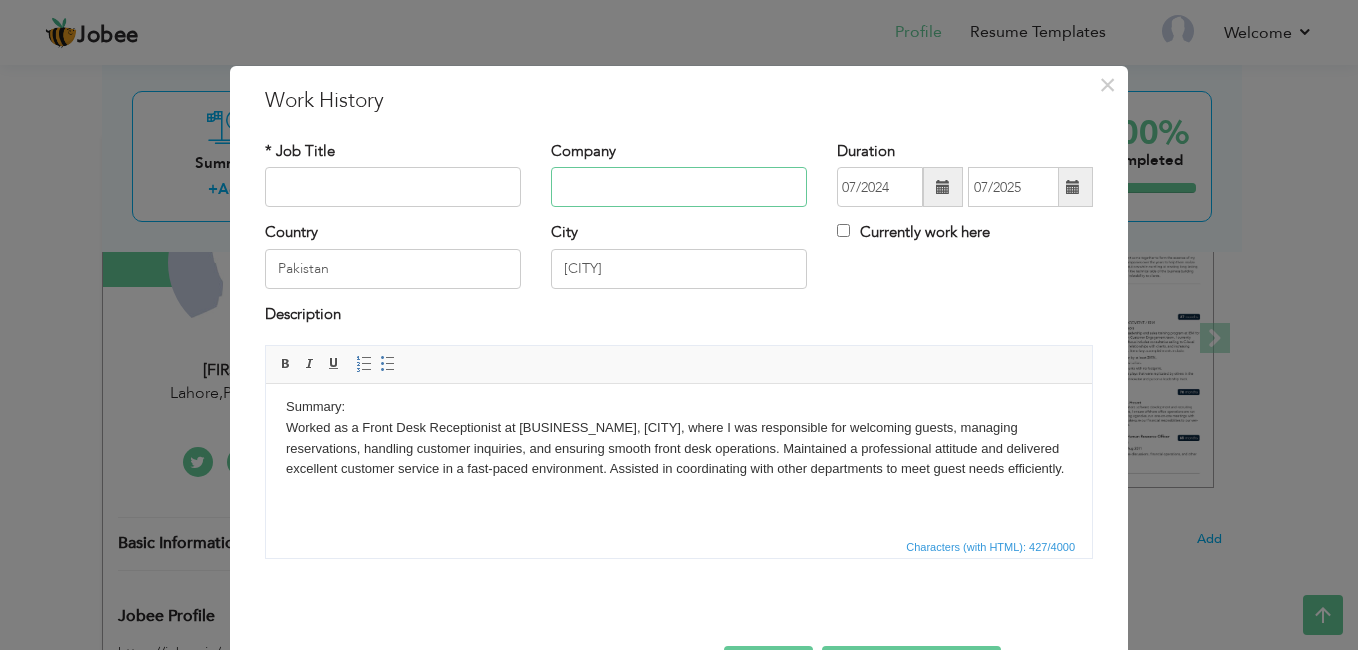 type 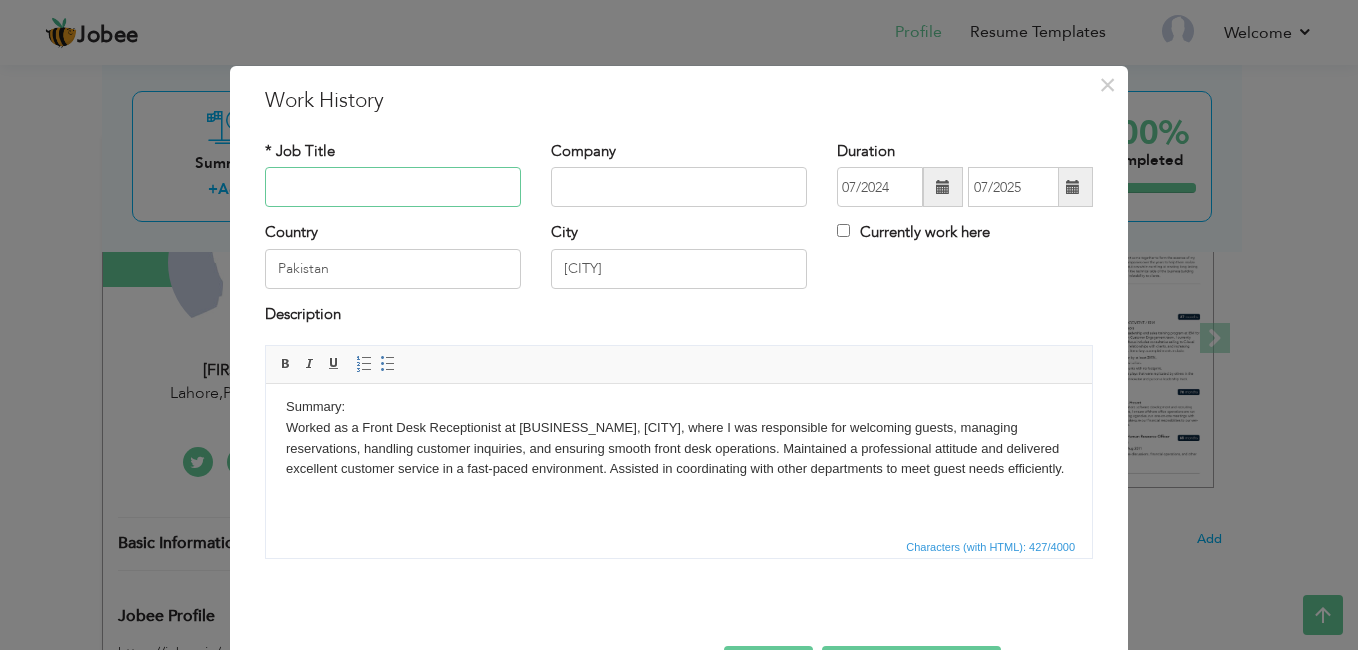 click at bounding box center [393, 187] 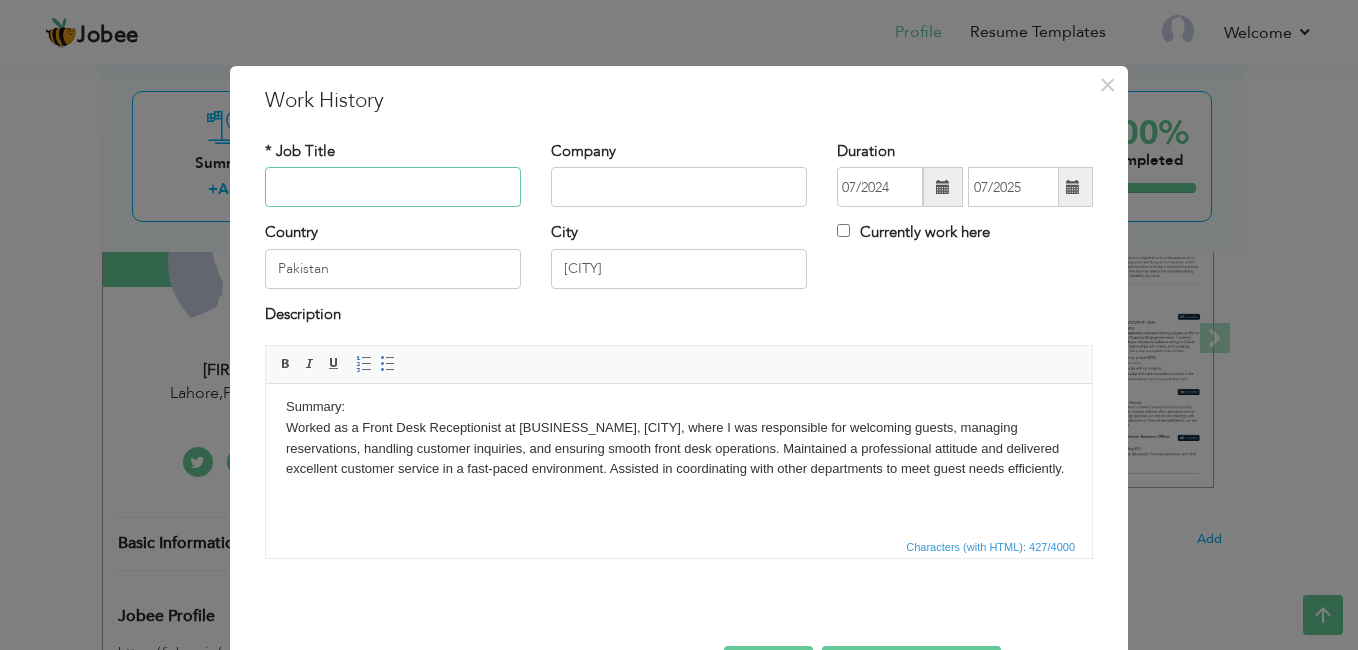 paste on "Reception Department" 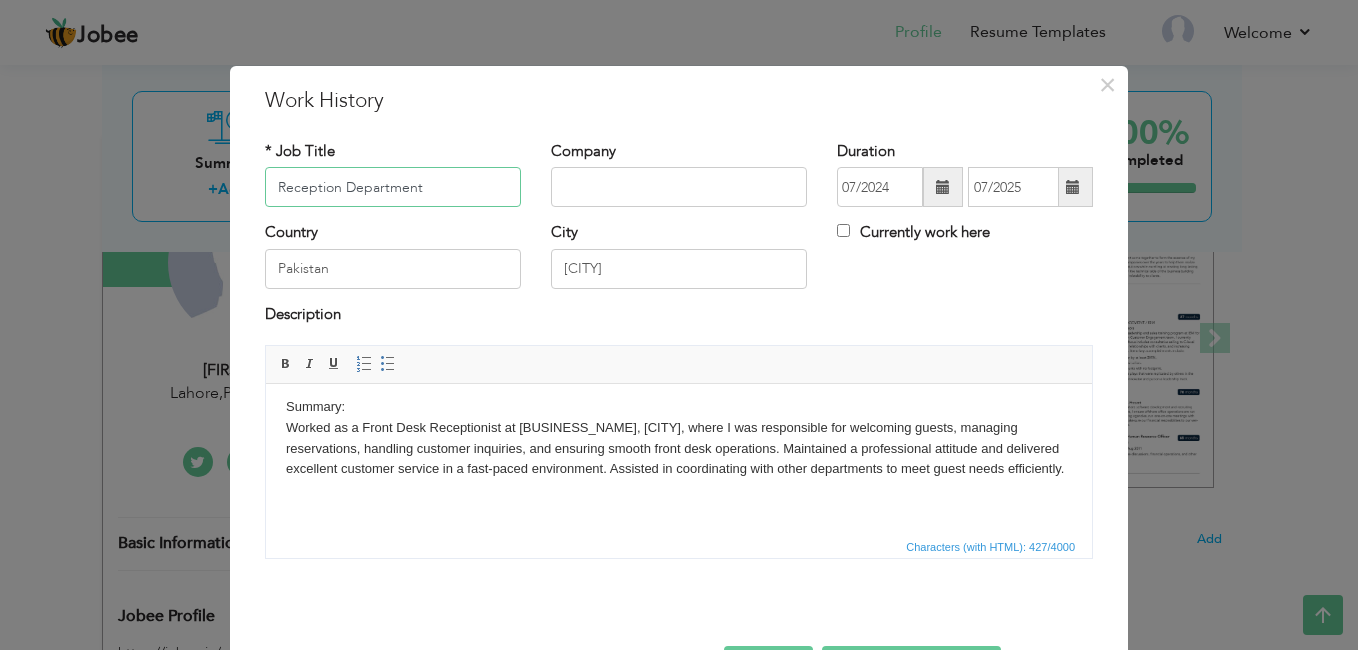 type on "Reception Department" 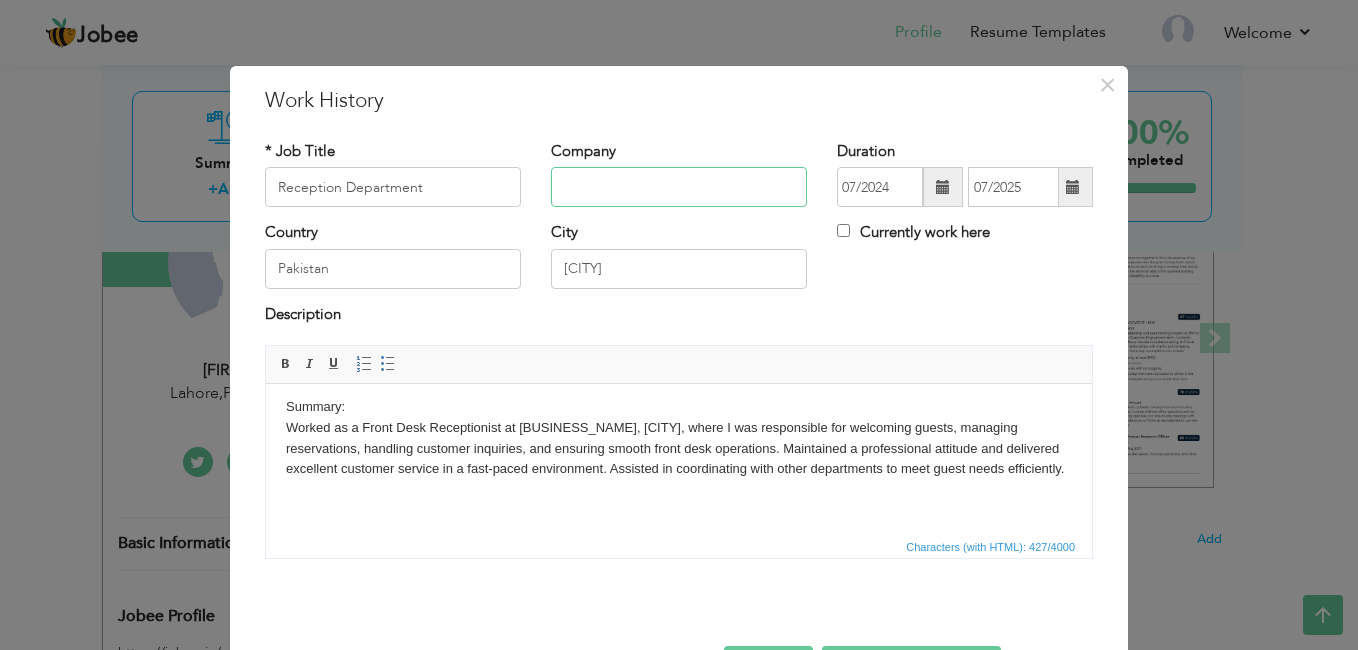 click at bounding box center (679, 187) 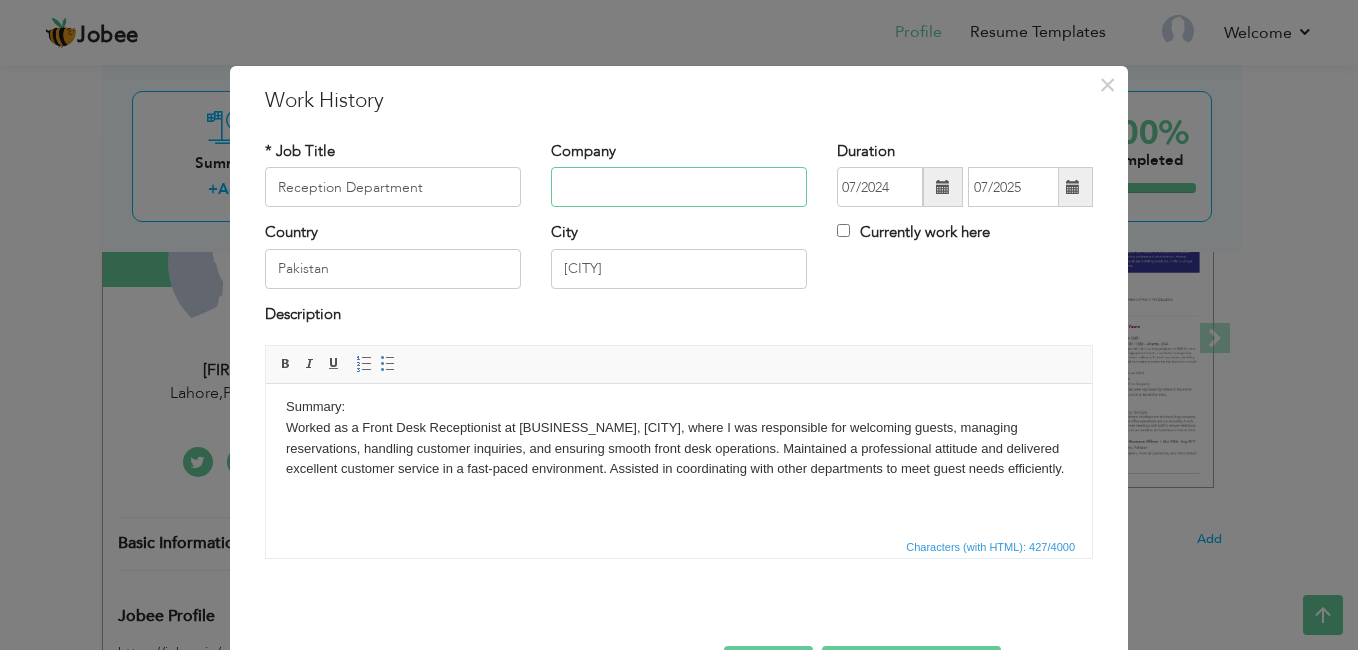 paste on "[BUSINESS_NAME], [CITY]" 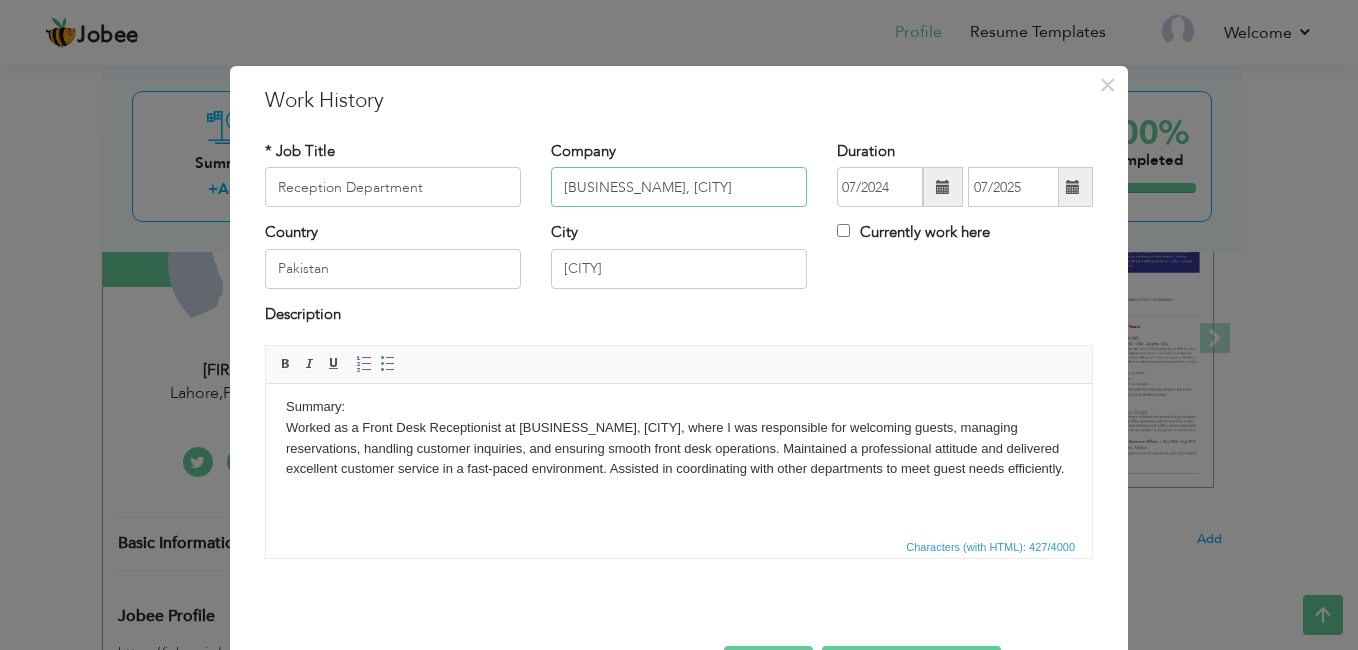 type on "[BUSINESS_NAME], [CITY]" 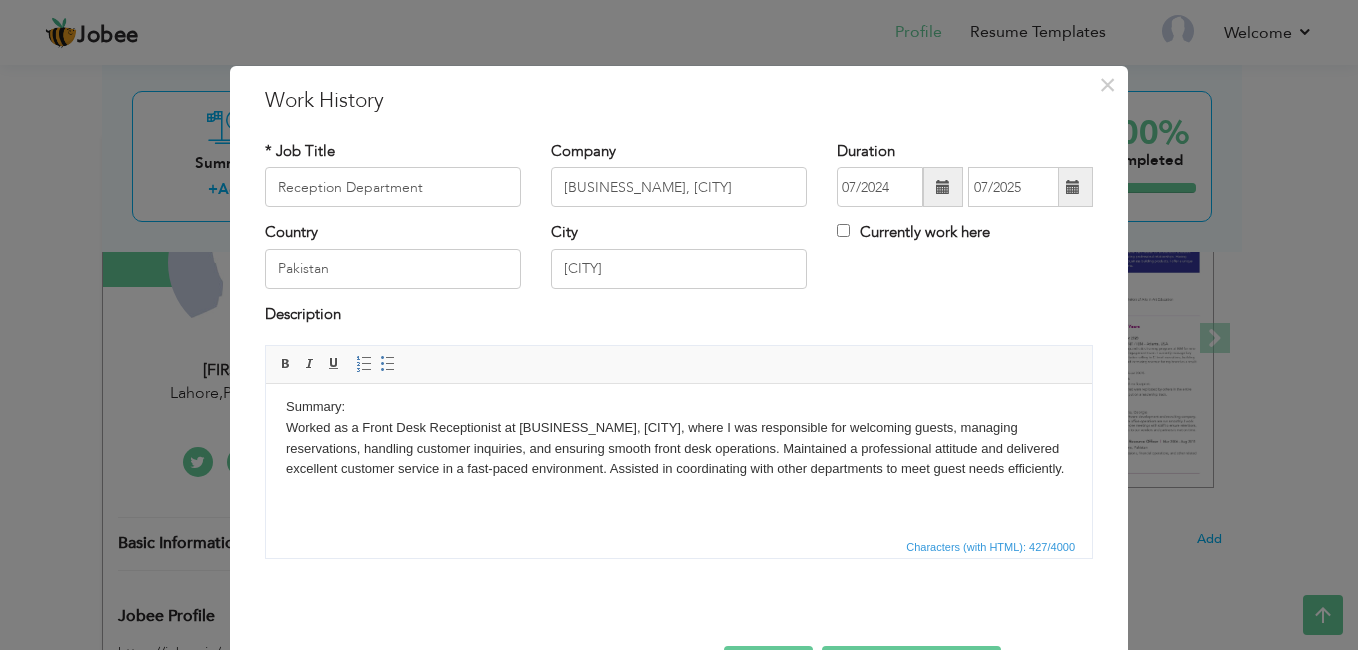click on "Summary: Worked as a Front Desk Receptionist at Al-Maida Fried, [CITY], where I was responsible for welcoming guests, managing reservations, handling customer inquiries, and ensuring smooth front desk operations. Maintained a professional attitude and delivered excellent customer service in a fast-paced environment. Assisted in coordinating with other departments to meet guest needs efficiently." at bounding box center [679, 438] 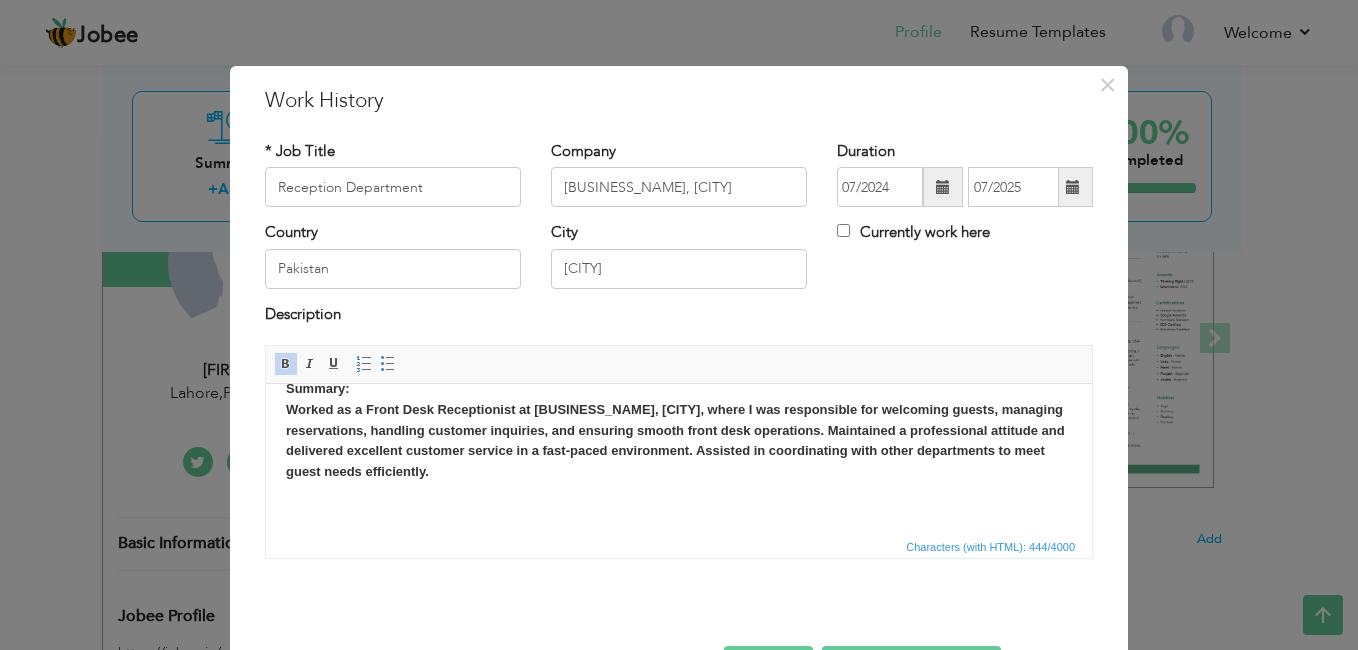 click on "Summary: Worked as a Front Desk Receptionist at Al-Maida Fried, [CITY], where I was responsible for welcoming guests, managing reservations, handling customer inquiries, and ensuring smooth front desk operations. Maintained a professional attitude and delivered excellent customer service in a fast-paced environment. Assisted in coordinating with other departments to meet guest needs efficiently." at bounding box center (679, 431) 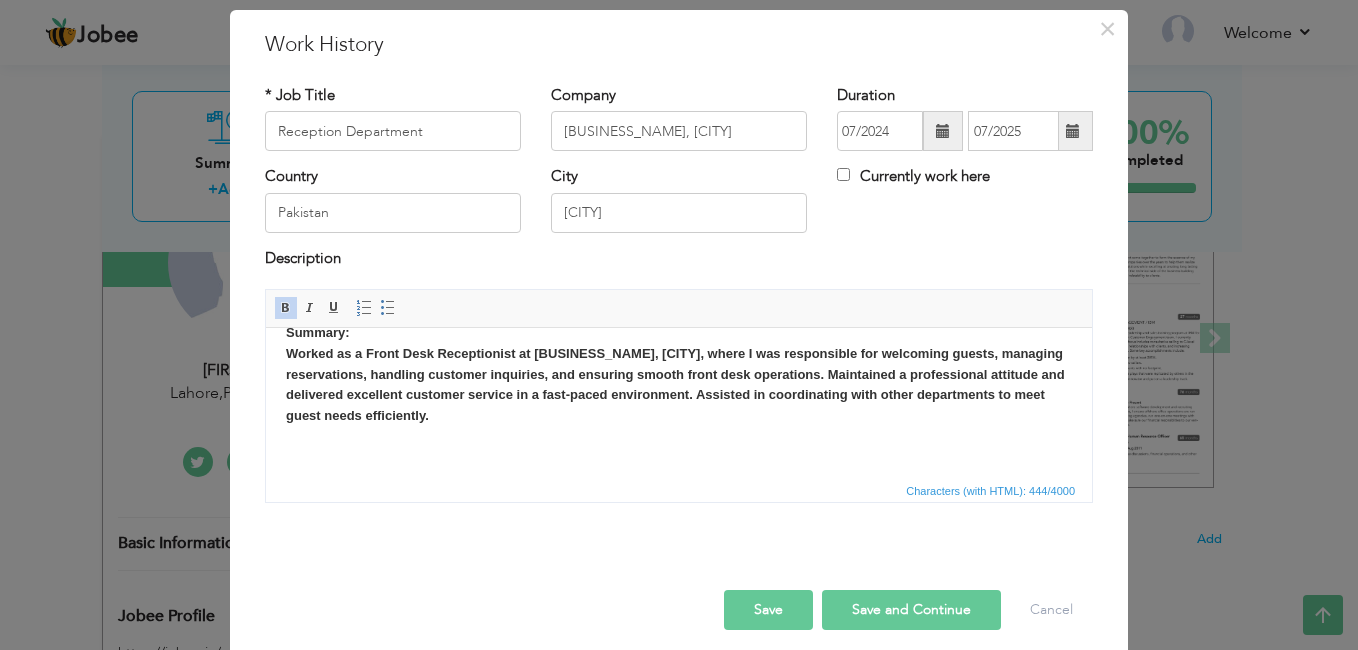 scroll, scrollTop: 71, scrollLeft: 0, axis: vertical 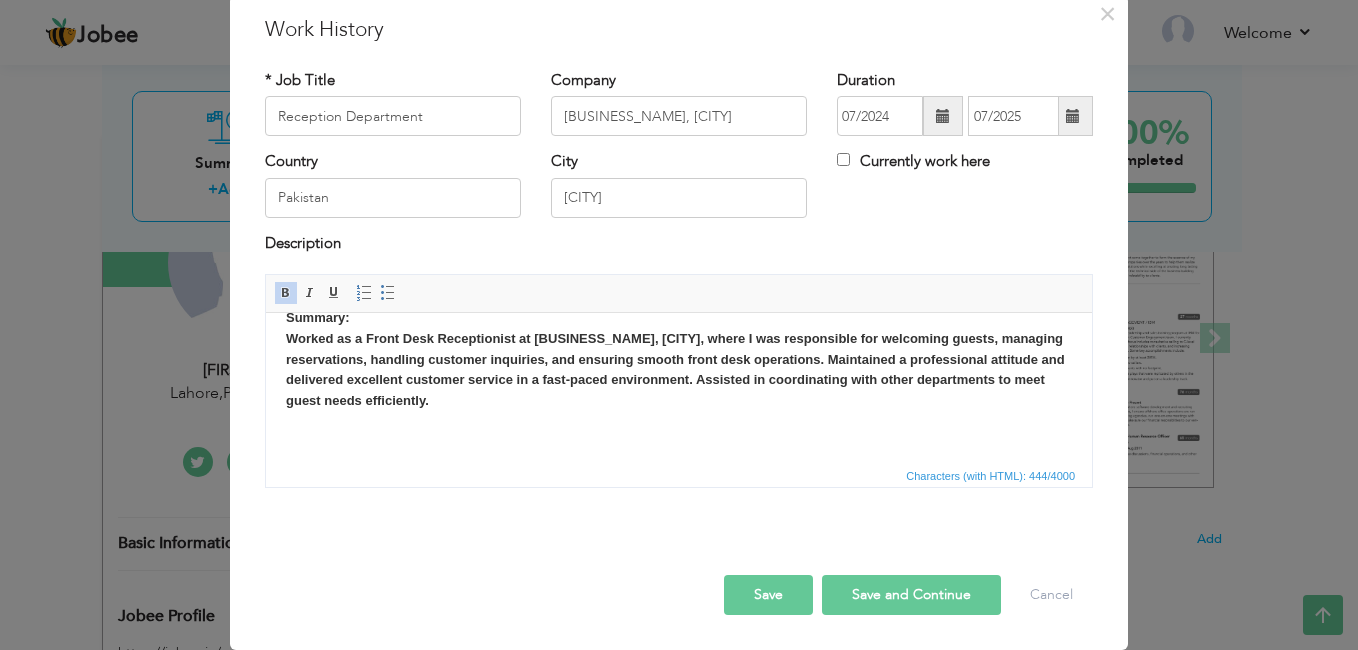 click on "Save and Continue" at bounding box center (911, 595) 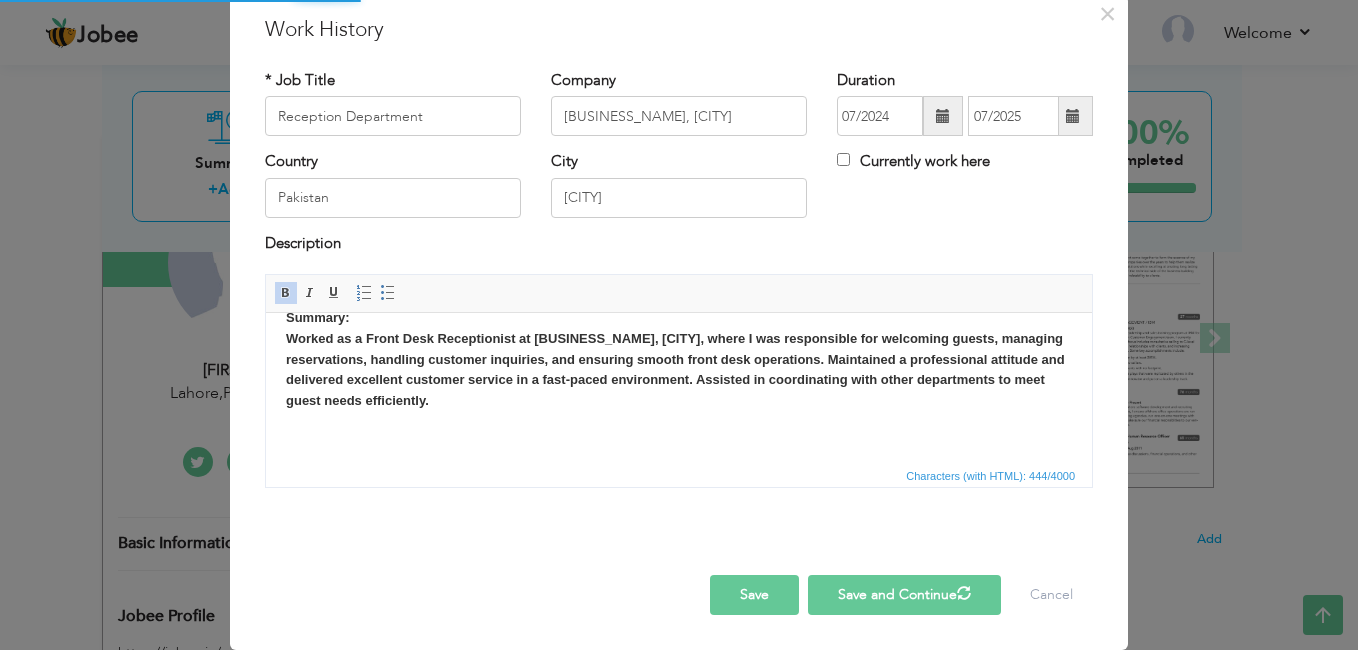 type 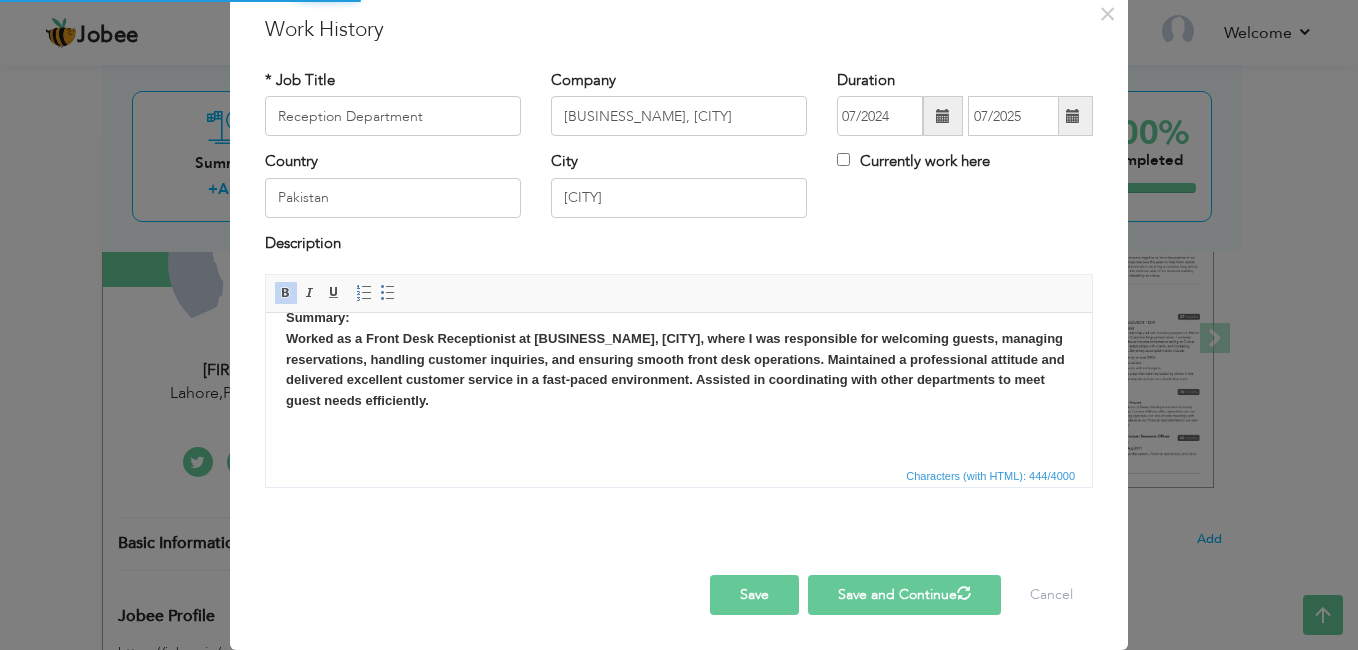 type 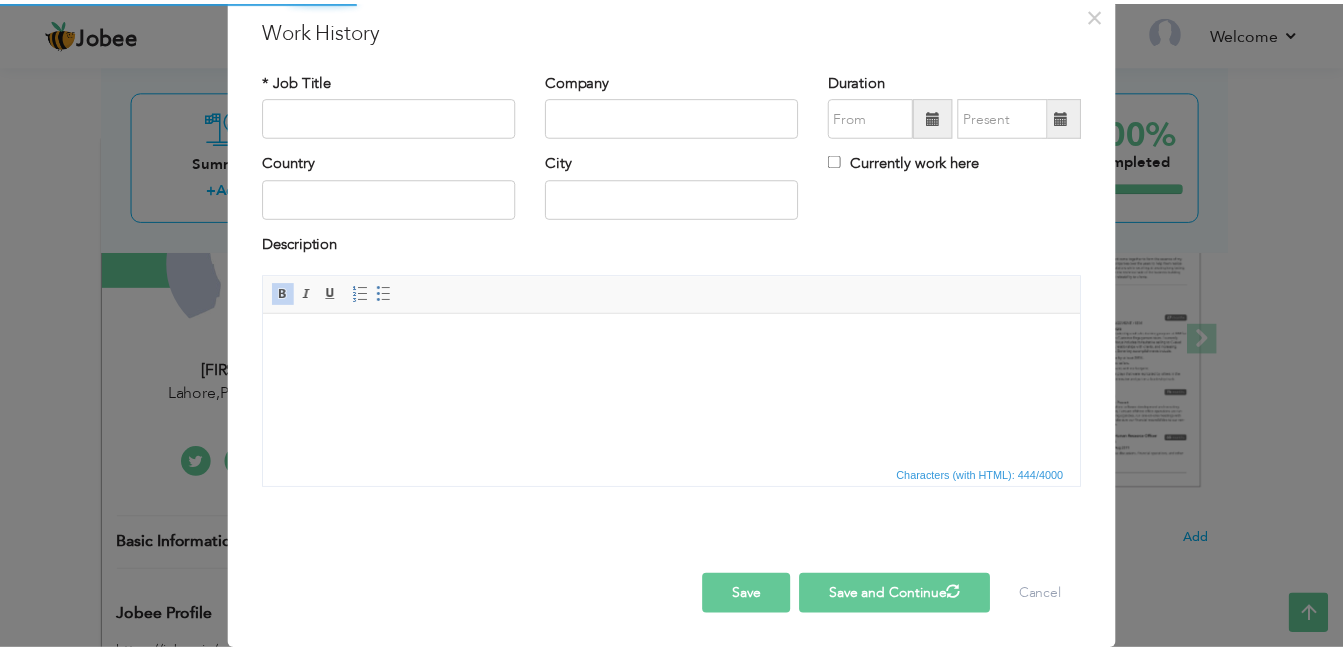 scroll, scrollTop: 0, scrollLeft: 0, axis: both 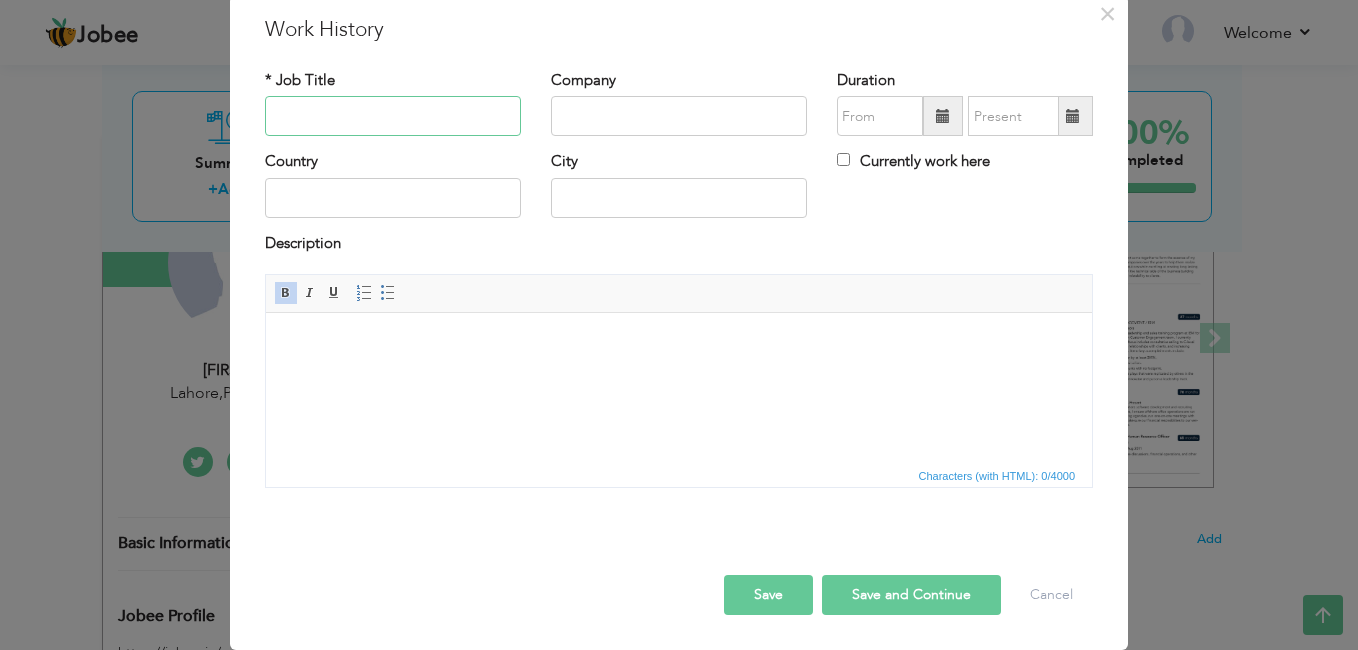 click at bounding box center (393, 116) 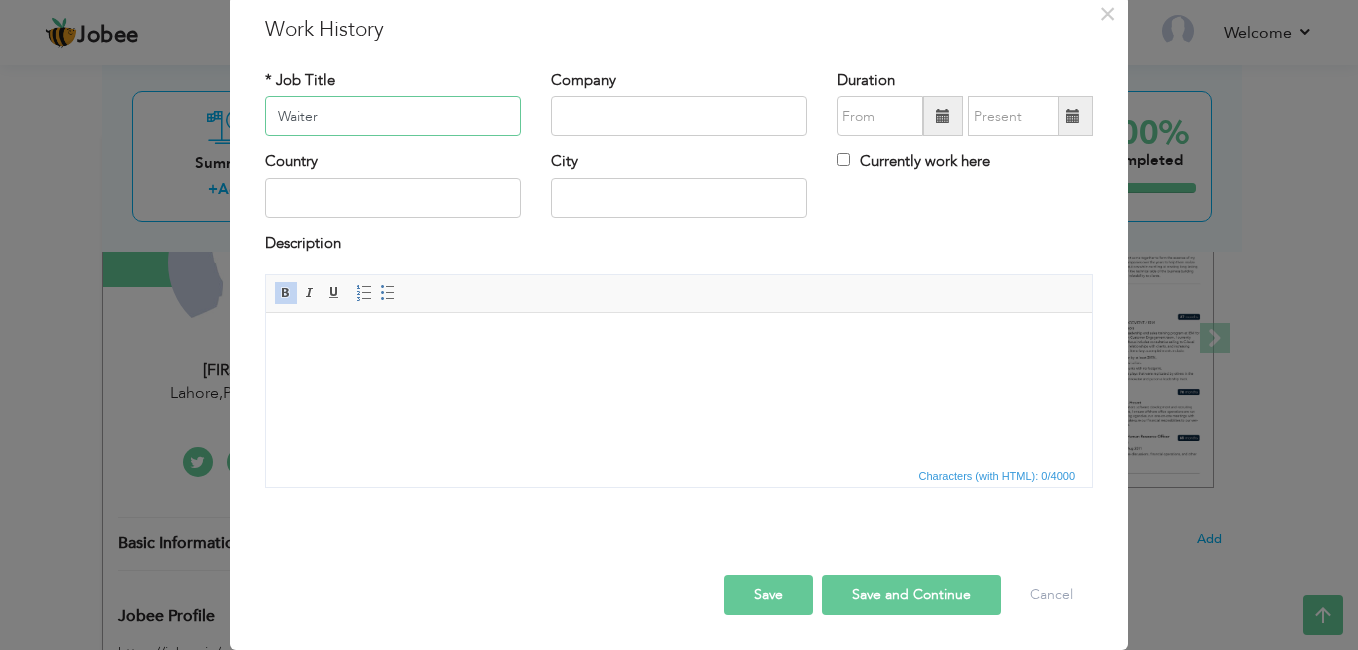 type on "Waiter" 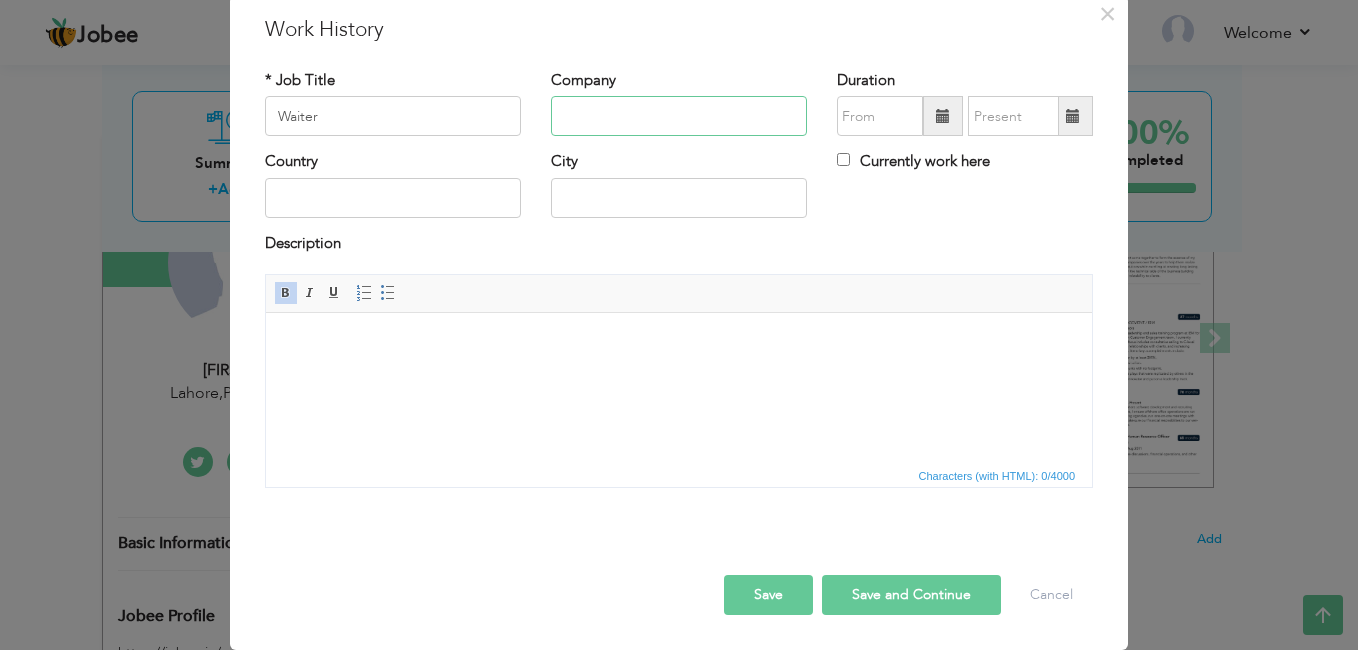 click at bounding box center [679, 116] 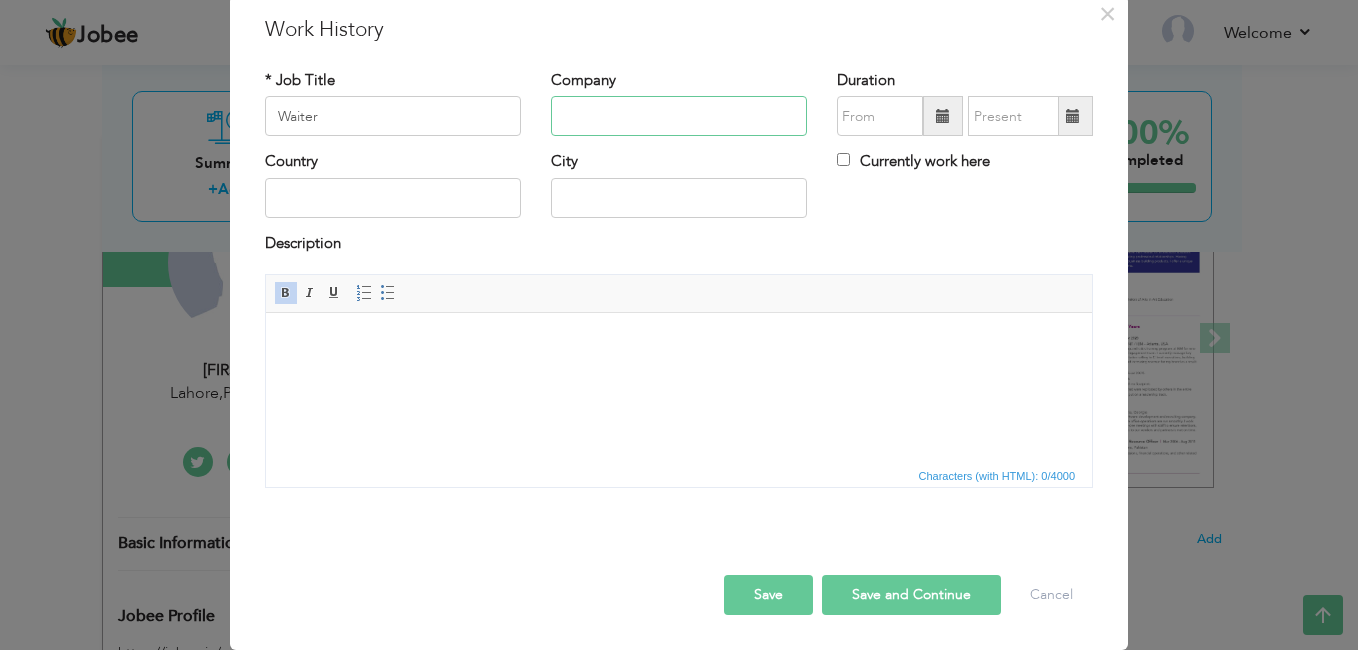 paste on "[BUSINESS_NAME], [CITY]" 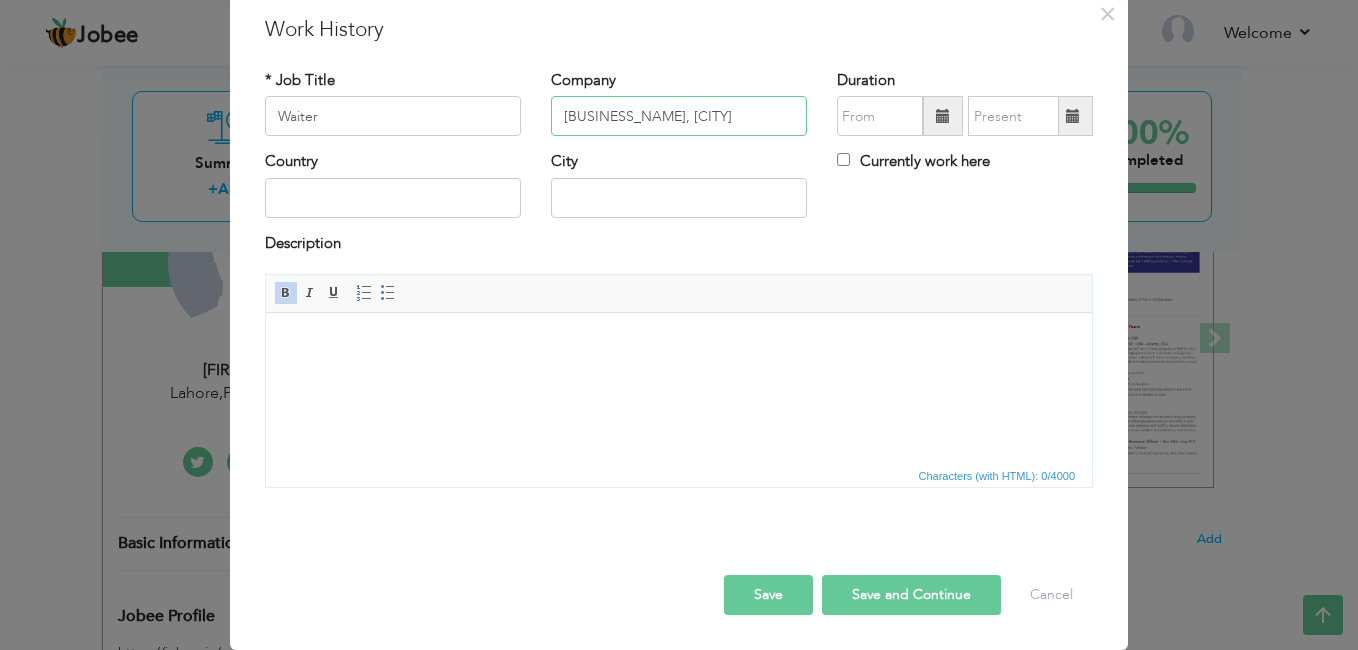 type on "[BUSINESS_NAME], [CITY]" 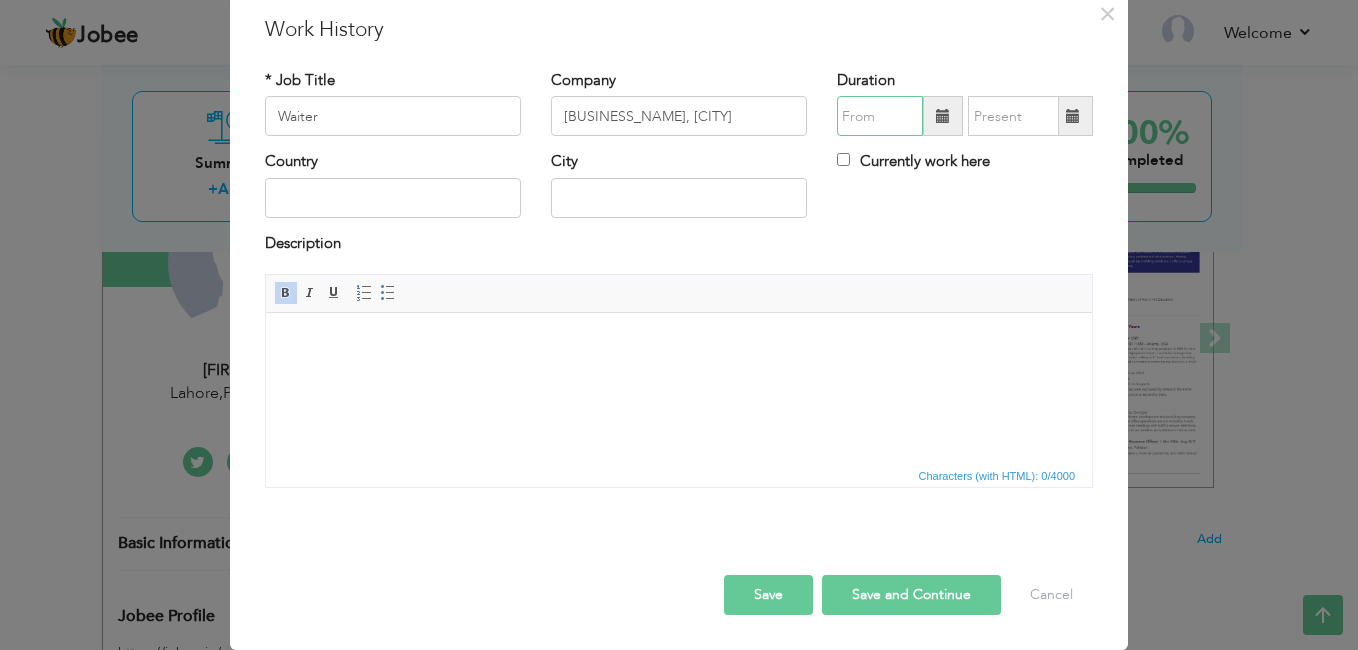 click at bounding box center [880, 116] 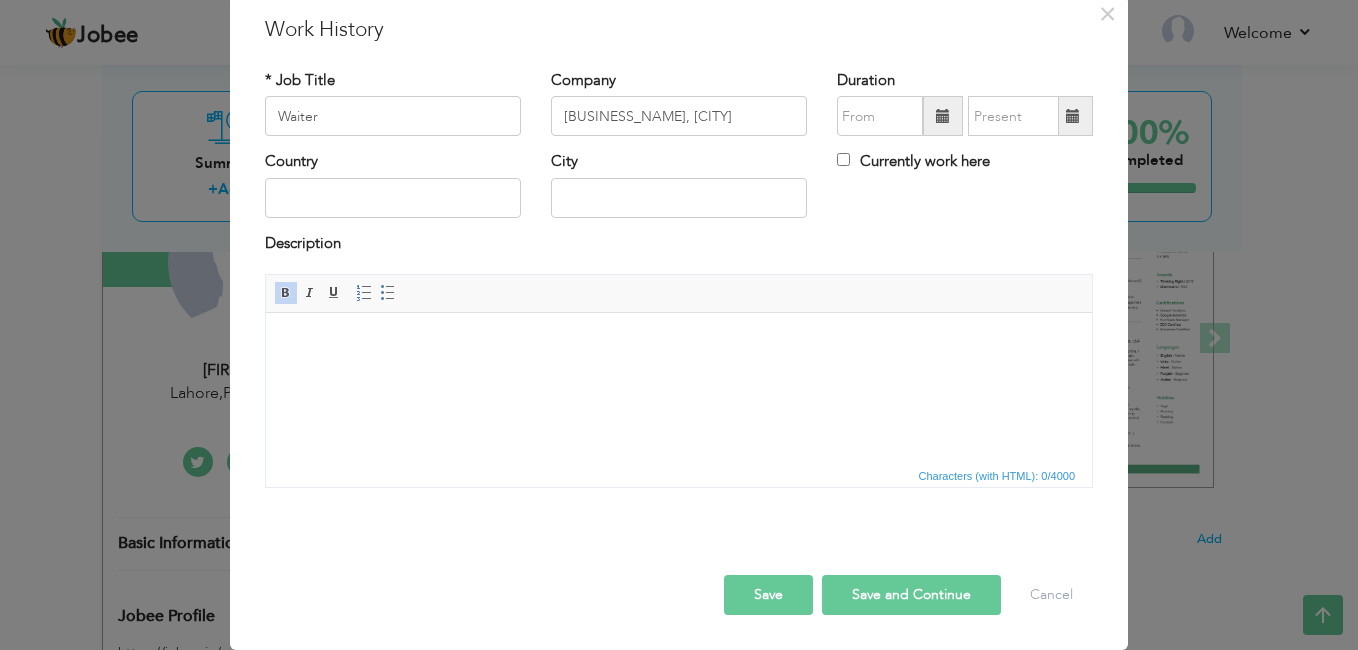 click at bounding box center (943, 116) 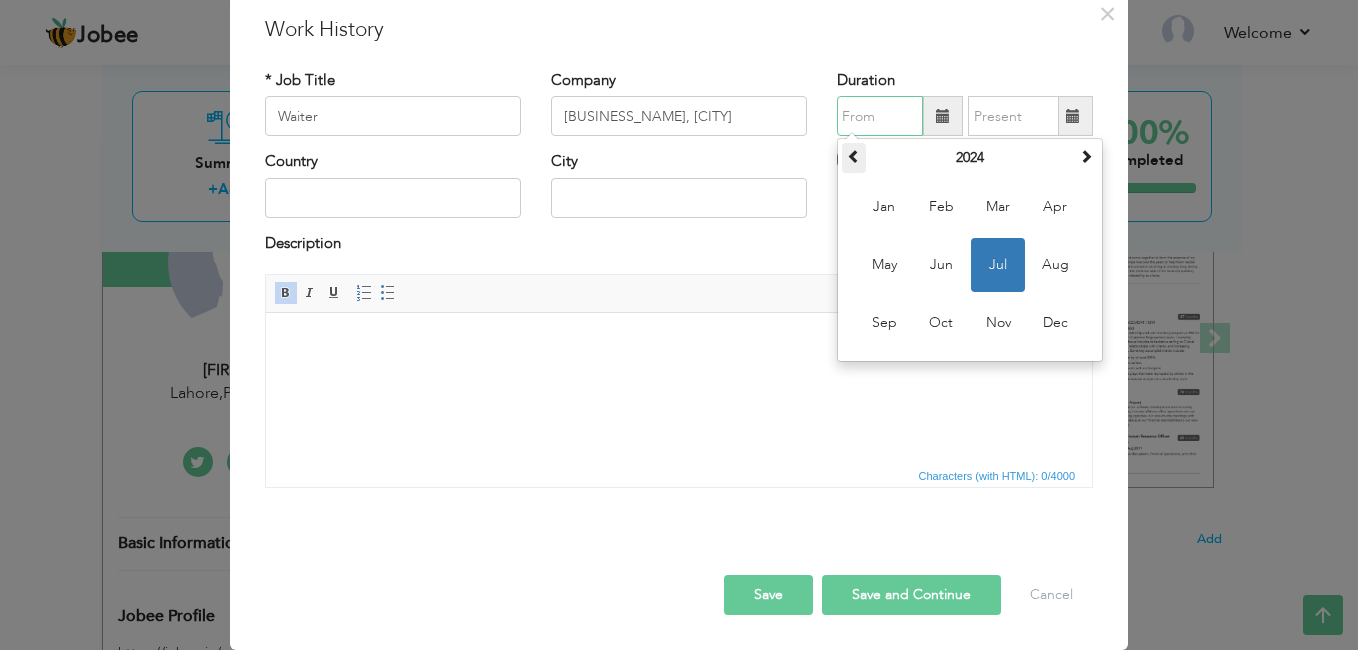 click at bounding box center (854, 156) 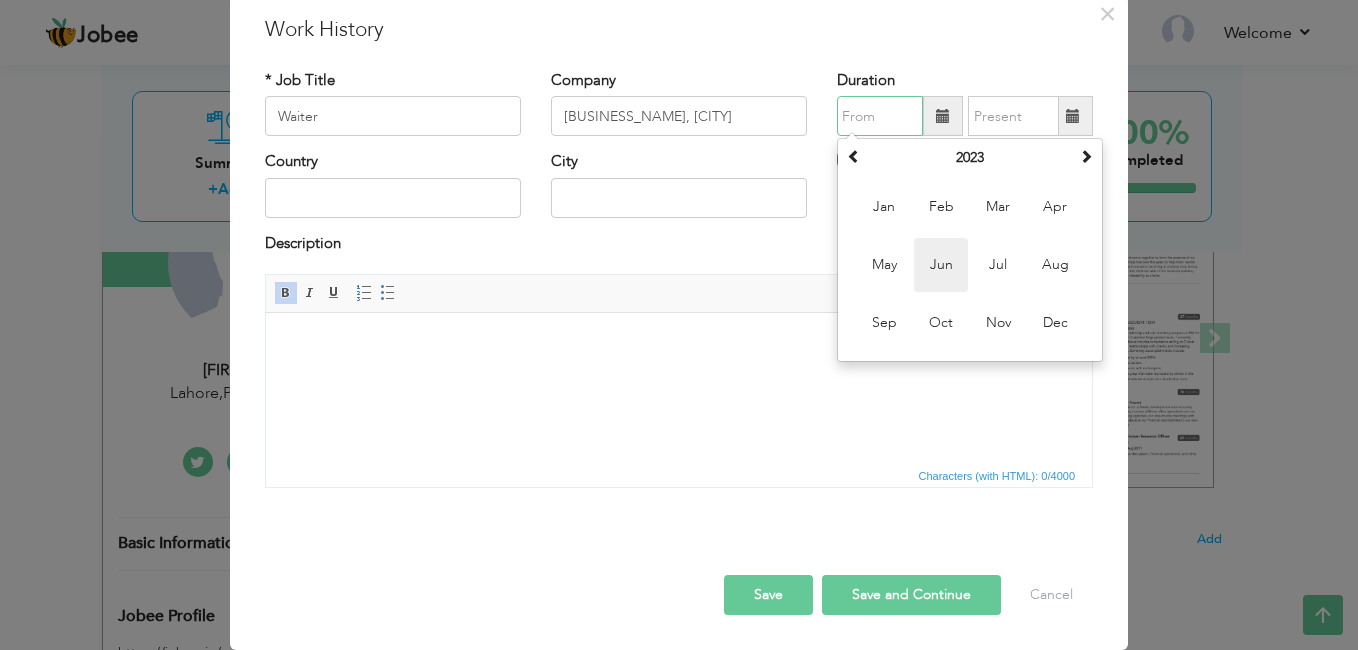 click on "Jun" at bounding box center [941, 265] 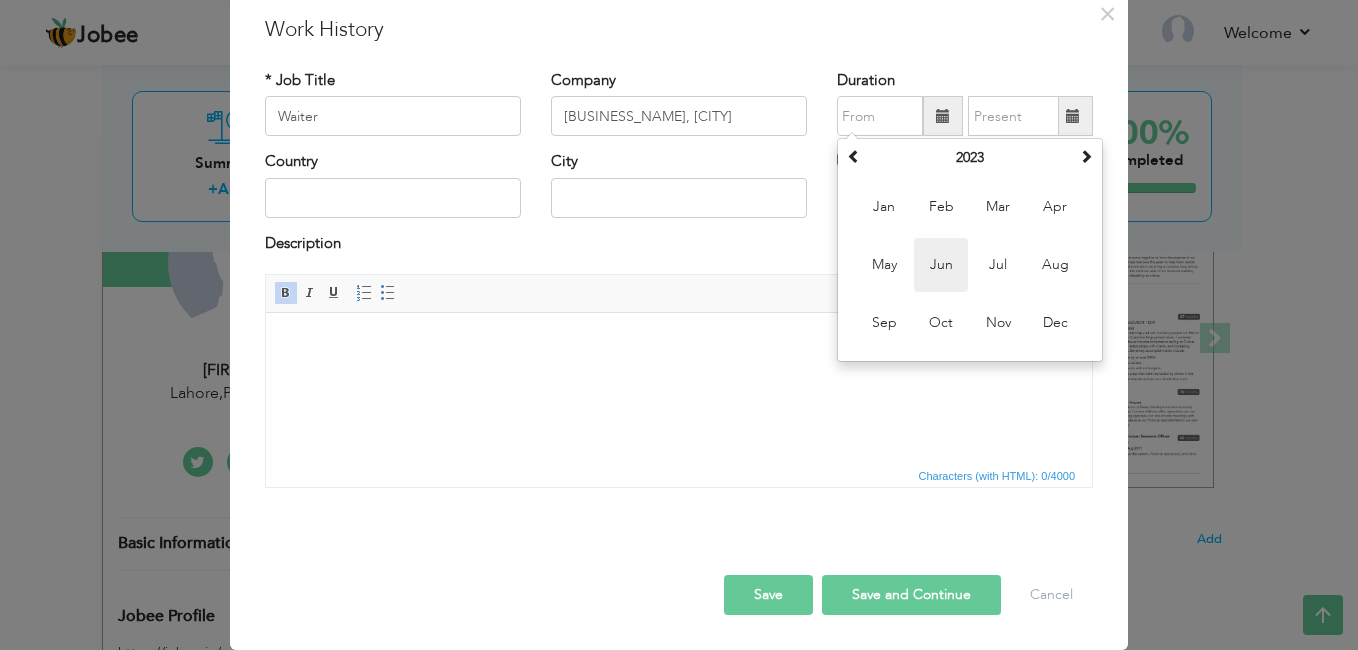 type on "06/2023" 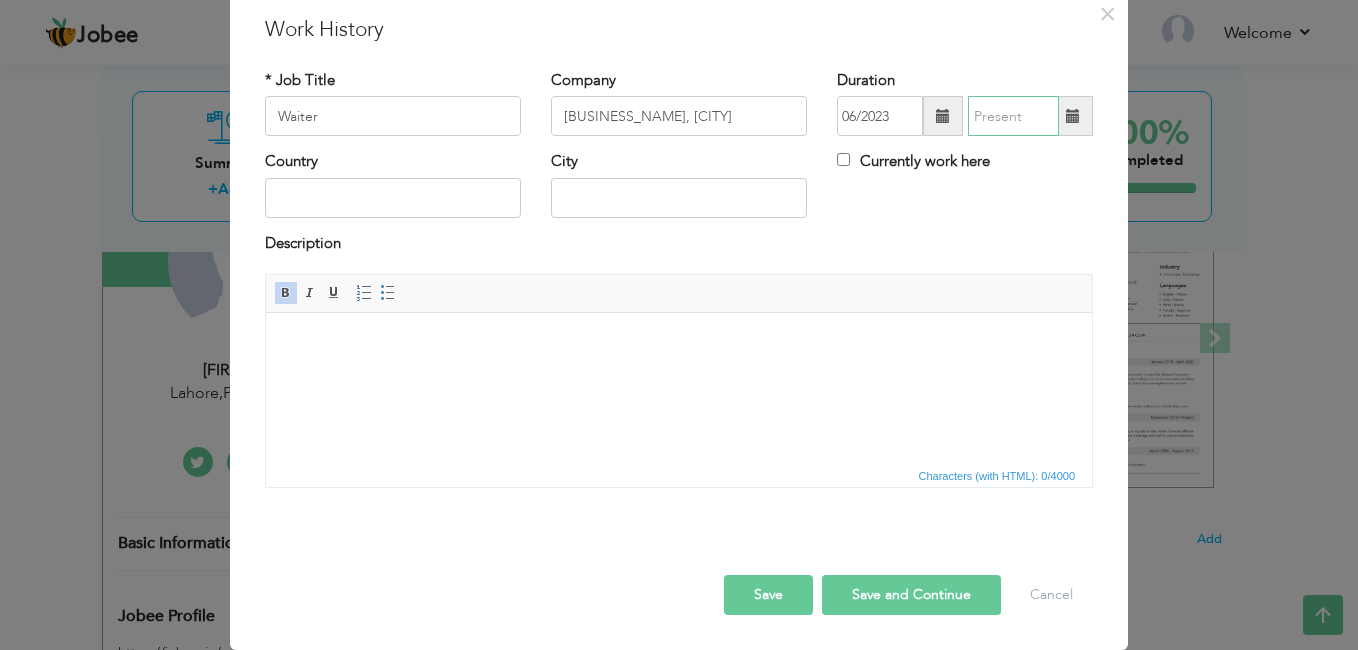click at bounding box center (1013, 116) 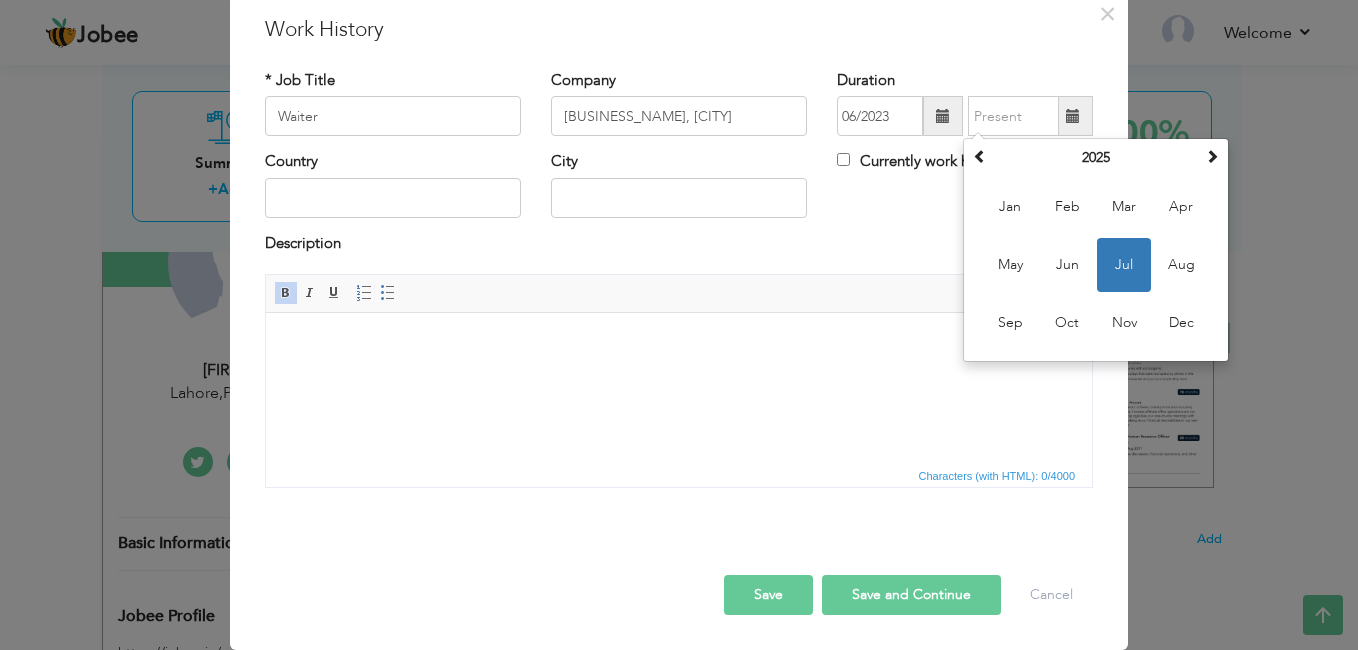 click at bounding box center [1073, 116] 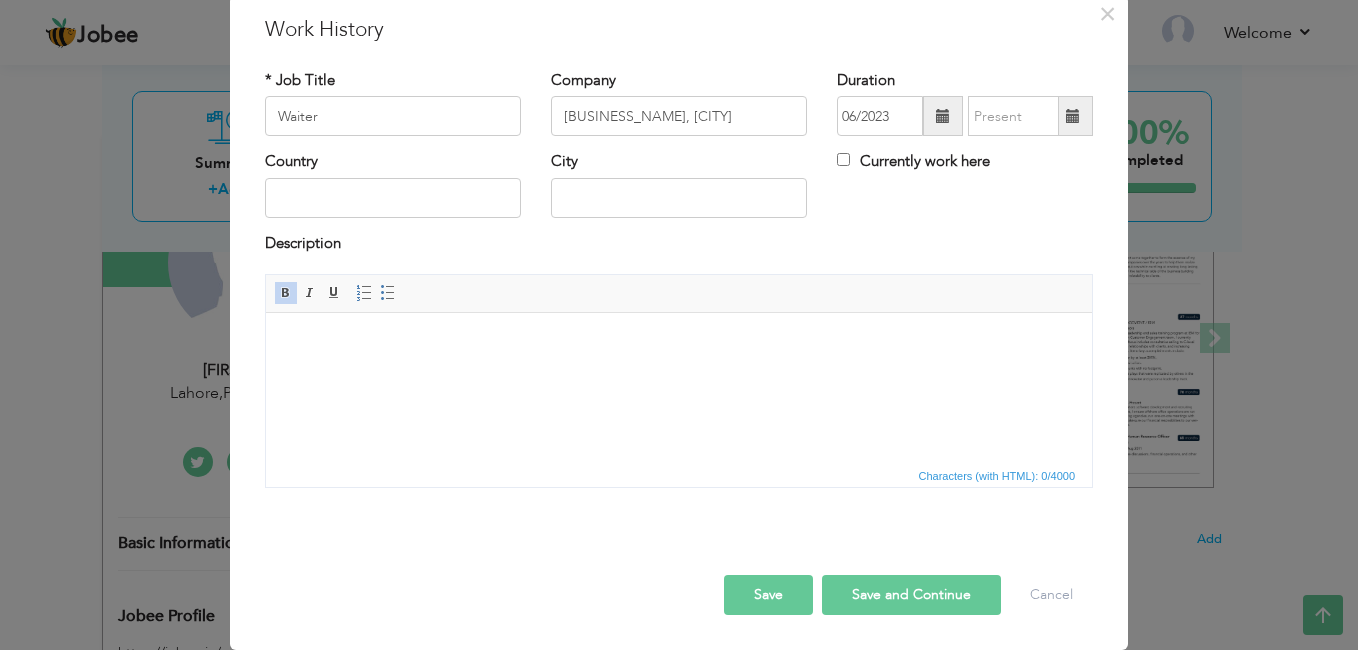 click at bounding box center (1073, 116) 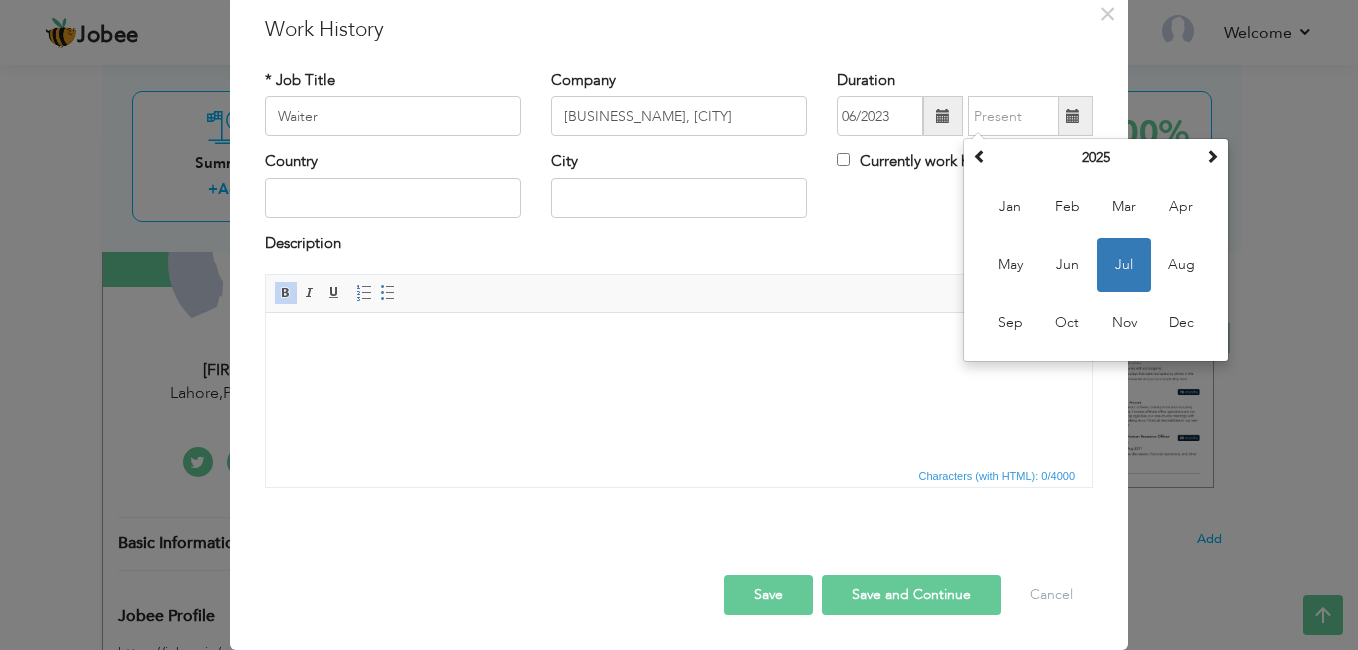 click at bounding box center (1073, 116) 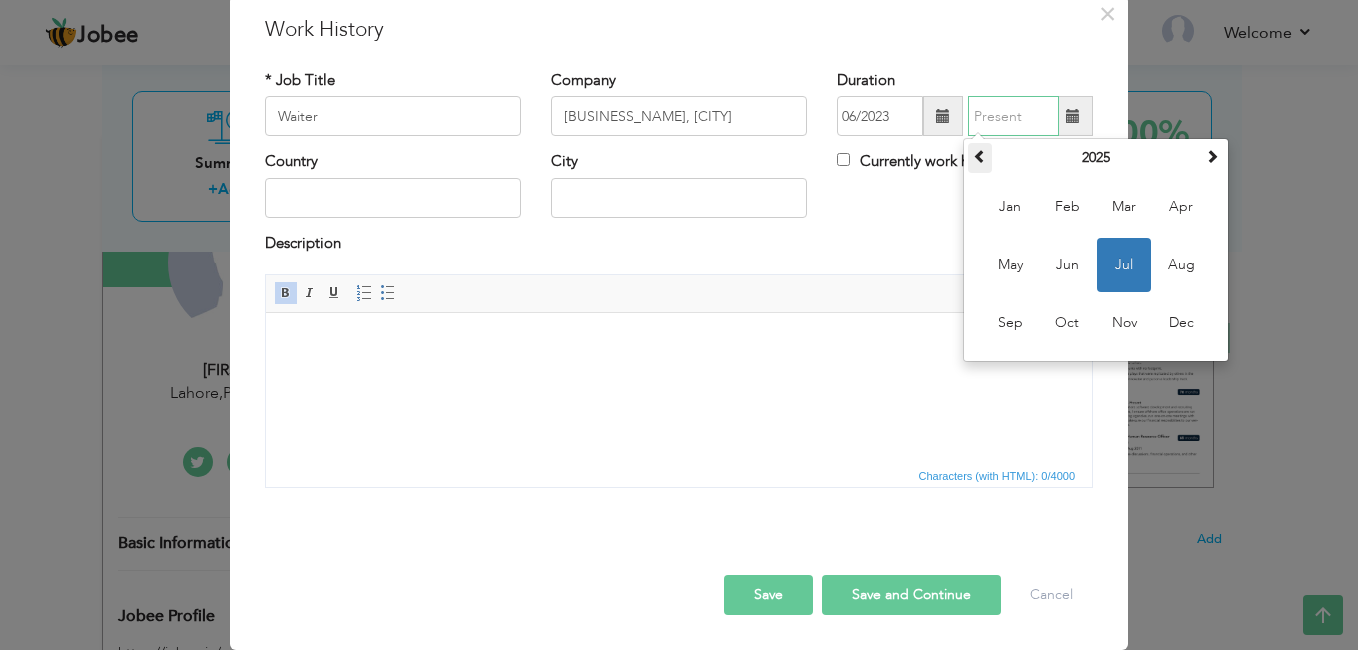 click at bounding box center [980, 156] 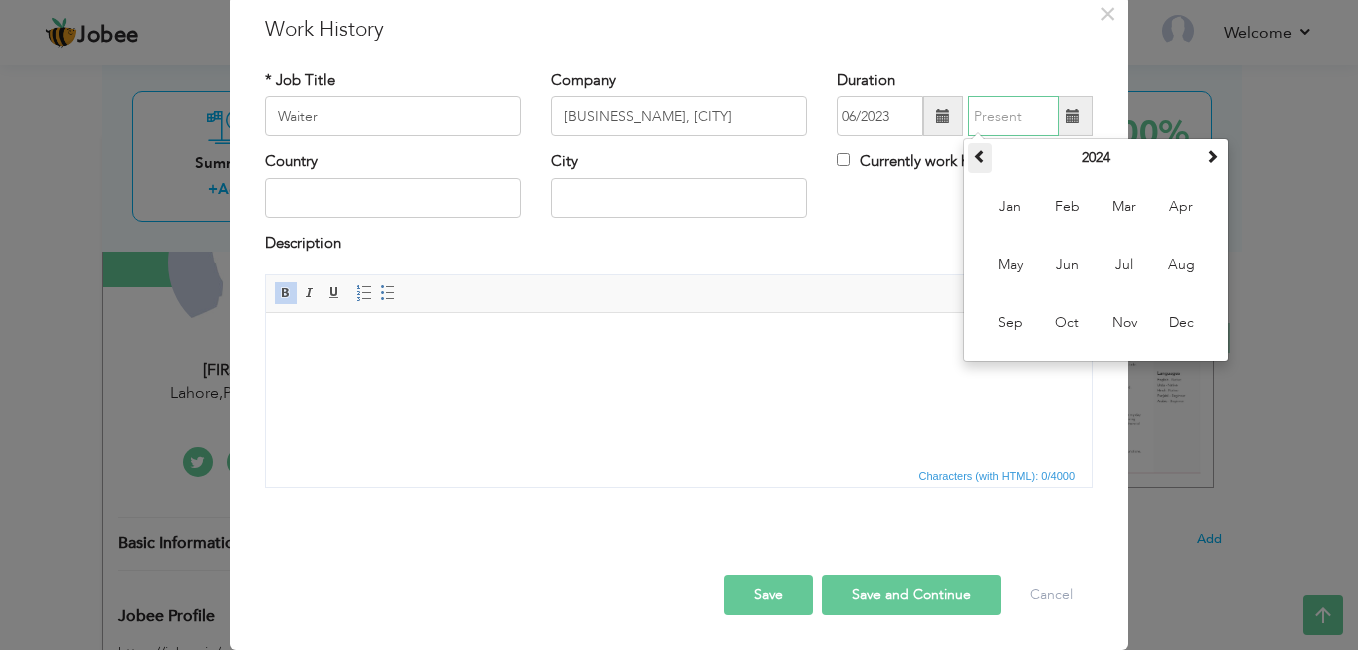 click at bounding box center (980, 156) 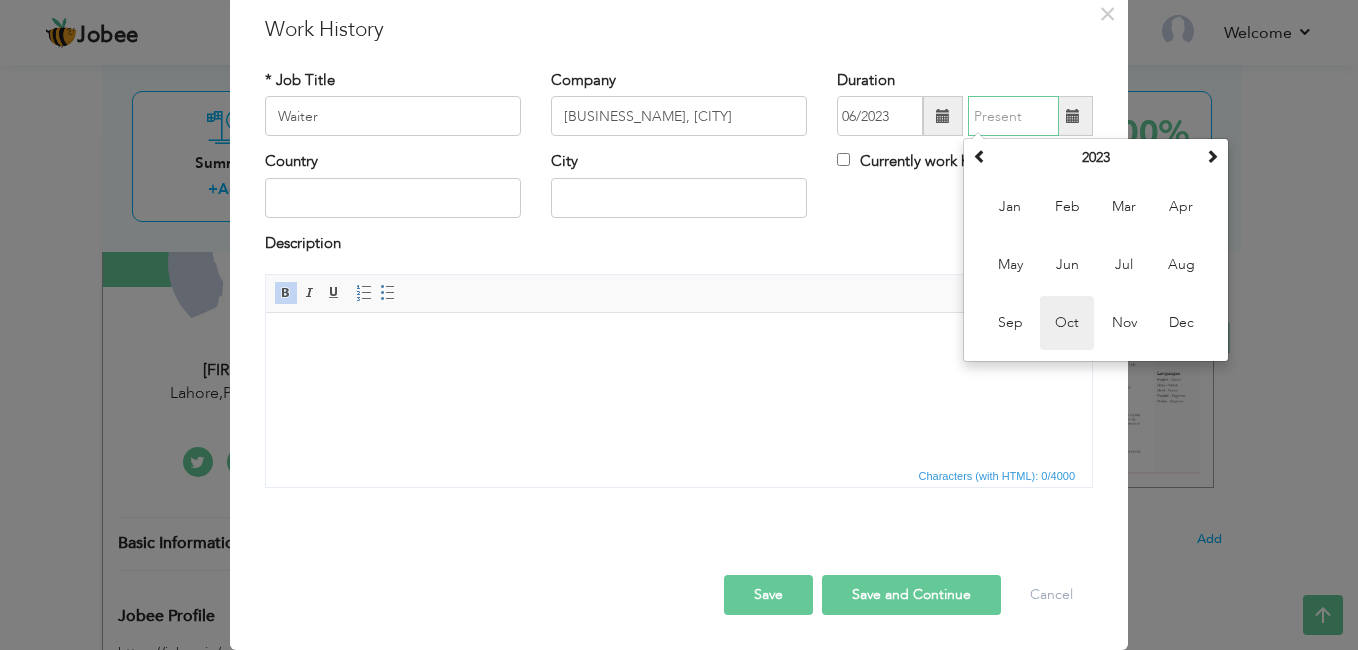 click on "Oct" at bounding box center [1067, 323] 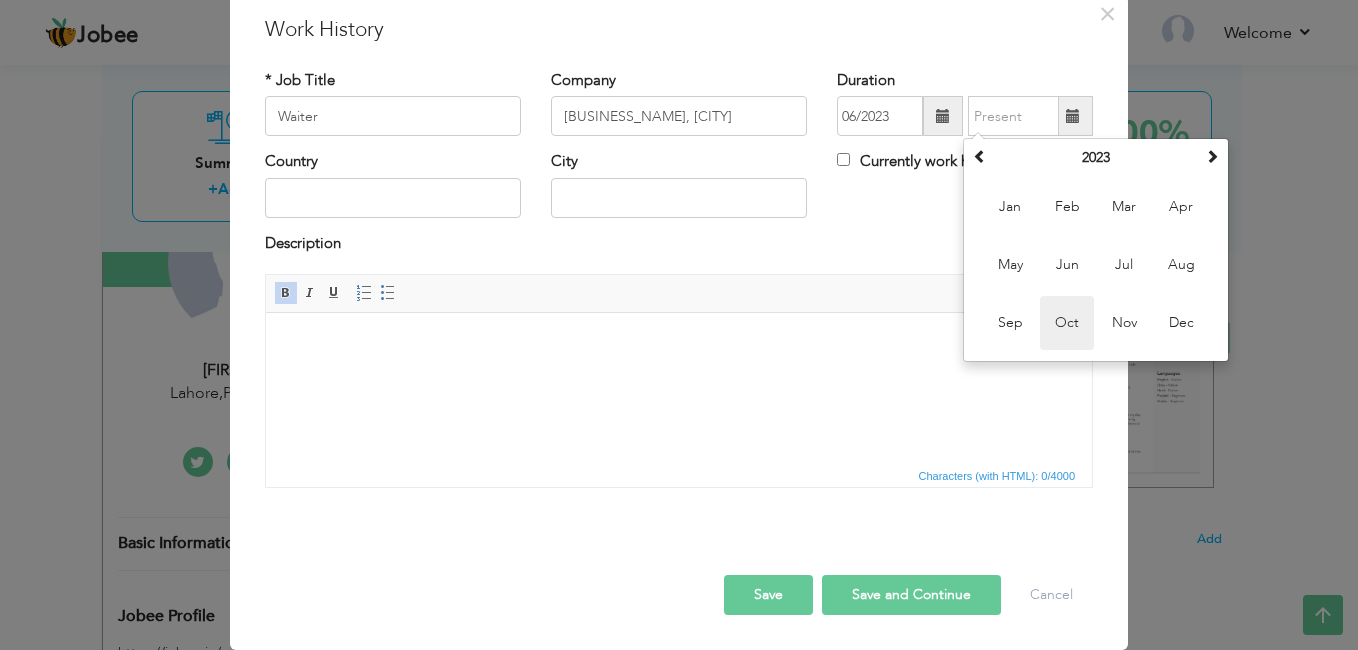 type on "10/2023" 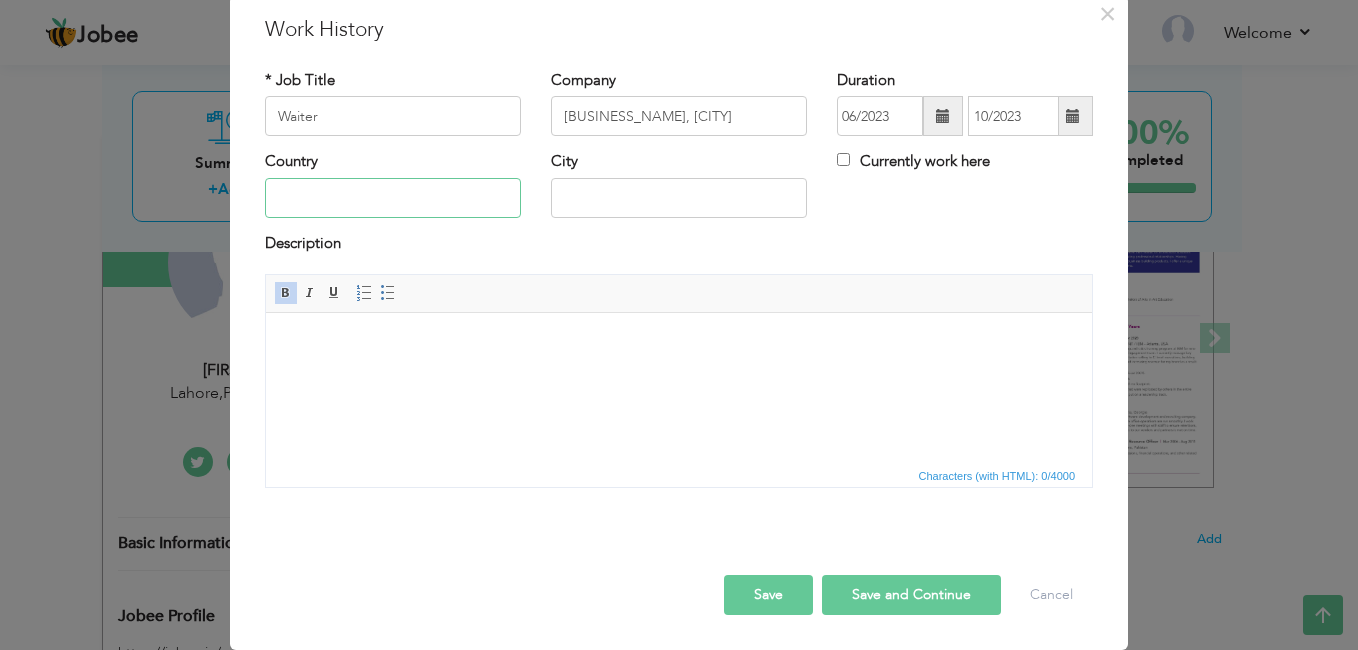 click at bounding box center (393, 198) 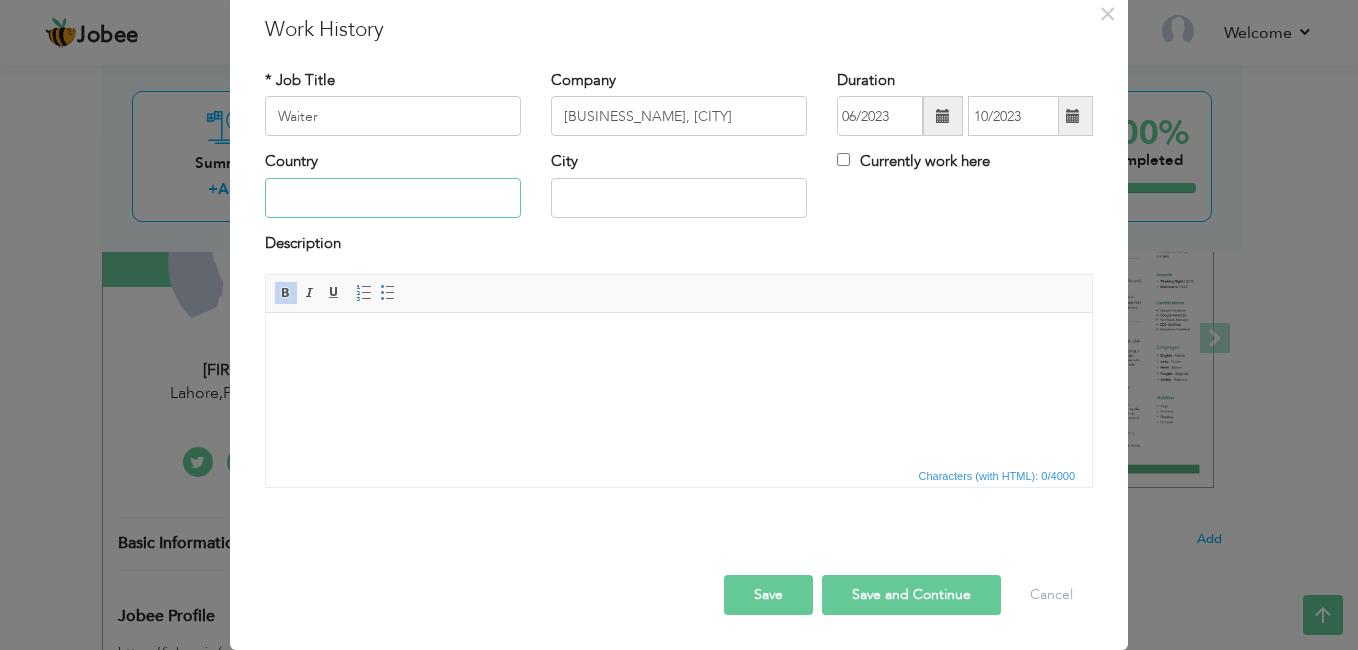 type on "Pakistan" 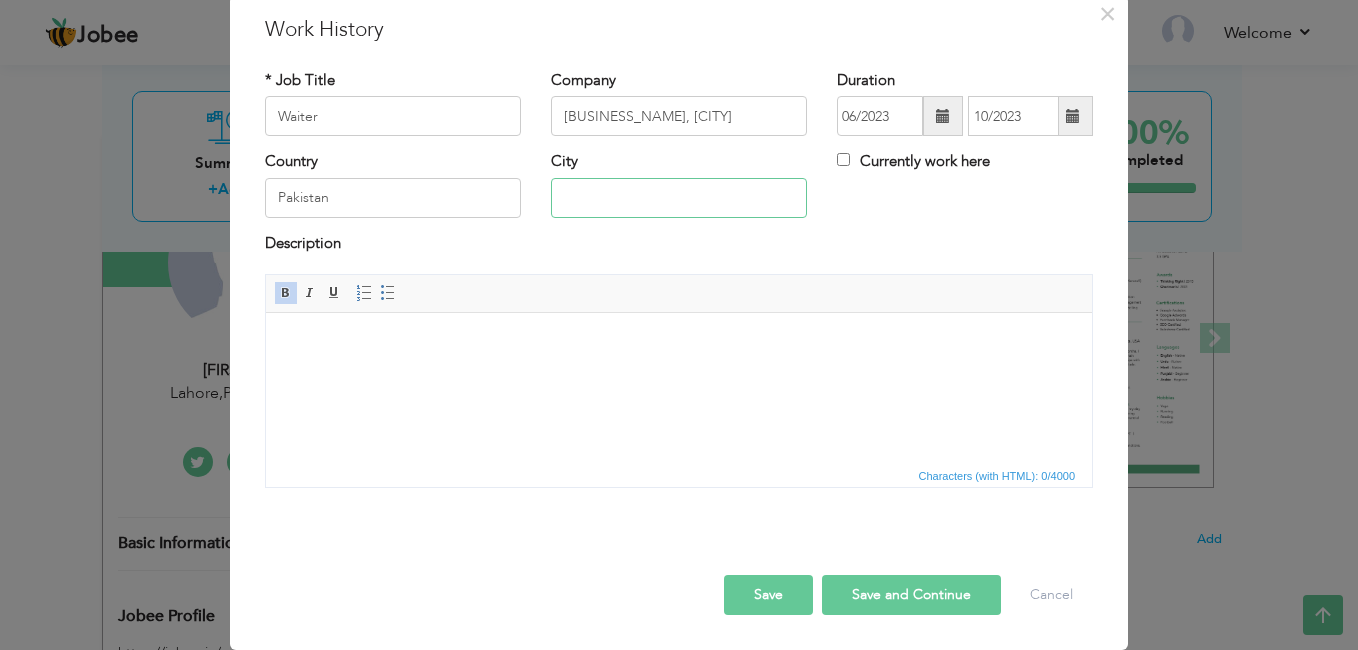 type on "[CITY]" 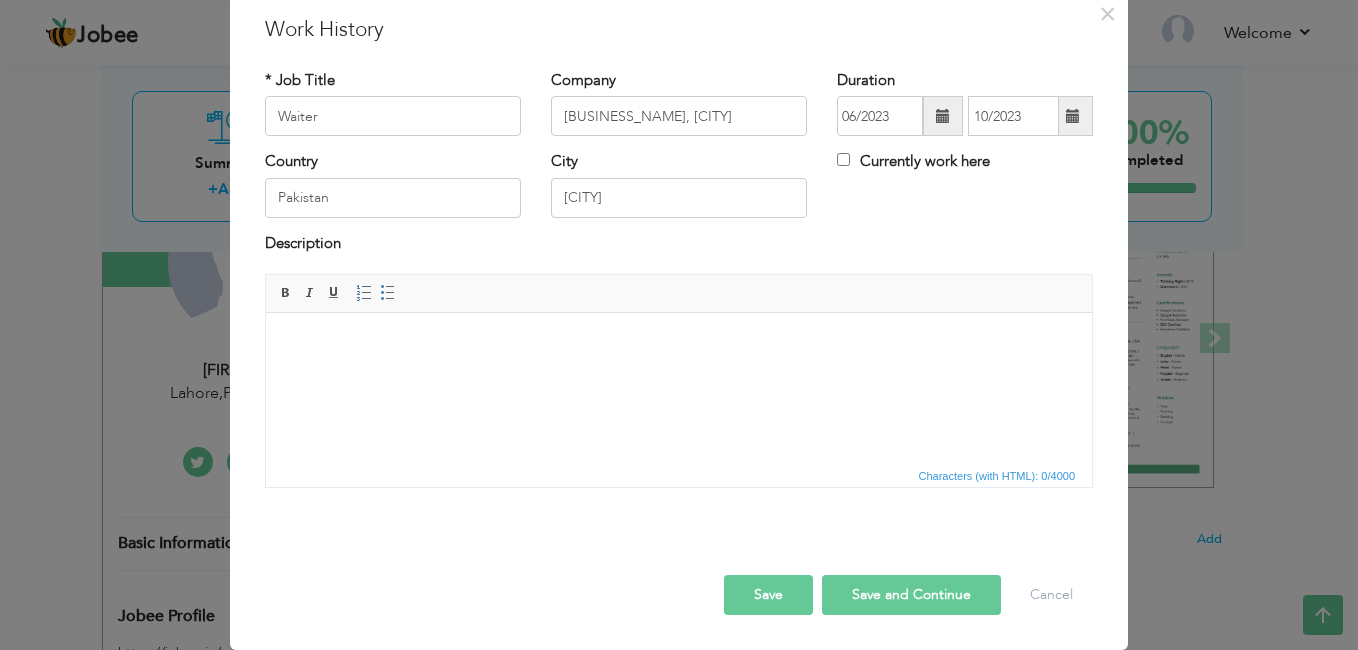 click at bounding box center [679, 343] 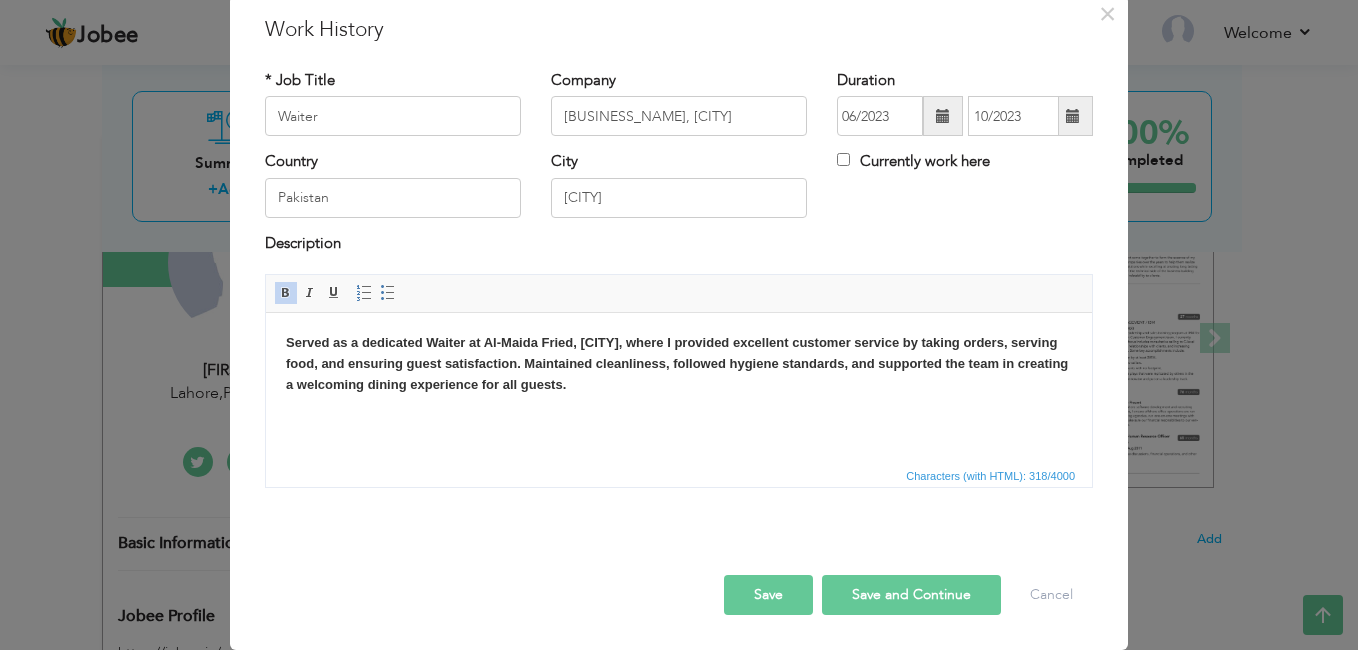 click on "Save and Continue" at bounding box center (911, 595) 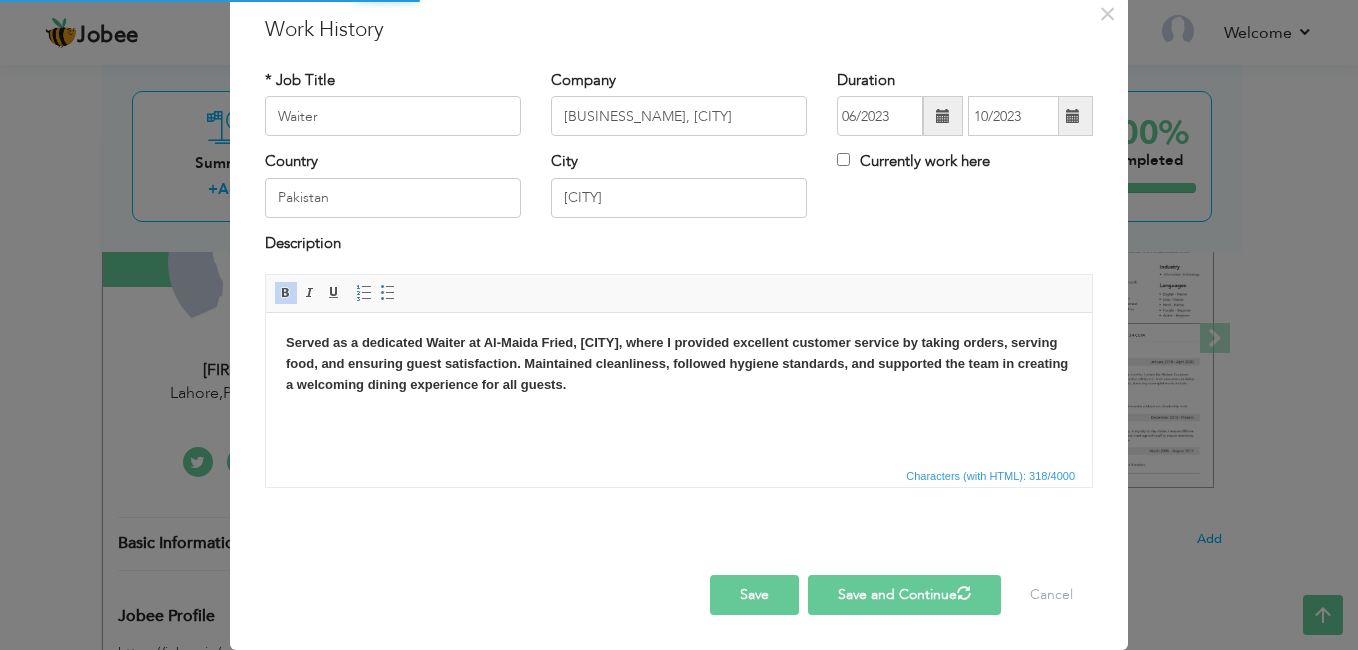 type 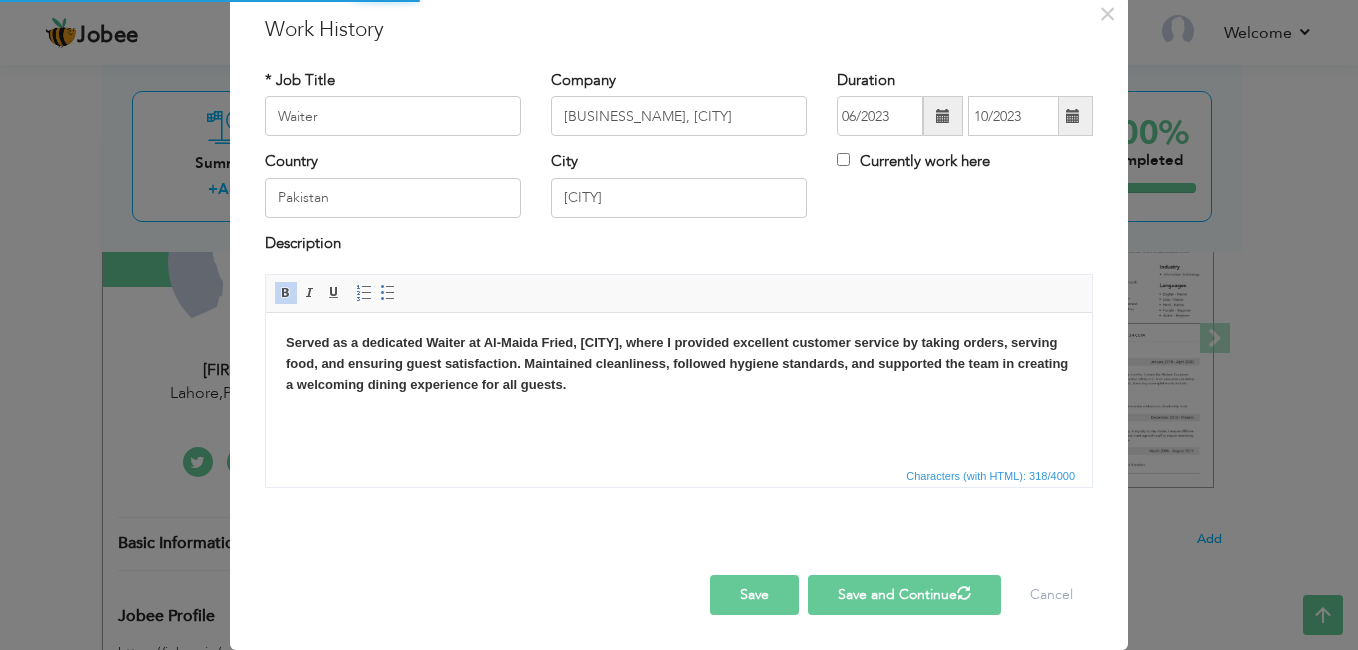 type 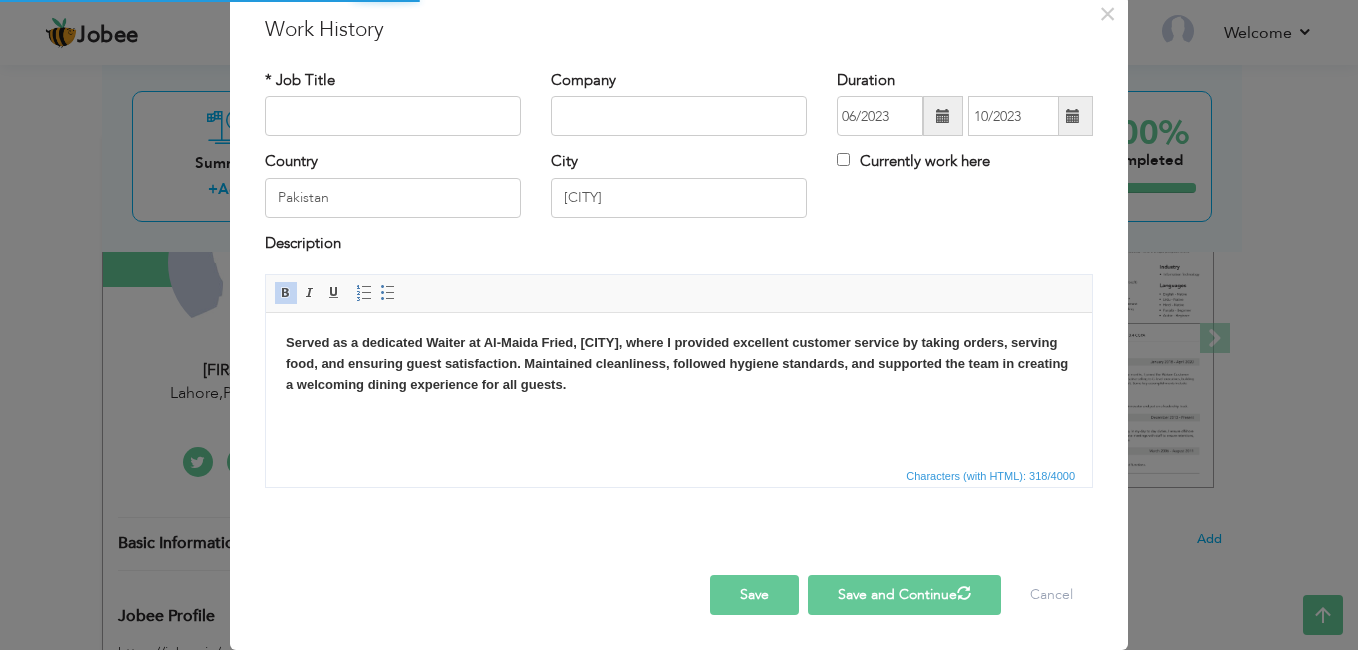 type 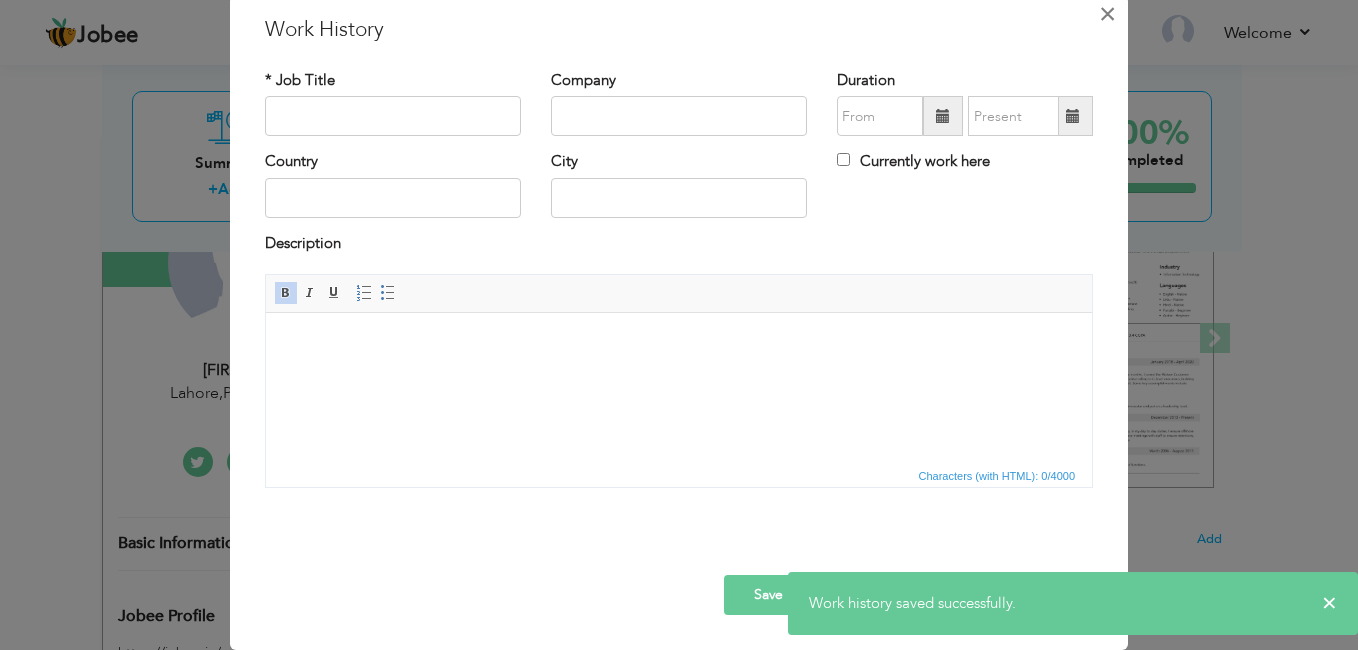 click on "×" at bounding box center [1107, 14] 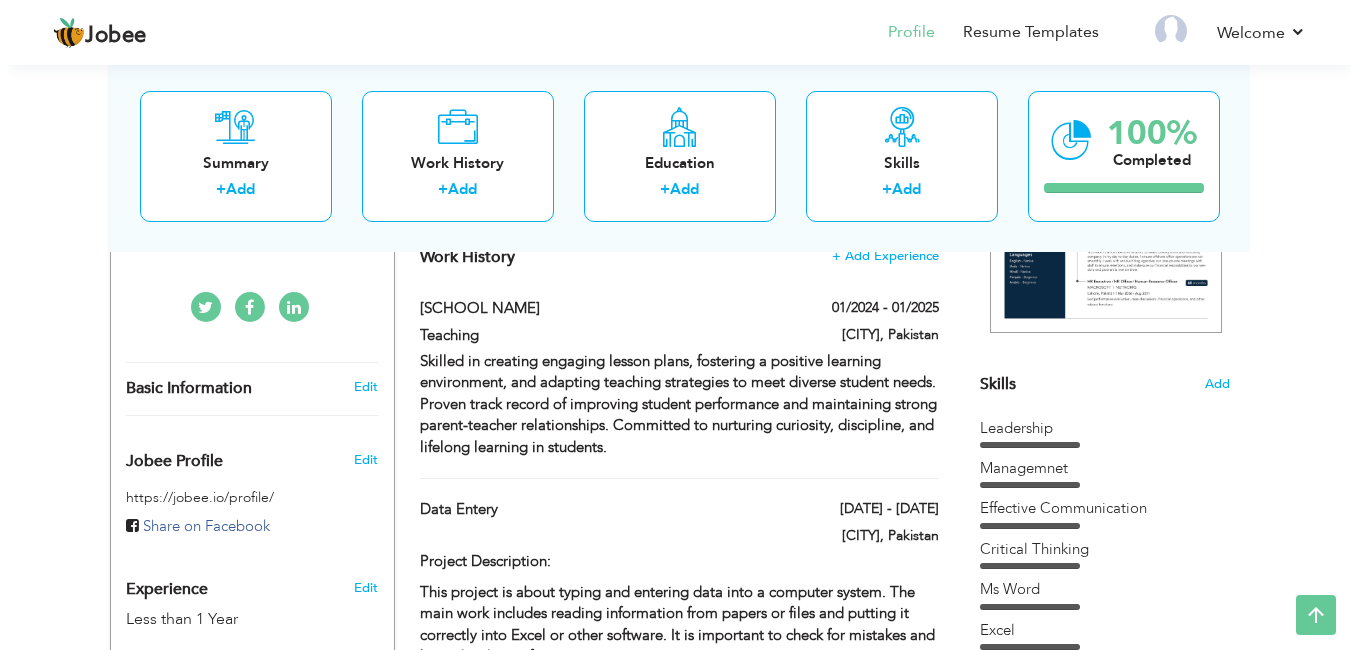 scroll, scrollTop: 404, scrollLeft: 0, axis: vertical 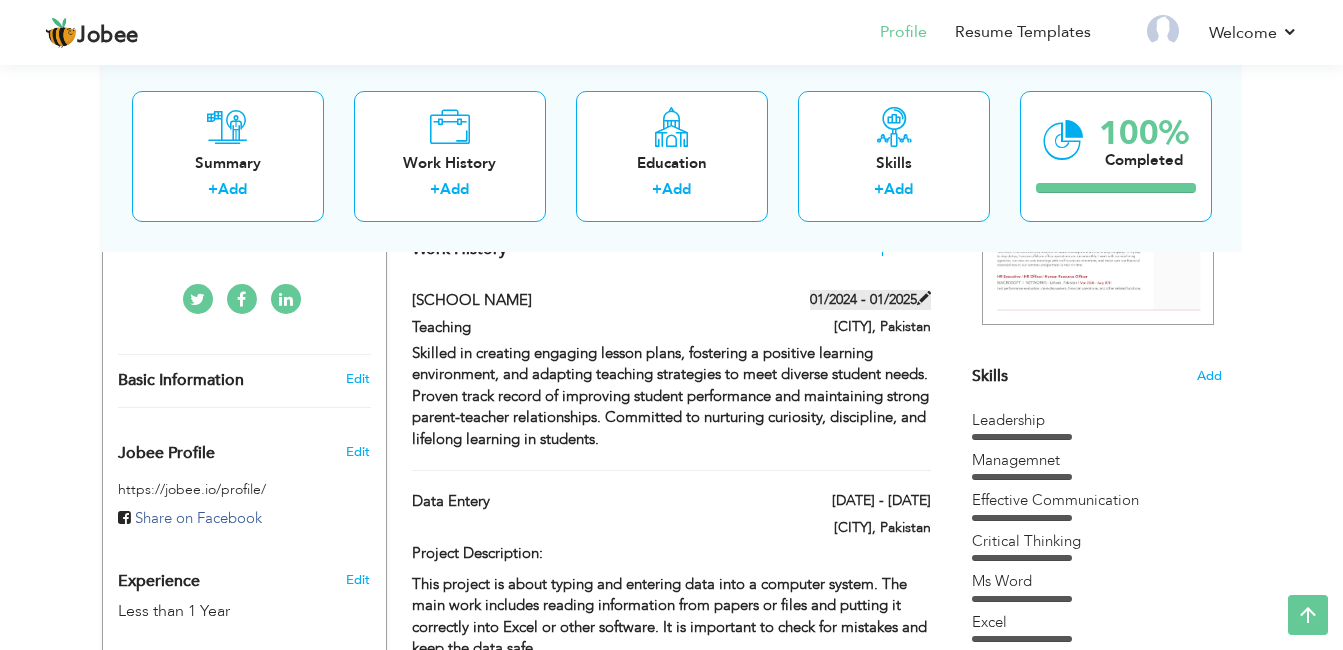 click on "01/2024 - 01/2025" at bounding box center [870, 300] 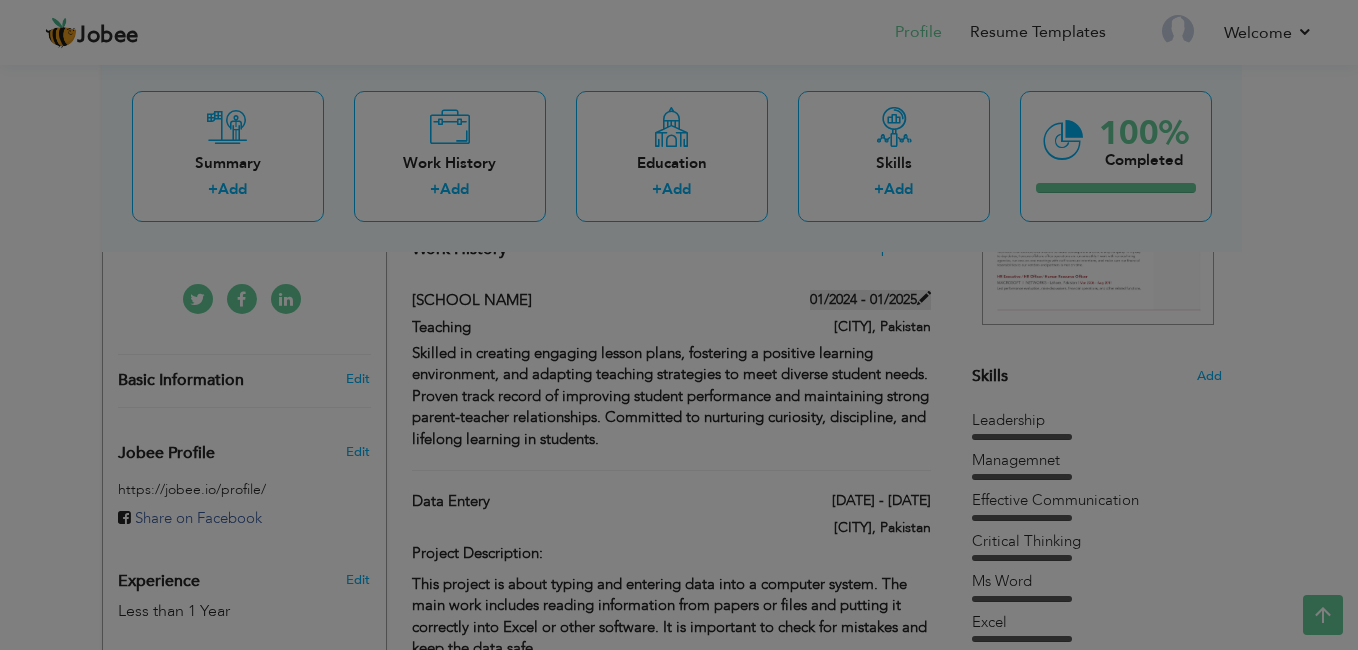 scroll, scrollTop: 0, scrollLeft: 0, axis: both 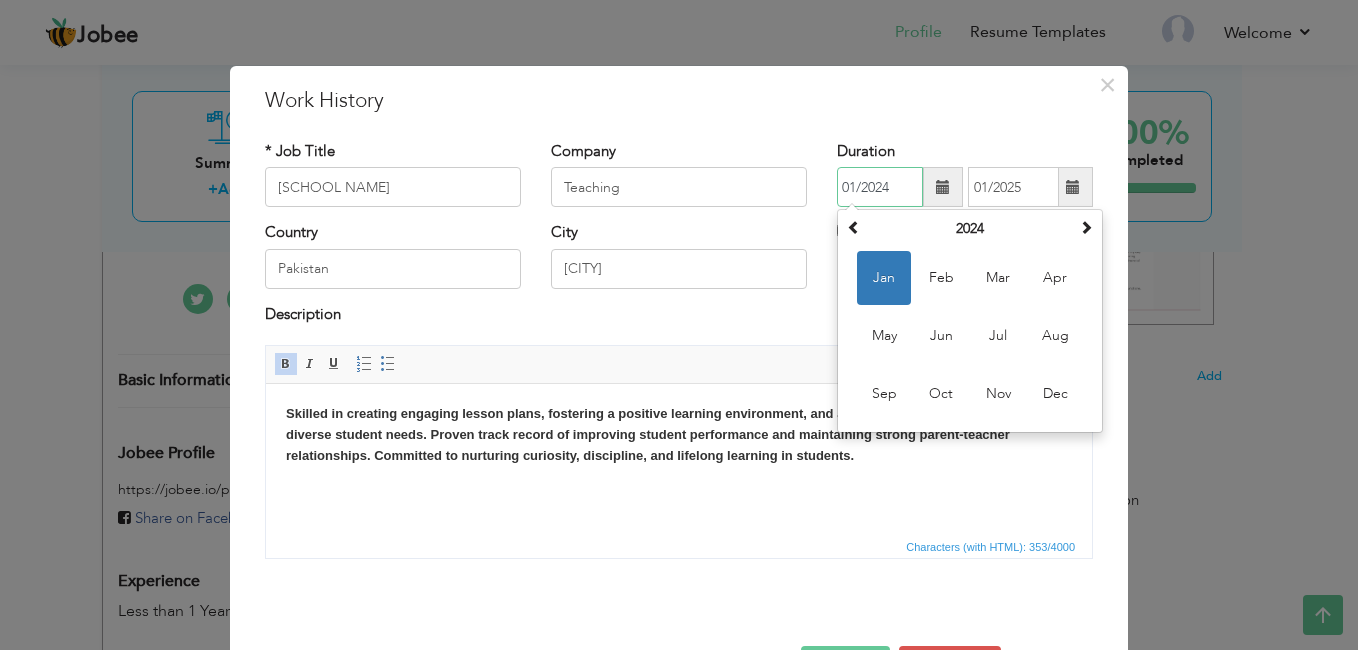 click on "01/2024" at bounding box center [880, 187] 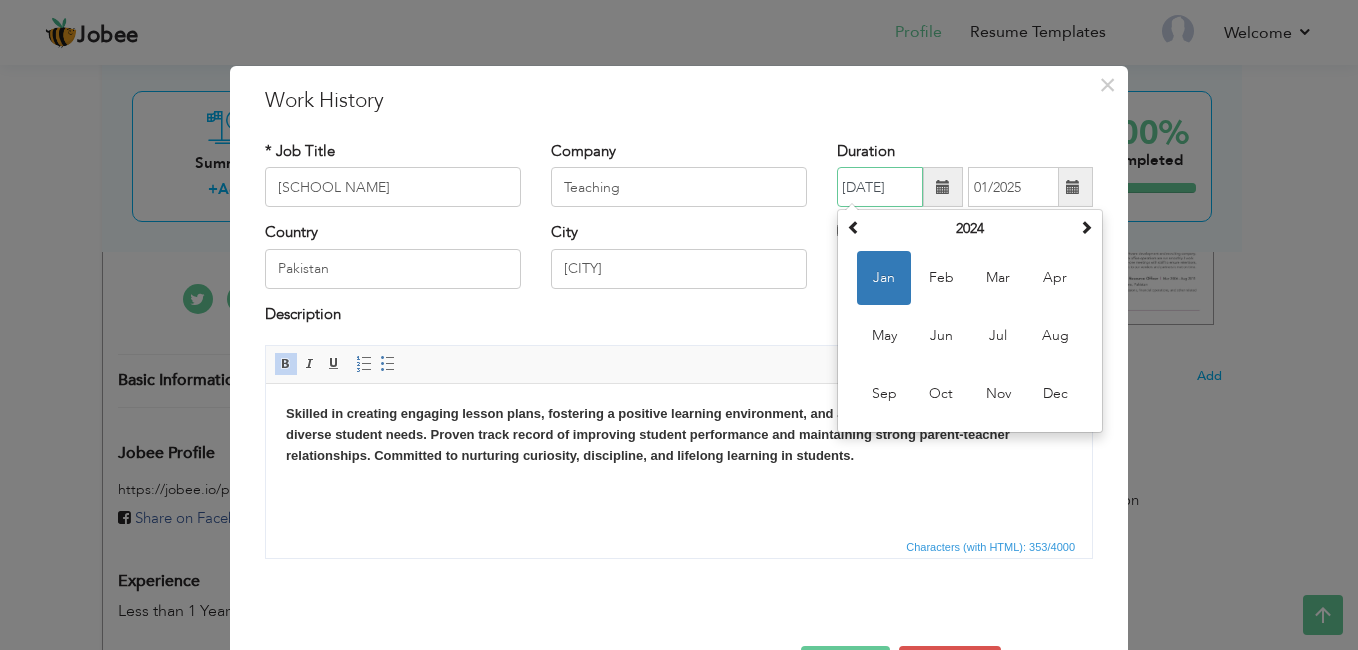 type on "[DATE]" 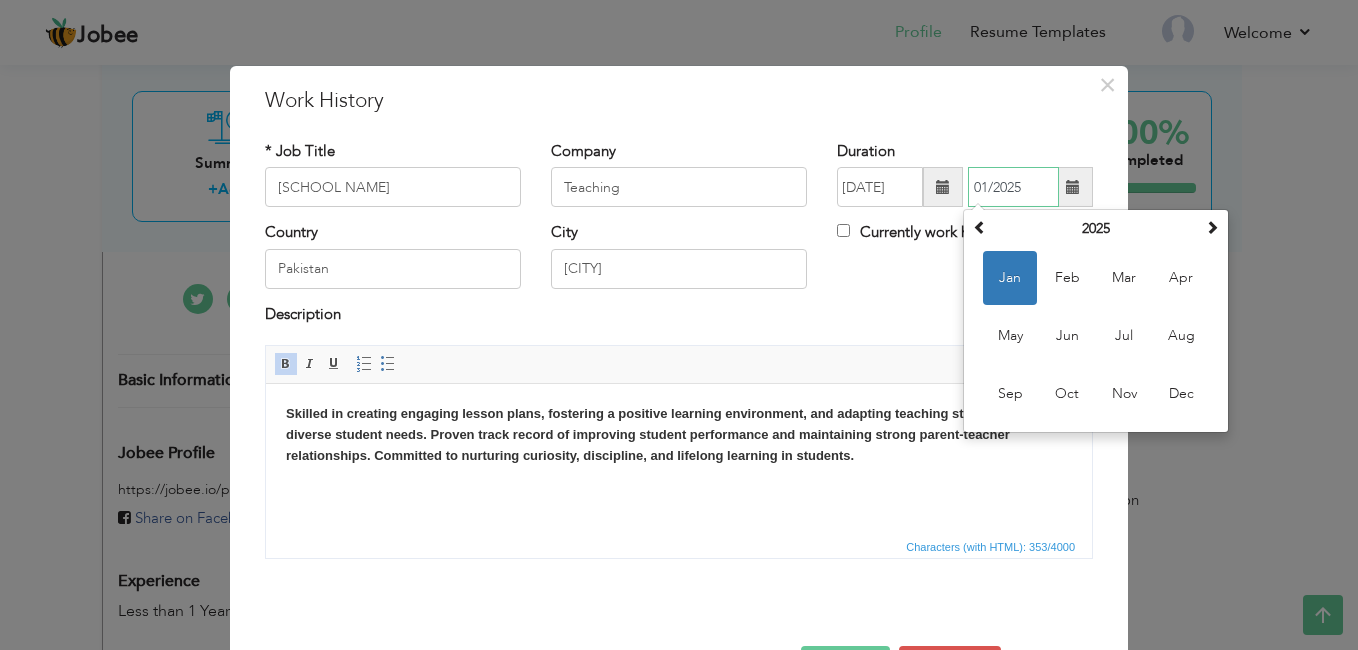 click on "01/2025" at bounding box center (1013, 187) 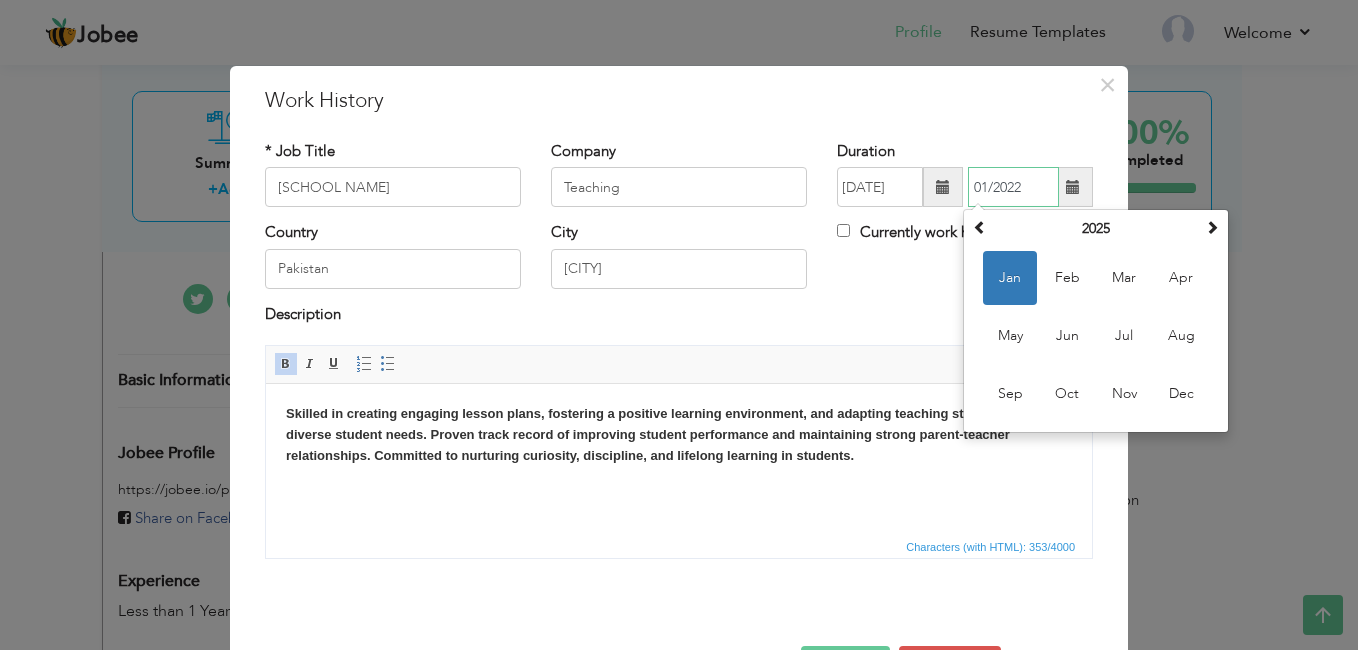 type on "01/2022" 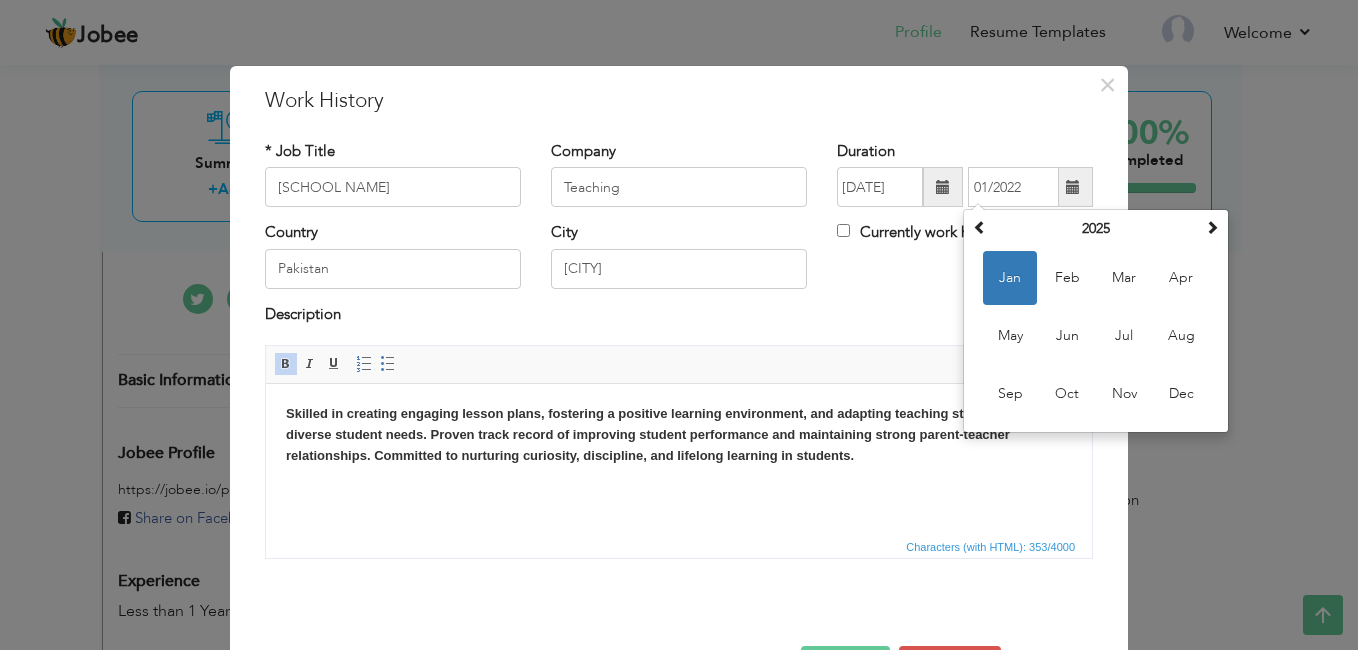 click on "Country
Pakistan
City
[CITY]
Currently work here" at bounding box center (679, 262) 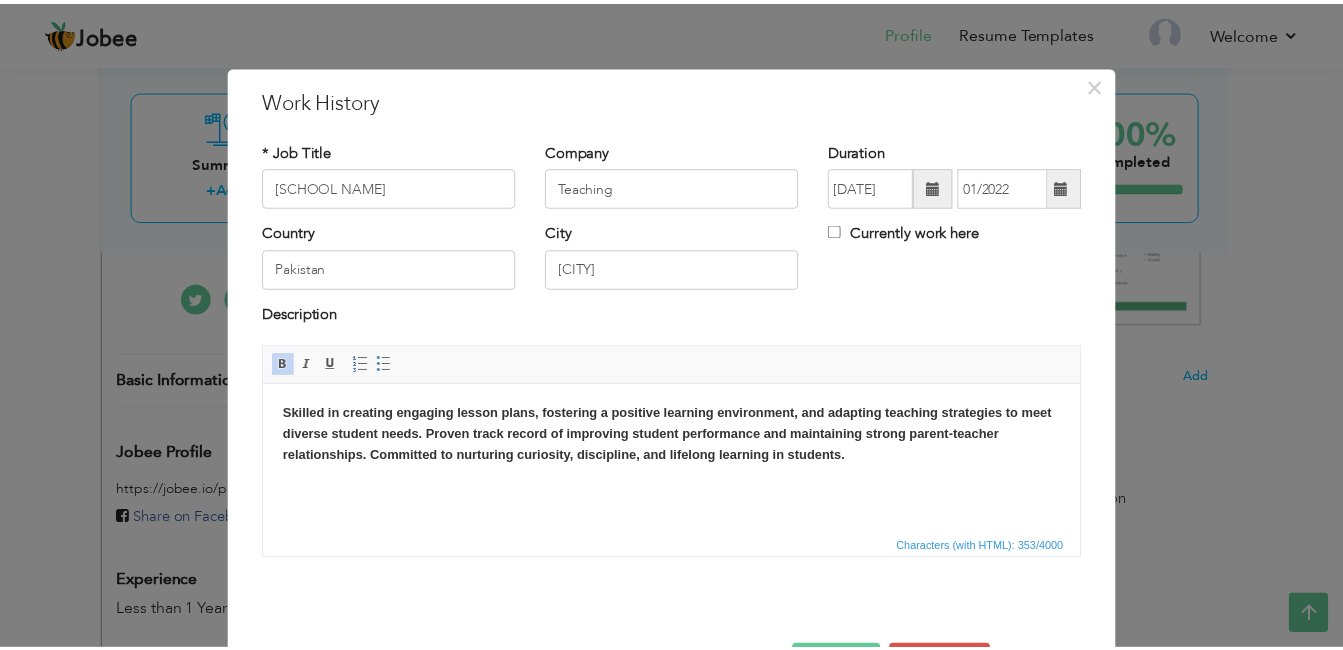 scroll, scrollTop: 16, scrollLeft: 0, axis: vertical 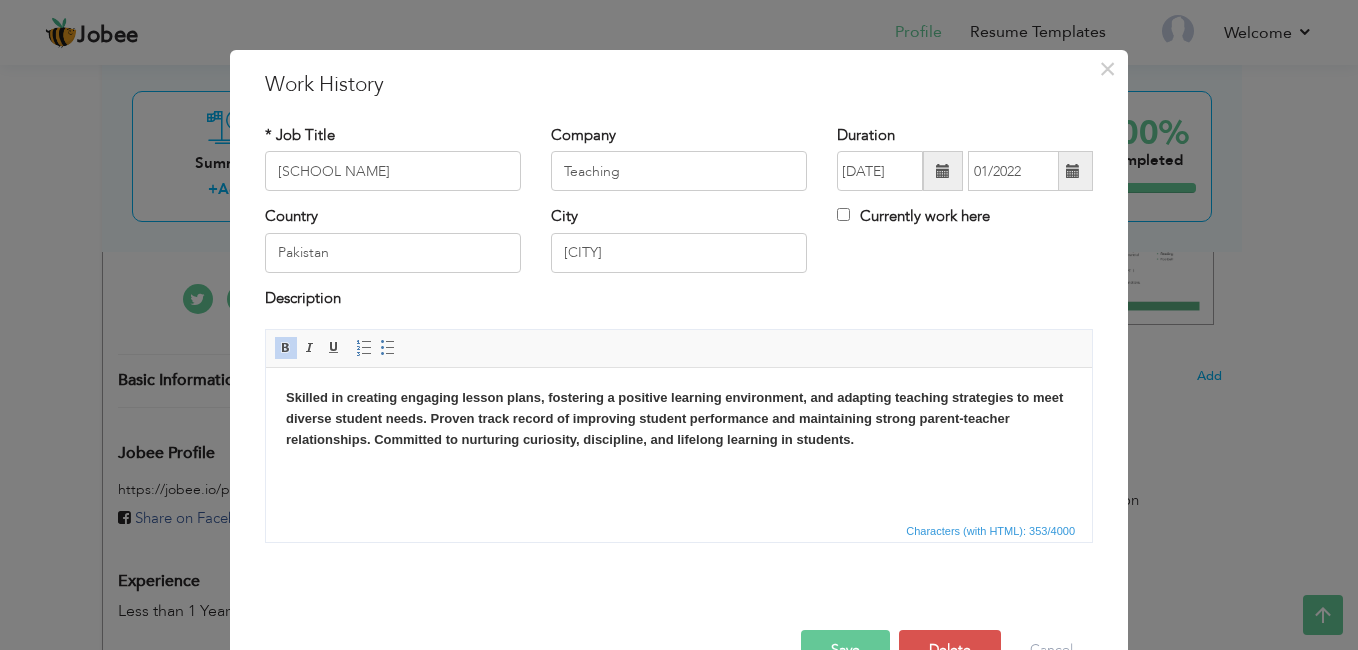 click on "Save" at bounding box center (845, 650) 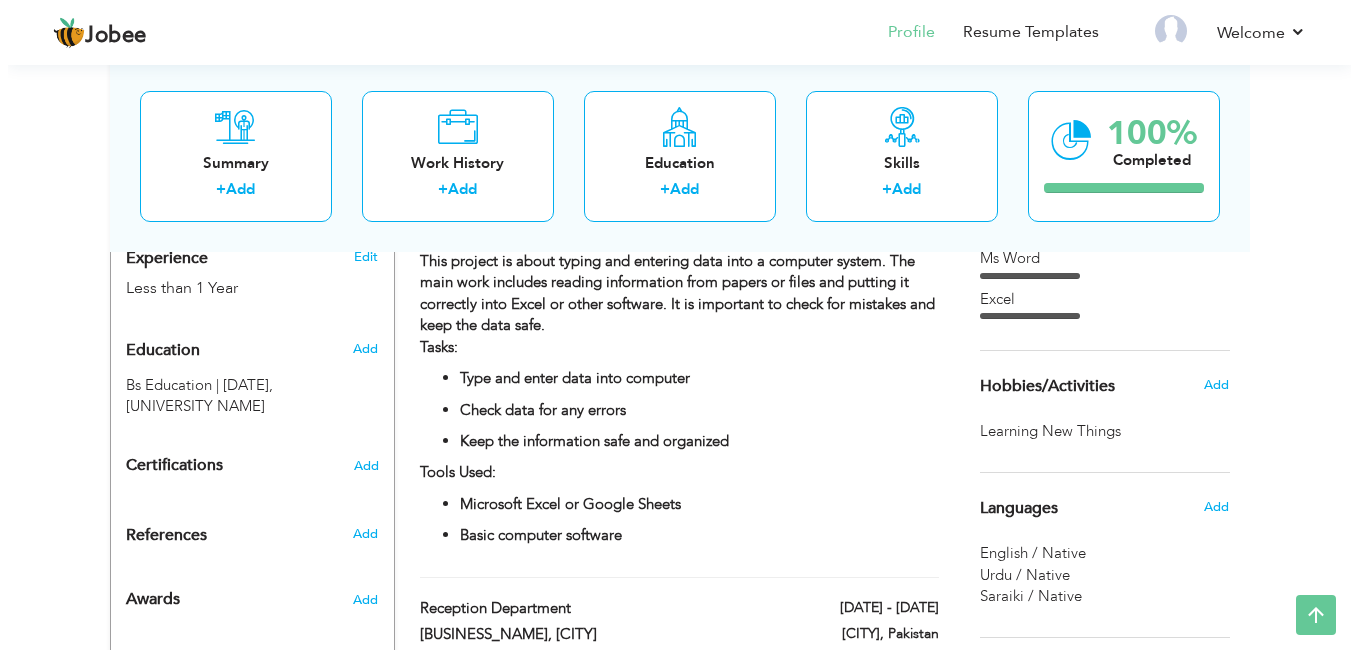 scroll, scrollTop: 731, scrollLeft: 0, axis: vertical 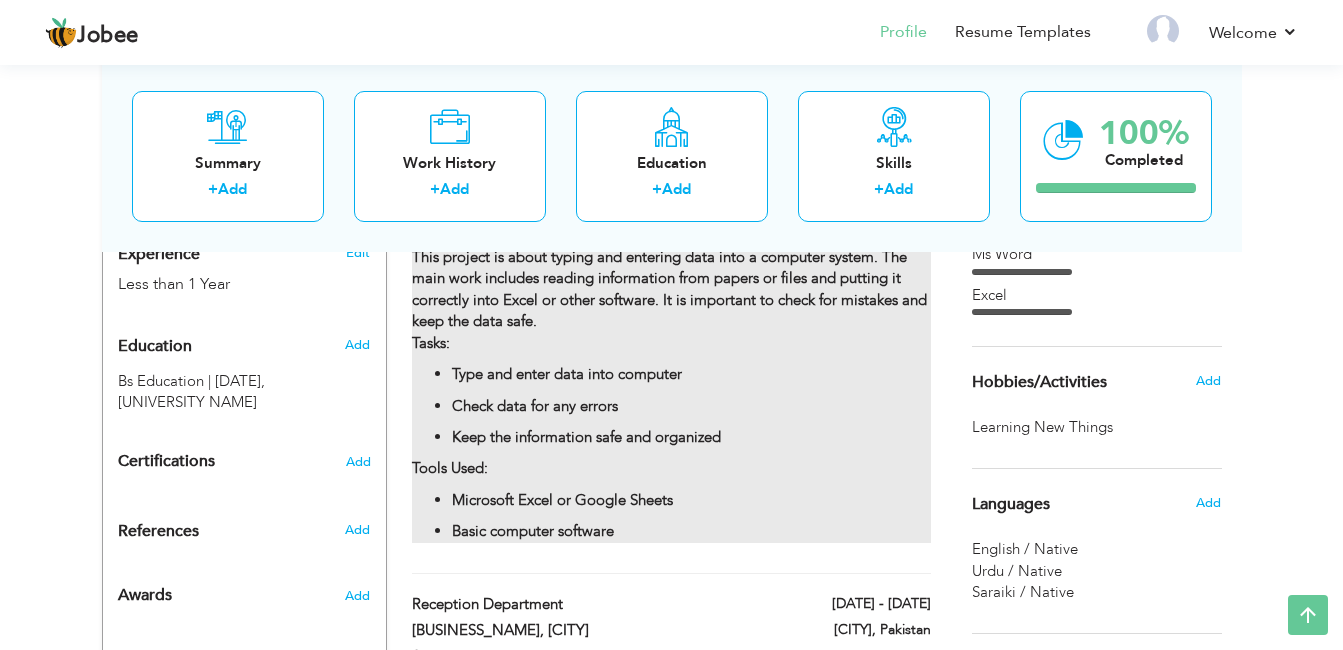 drag, startPoint x: 445, startPoint y: 498, endPoint x: 666, endPoint y: 493, distance: 221.05655 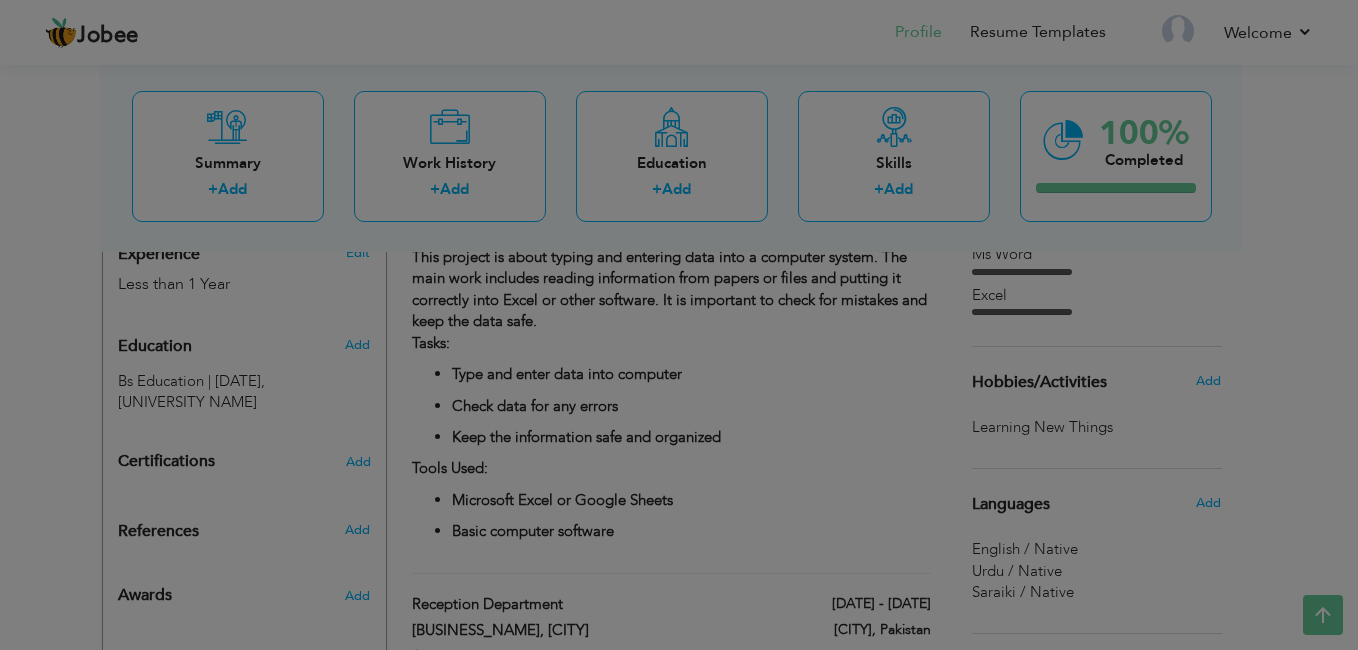 scroll, scrollTop: 0, scrollLeft: 0, axis: both 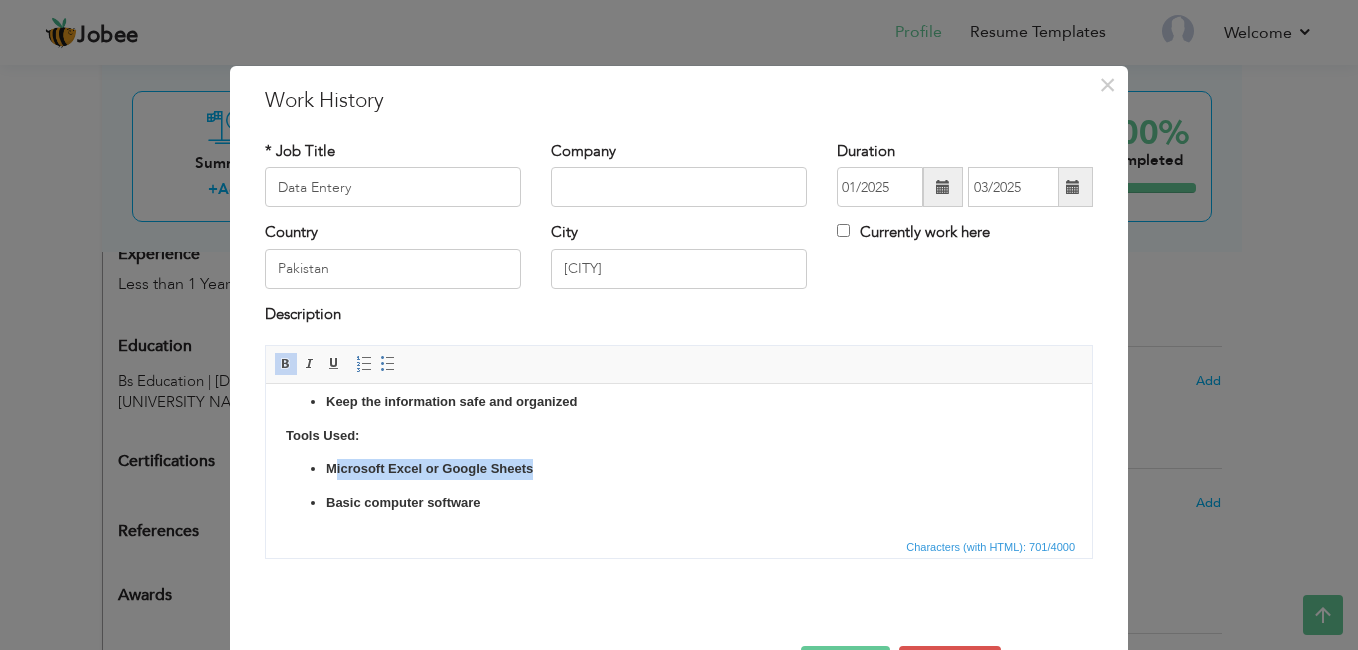 drag, startPoint x: 550, startPoint y: 467, endPoint x: 331, endPoint y: 461, distance: 219.08218 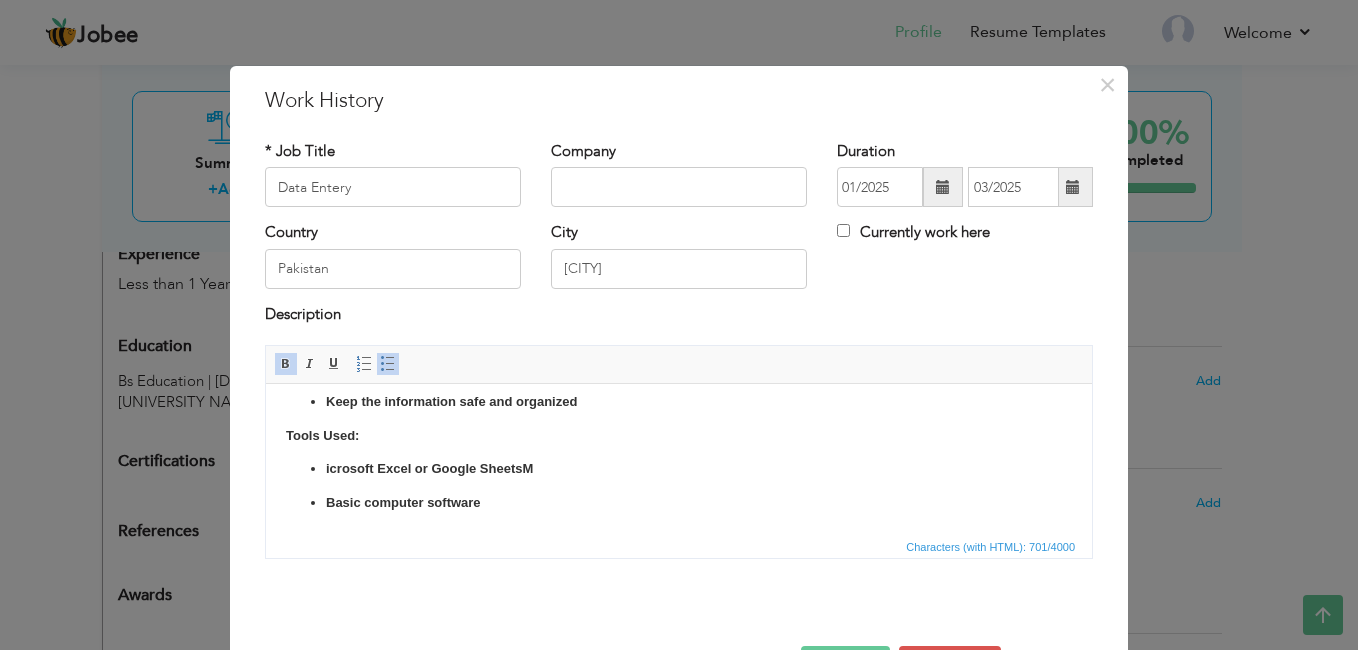 click on "icrosoft Excel or Google Sheets M Basic computer software" at bounding box center [679, 486] 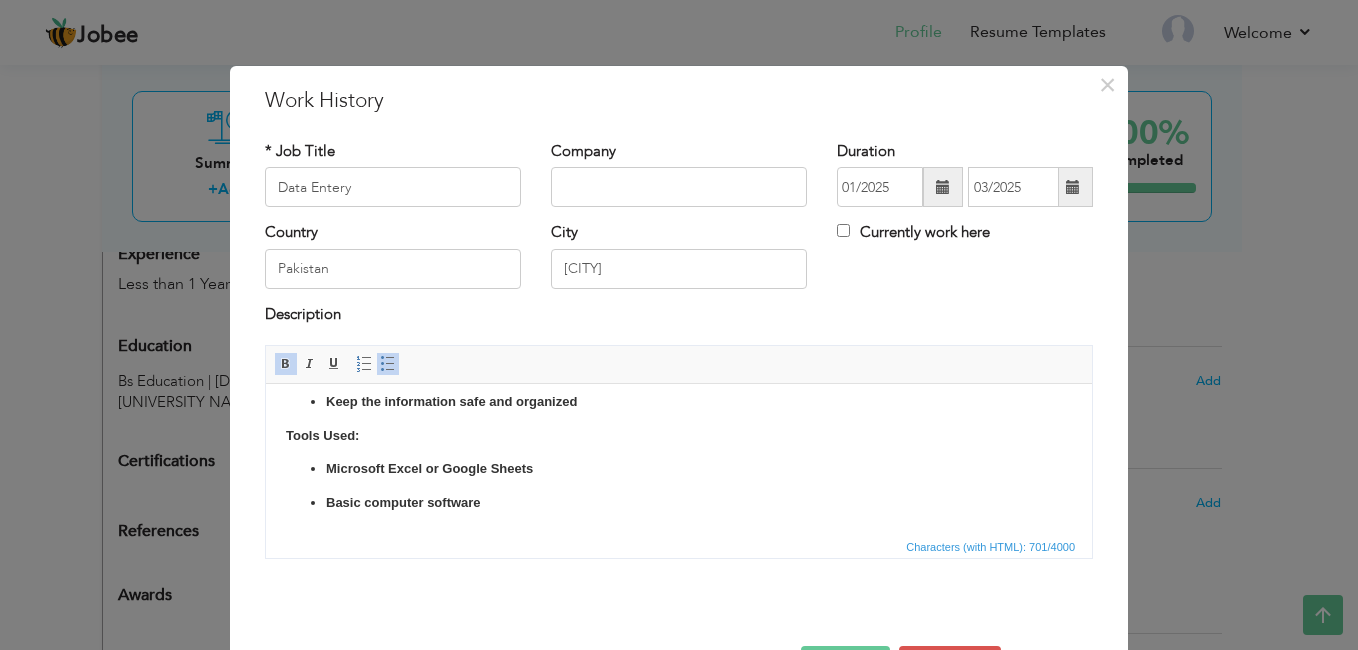 click on "Microsoft Excel or Google Sheets" at bounding box center (679, 469) 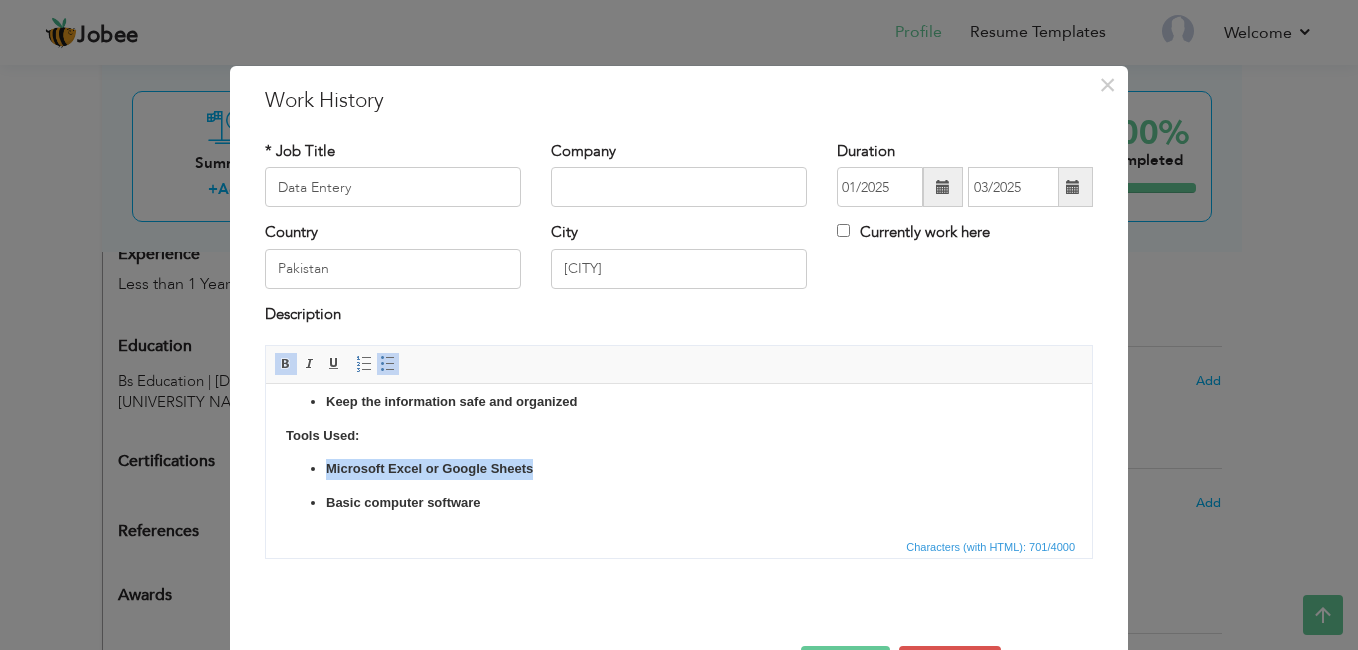 drag, startPoint x: 536, startPoint y: 468, endPoint x: 322, endPoint y: 477, distance: 214.18916 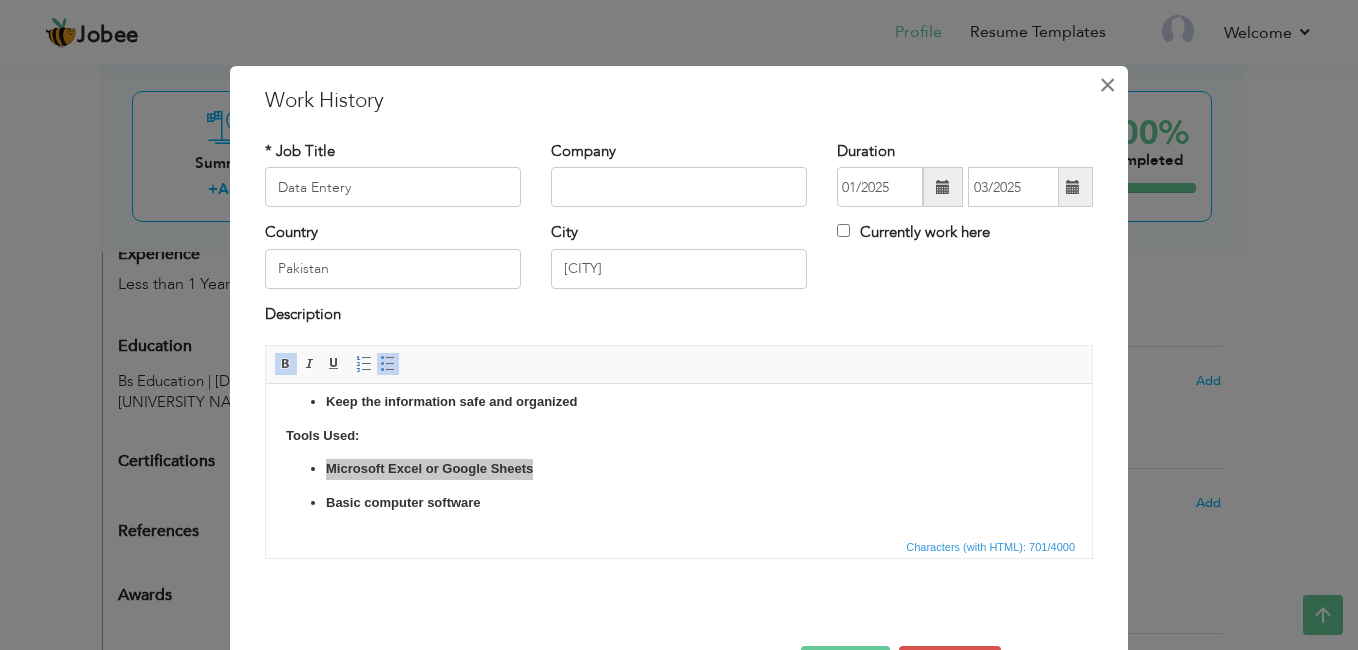 click on "×" at bounding box center (1107, 85) 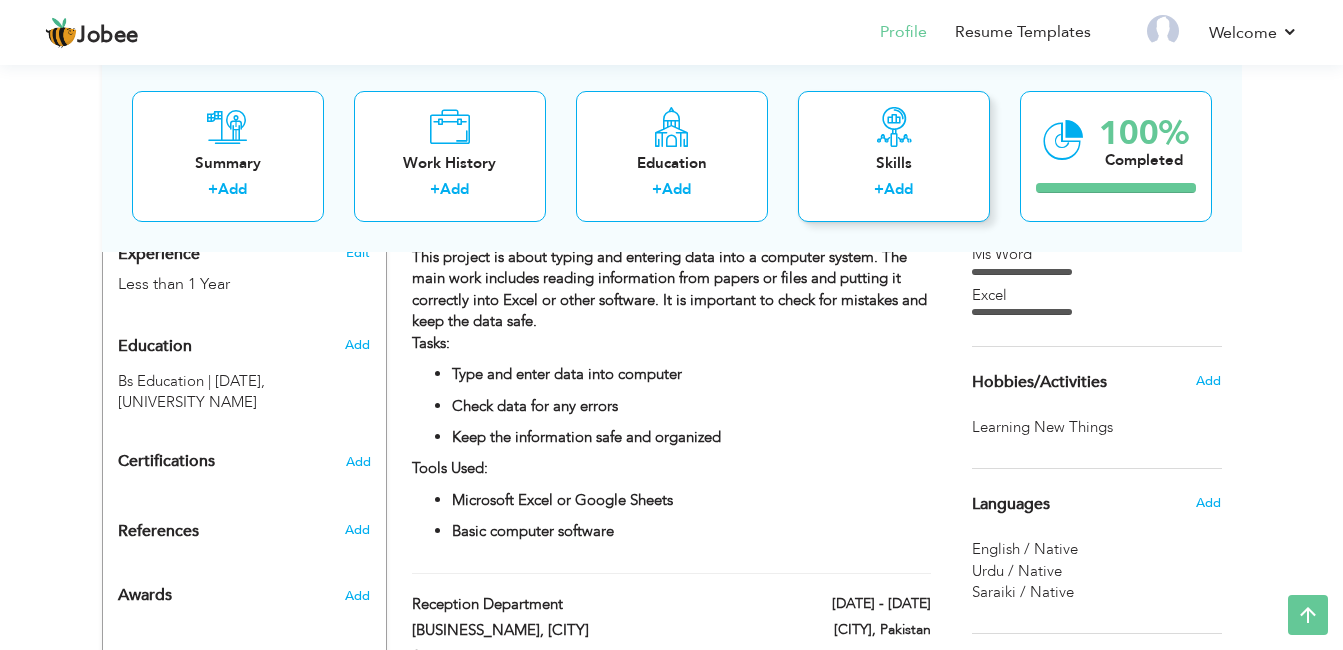 click on "Skills
+  Add" at bounding box center [894, 155] 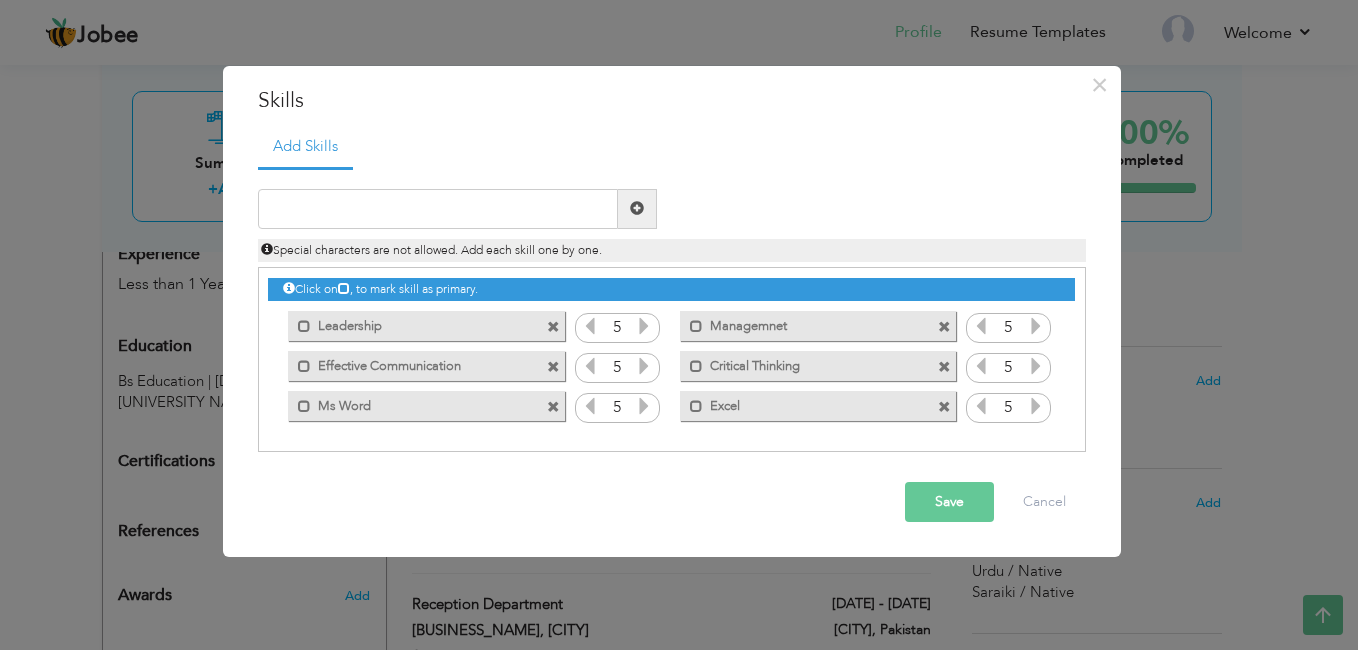 click at bounding box center [553, 407] 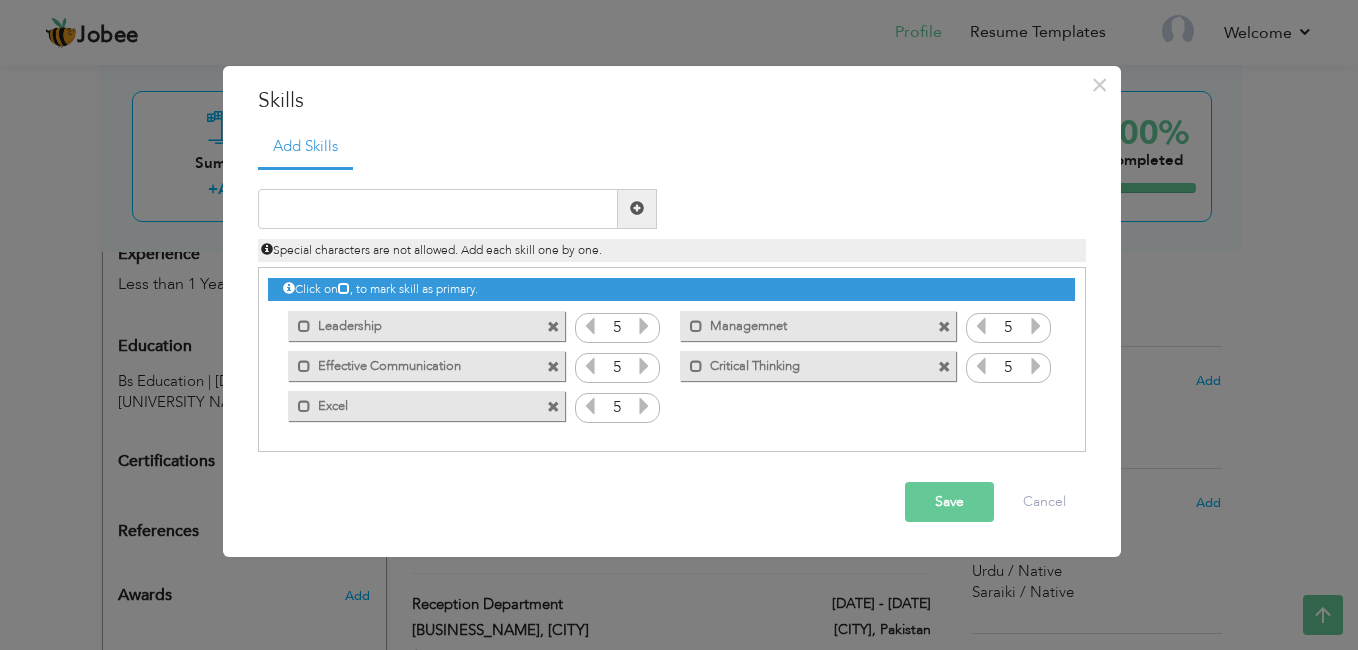 click at bounding box center [553, 407] 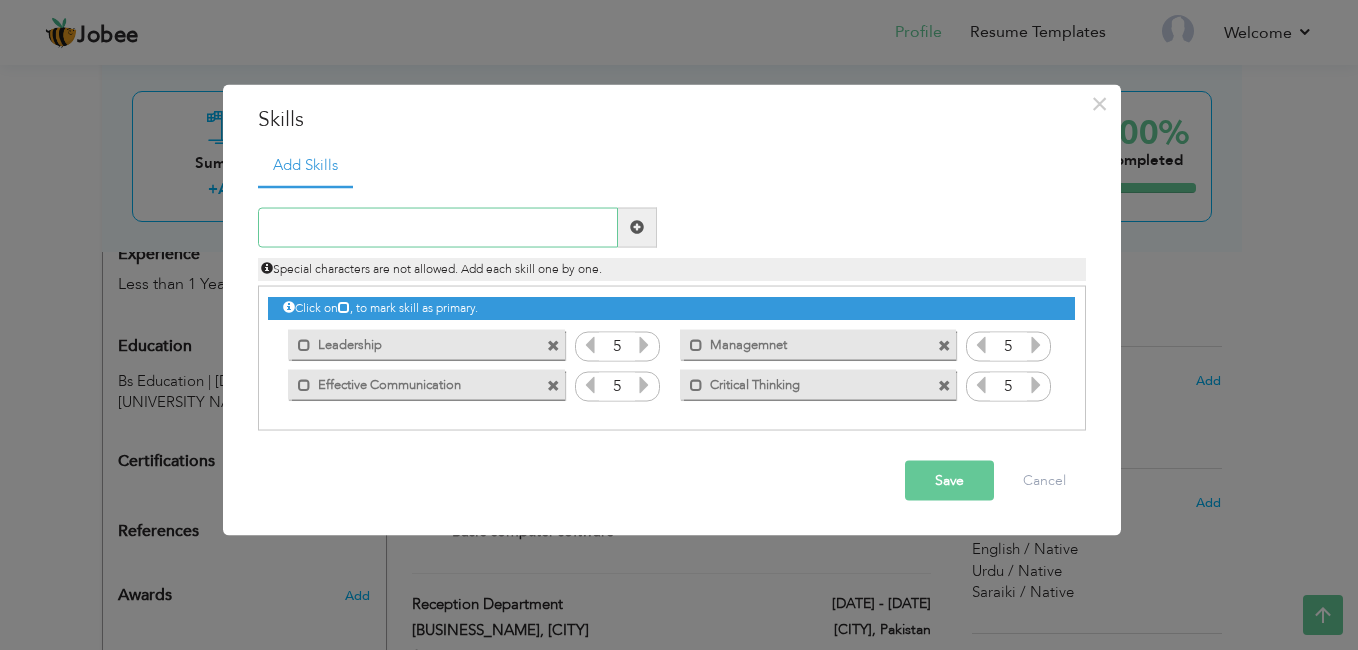 click at bounding box center (438, 227) 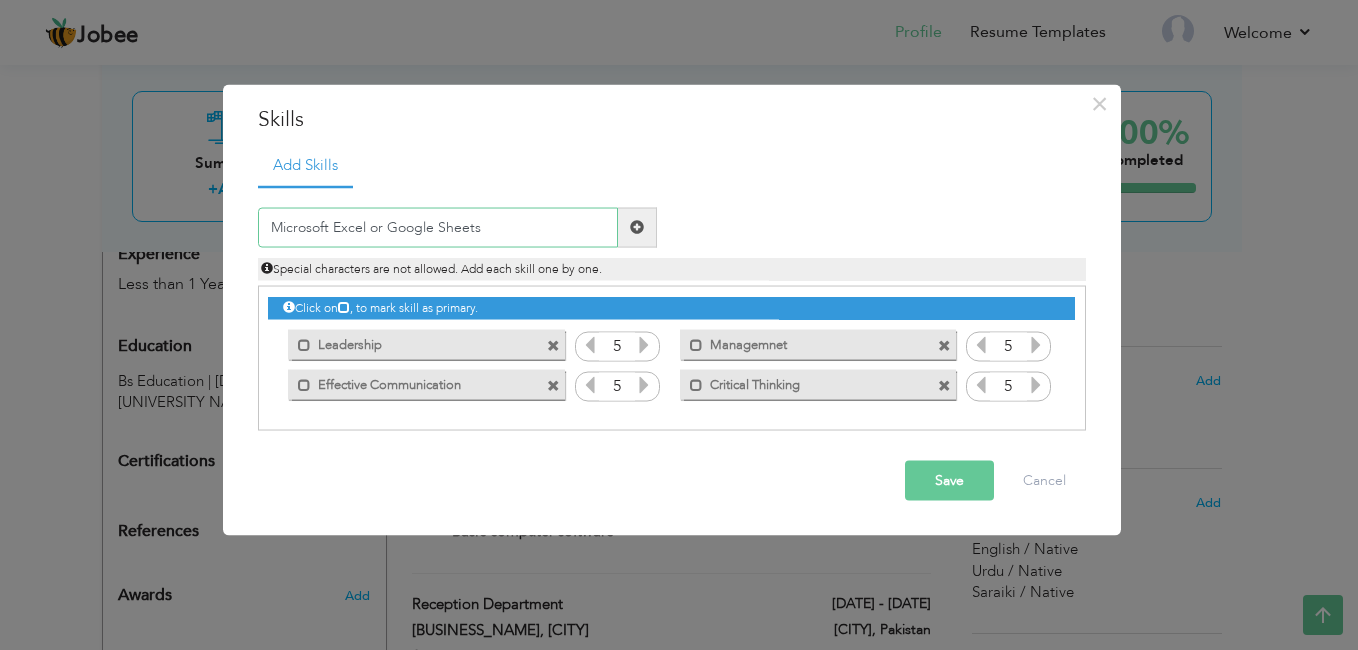 type on "Microsoft Excel or Google Sheets" 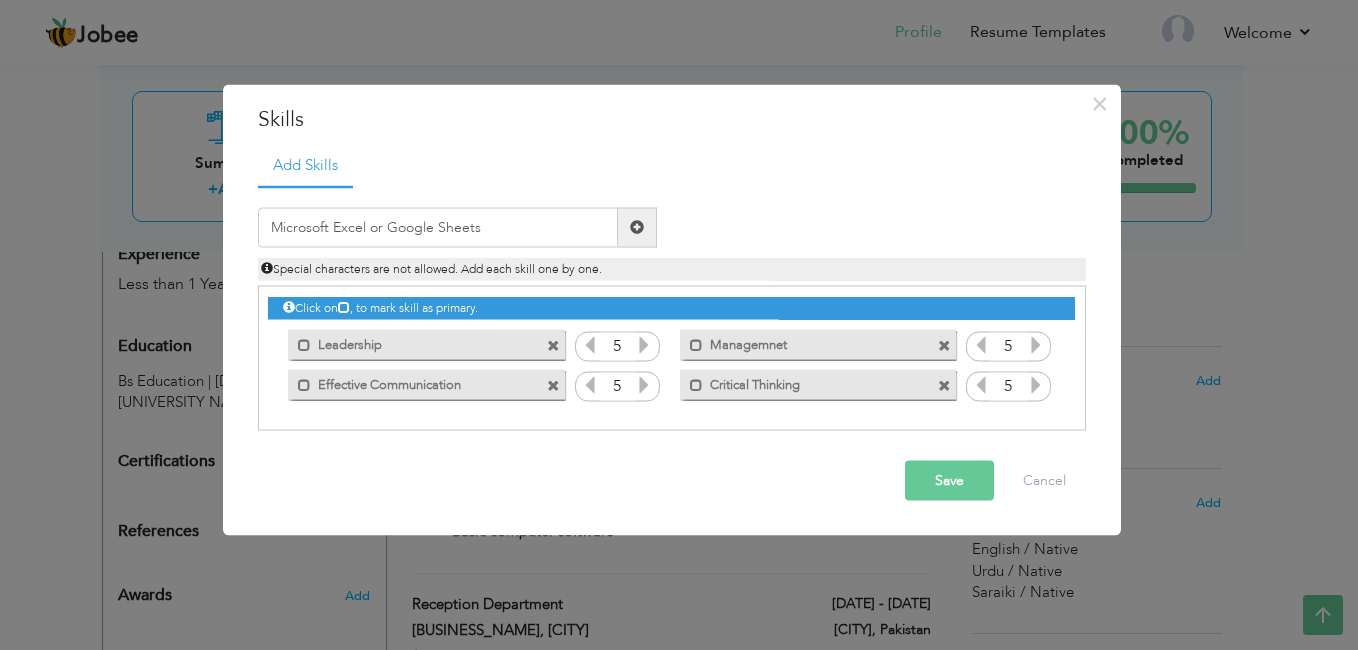 click at bounding box center [637, 227] 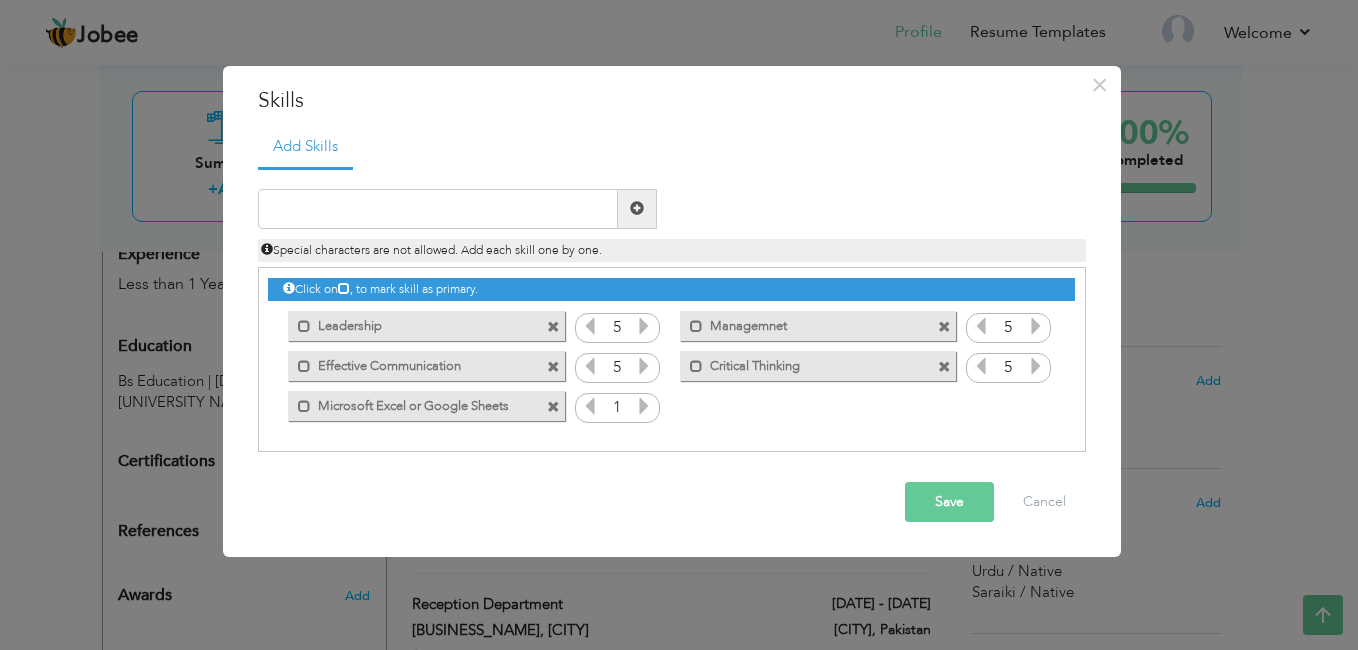 click at bounding box center (644, 406) 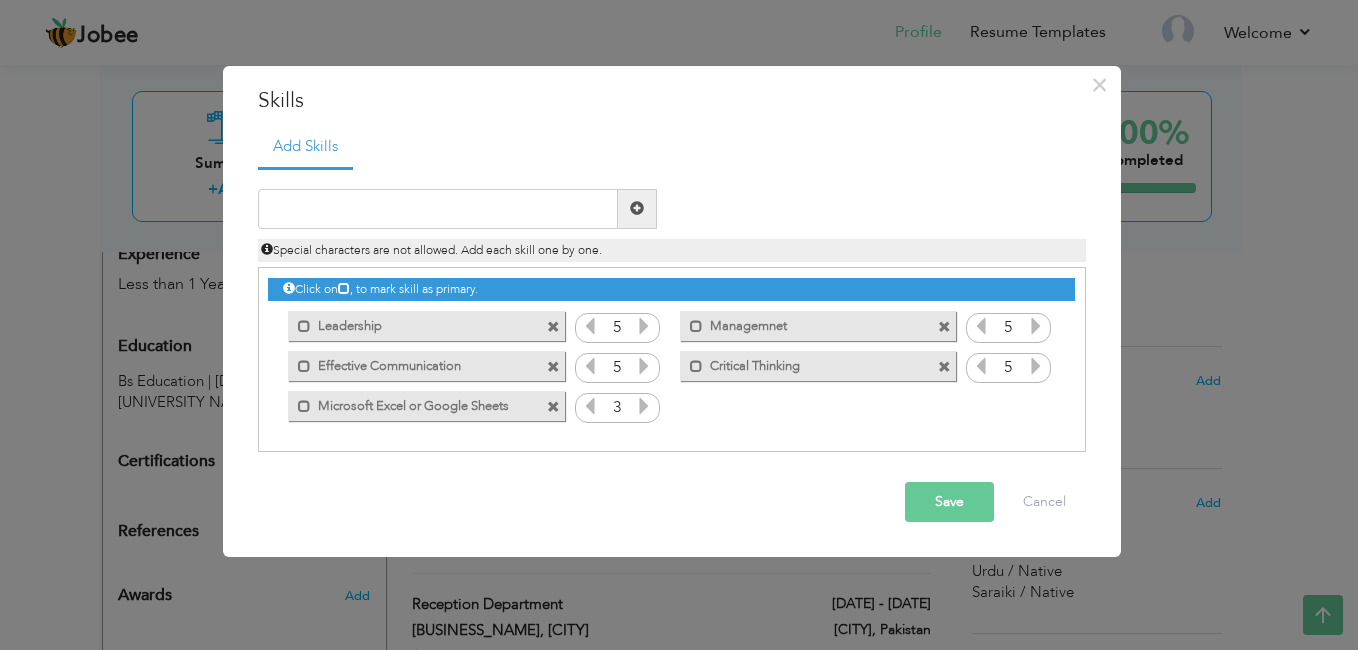 click at bounding box center [644, 406] 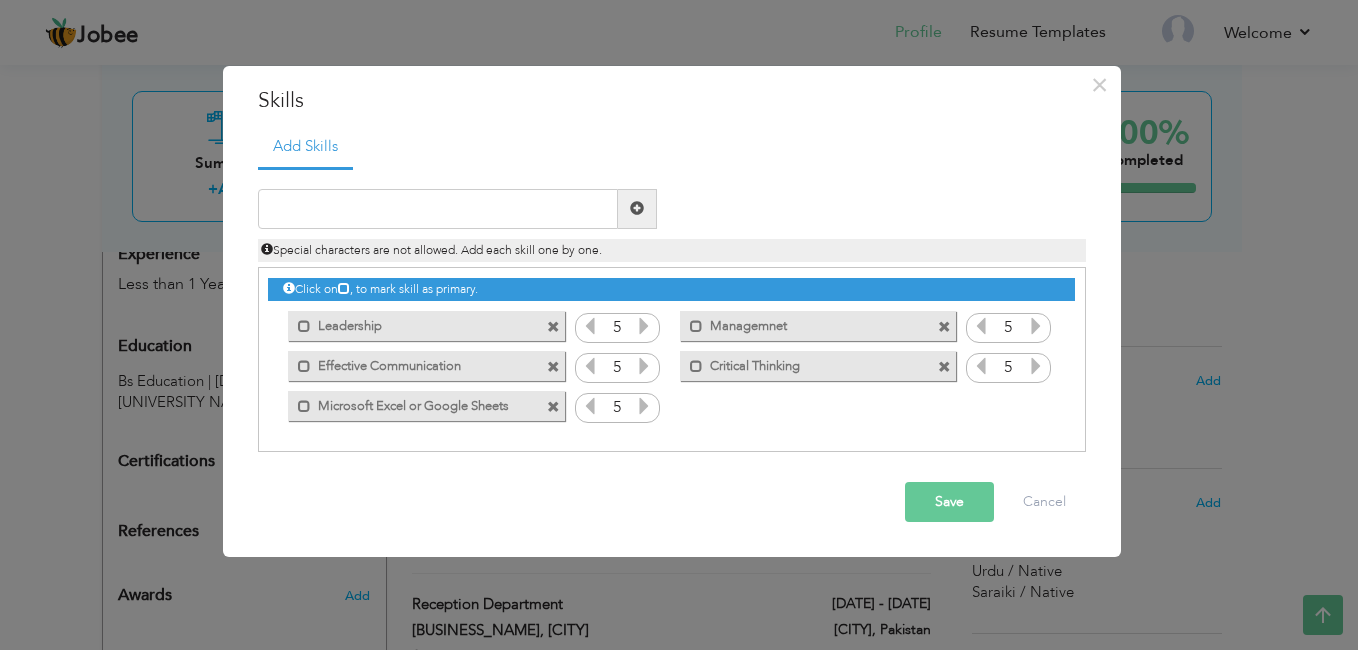 click at bounding box center [644, 406] 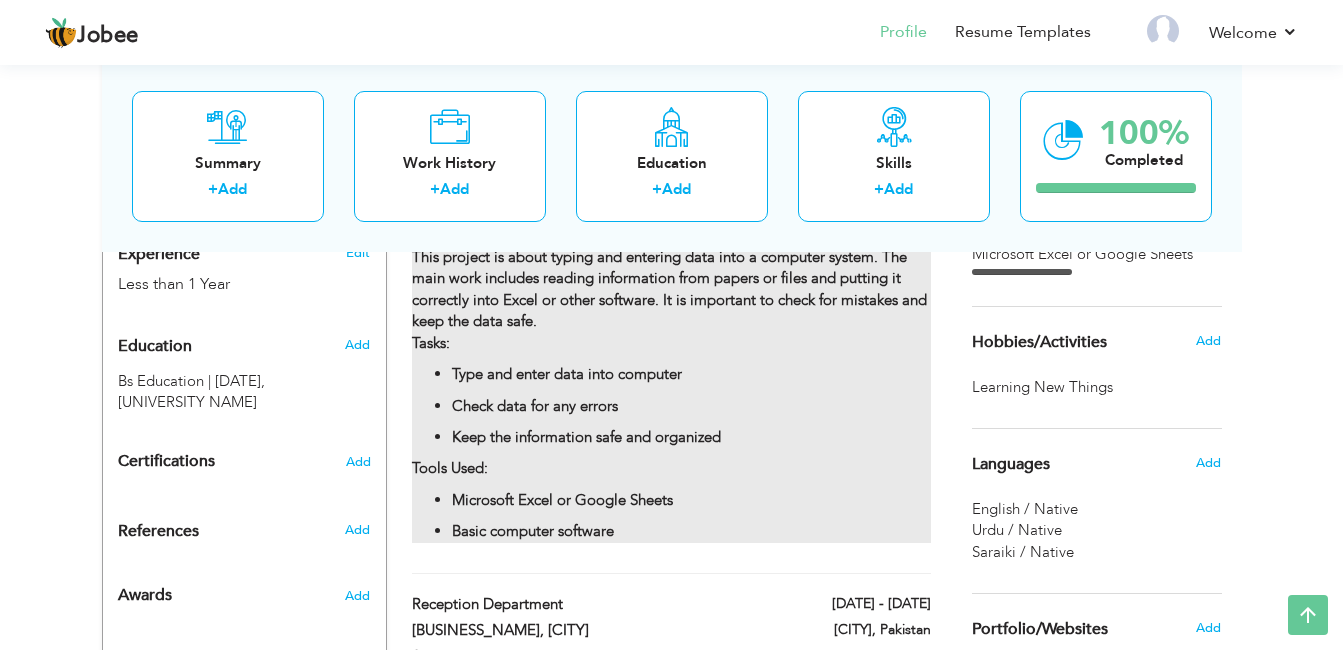 click on "Microsoft Excel or Google Sheets
Basic computer software" at bounding box center (671, 516) 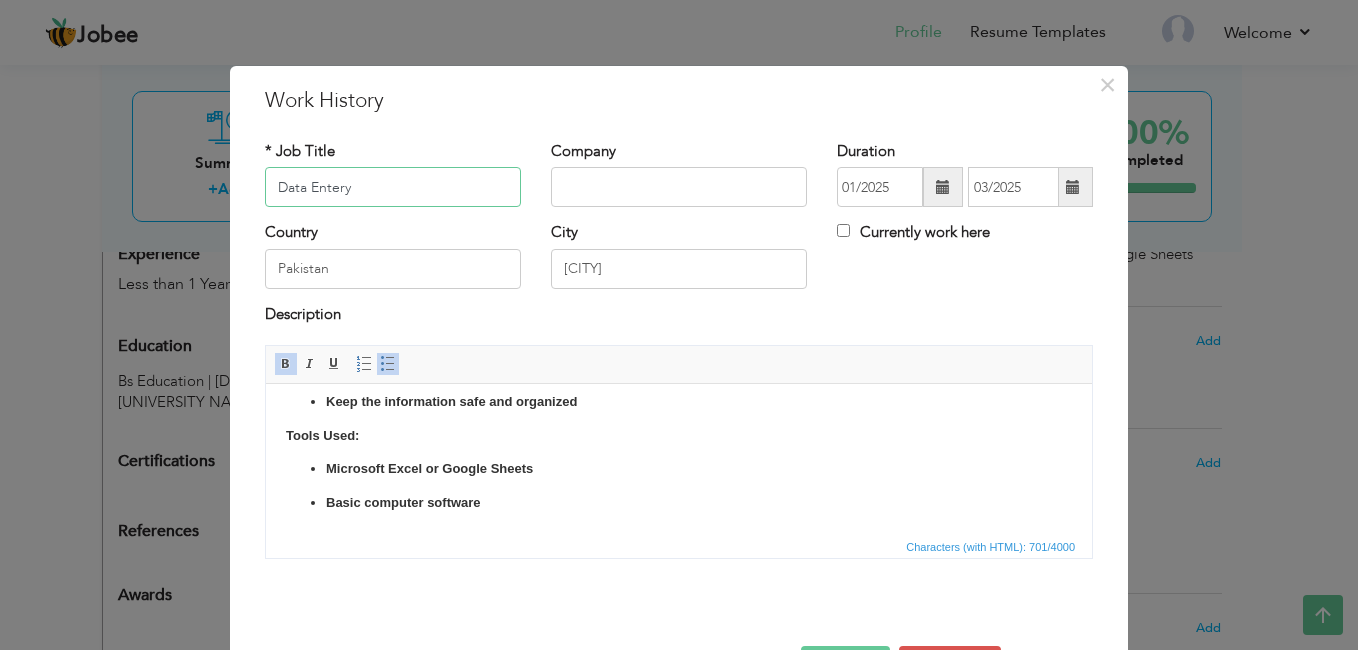 scroll, scrollTop: 210, scrollLeft: 0, axis: vertical 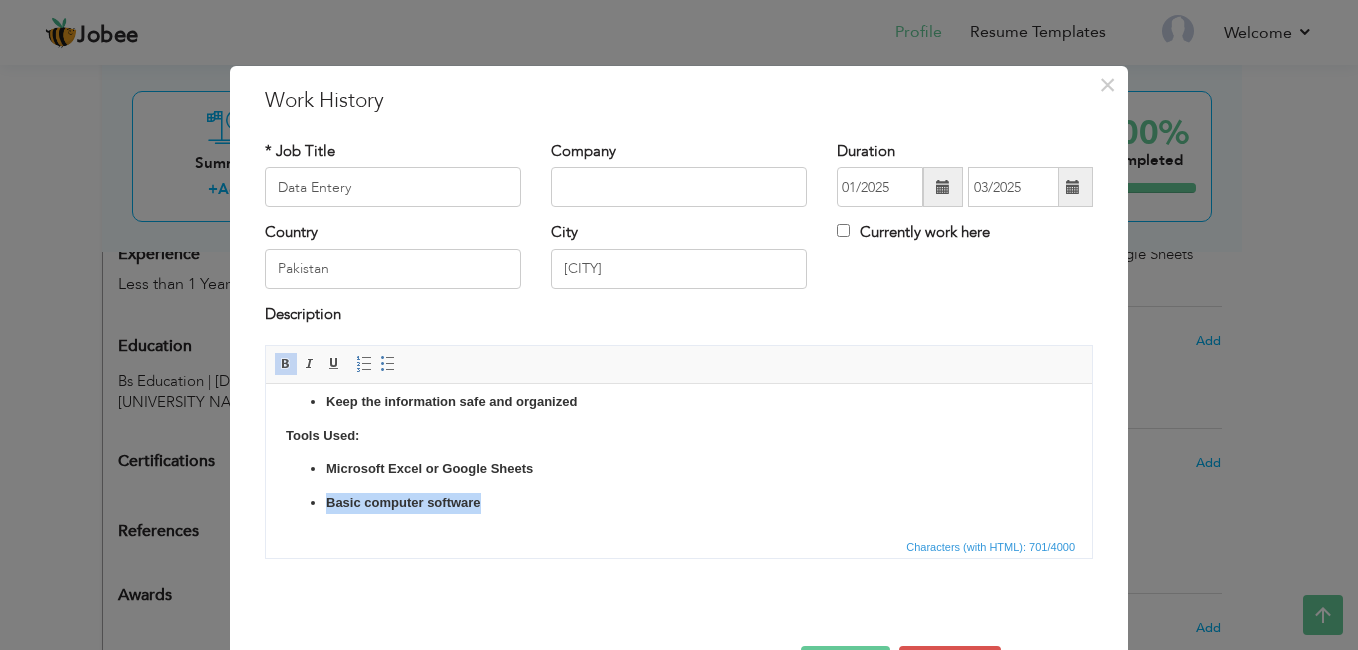 drag, startPoint x: 492, startPoint y: 501, endPoint x: 325, endPoint y: 512, distance: 167.36188 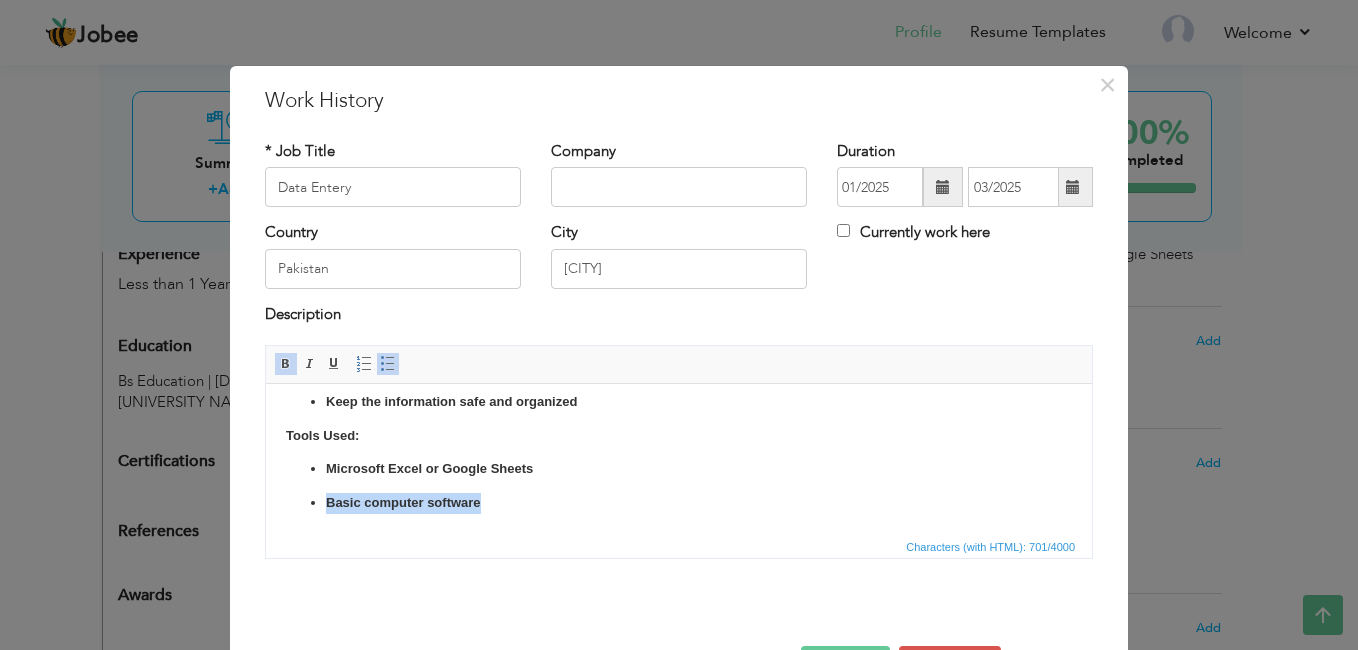 copy on "Basic computer software" 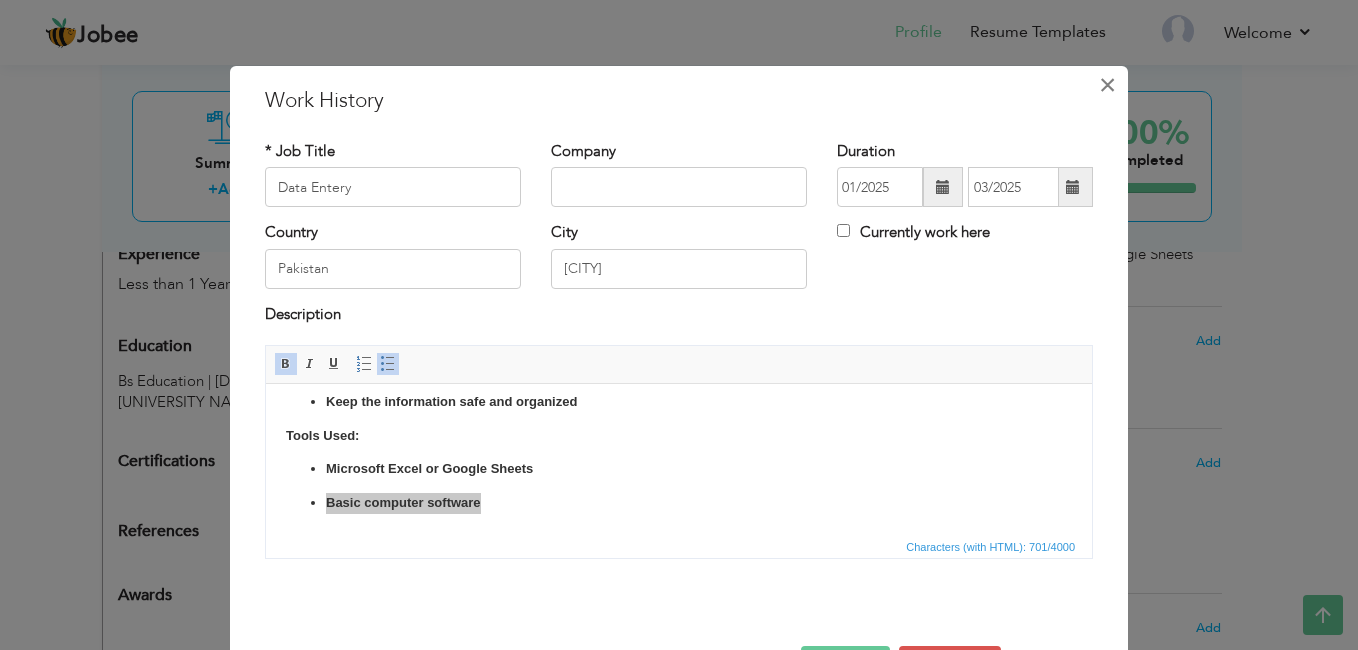 click on "×" at bounding box center (1107, 85) 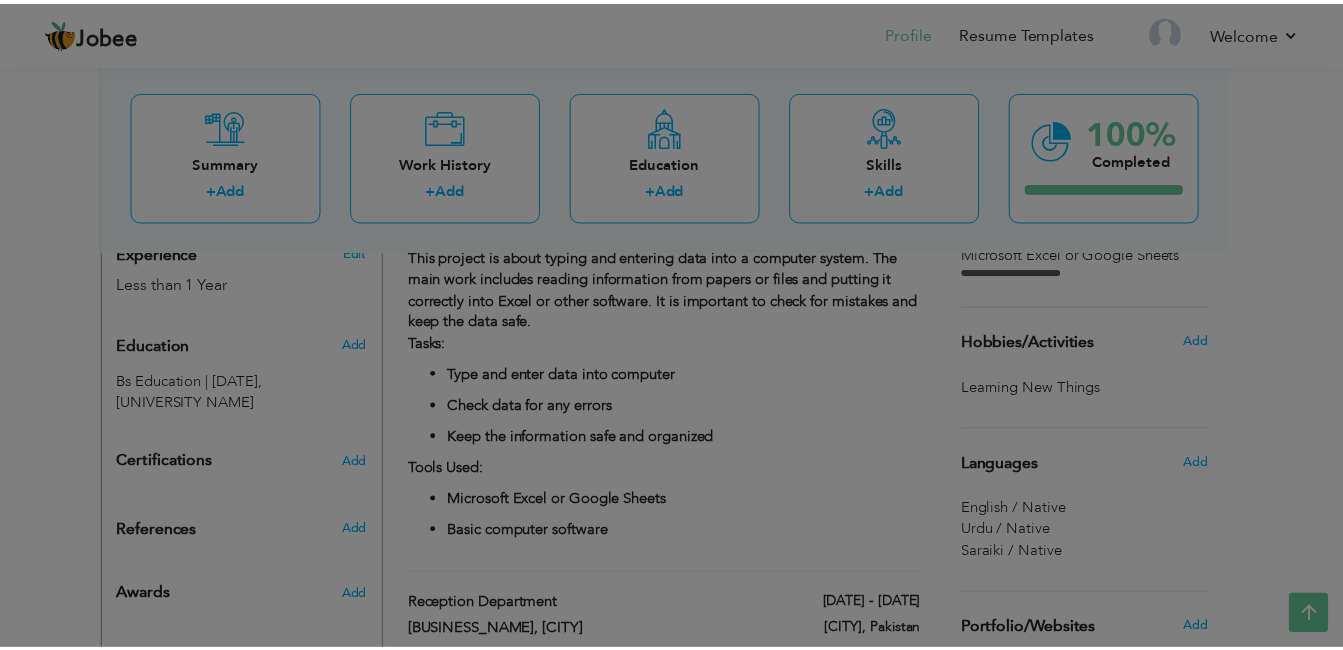 scroll, scrollTop: 0, scrollLeft: 0, axis: both 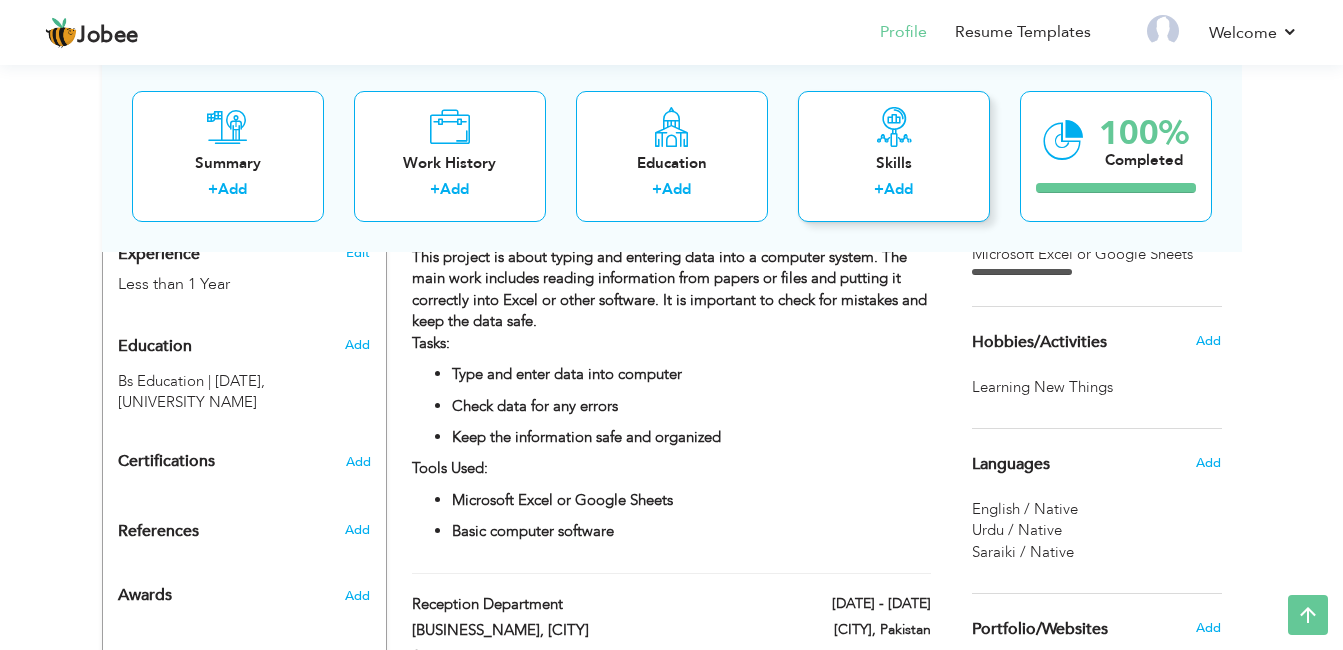 click on "Skills" at bounding box center [894, 162] 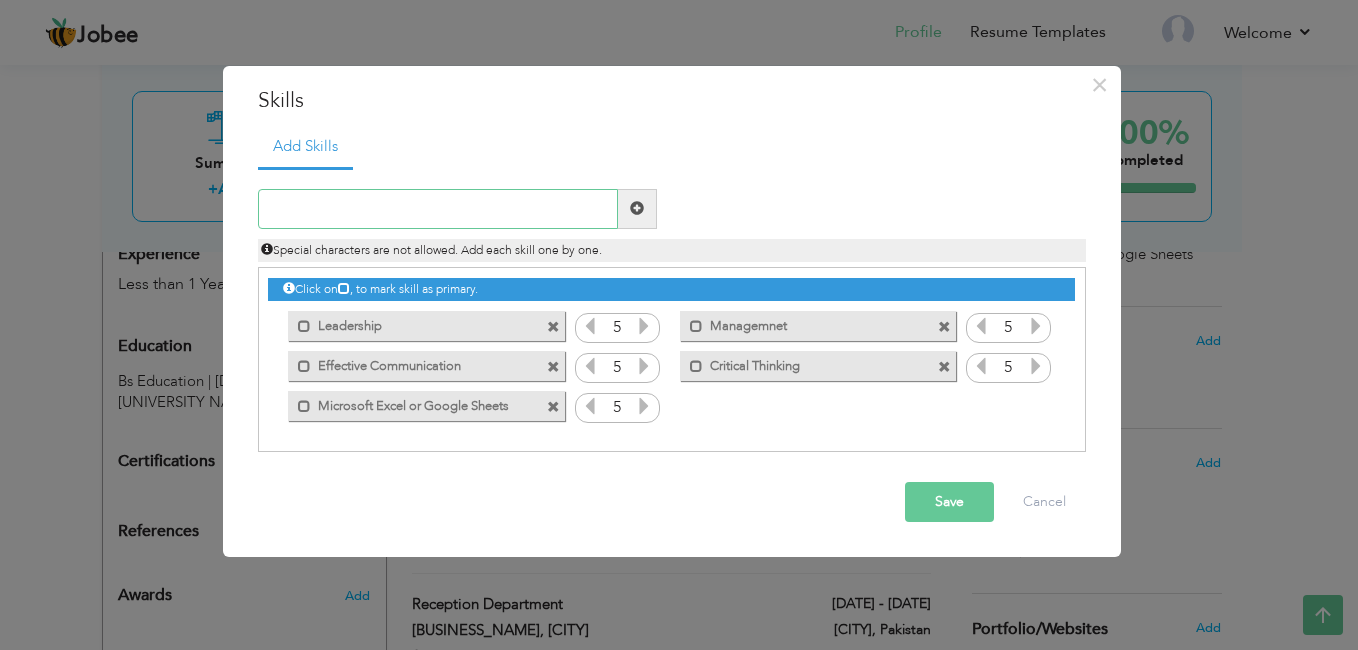 paste on "Basic computer software" 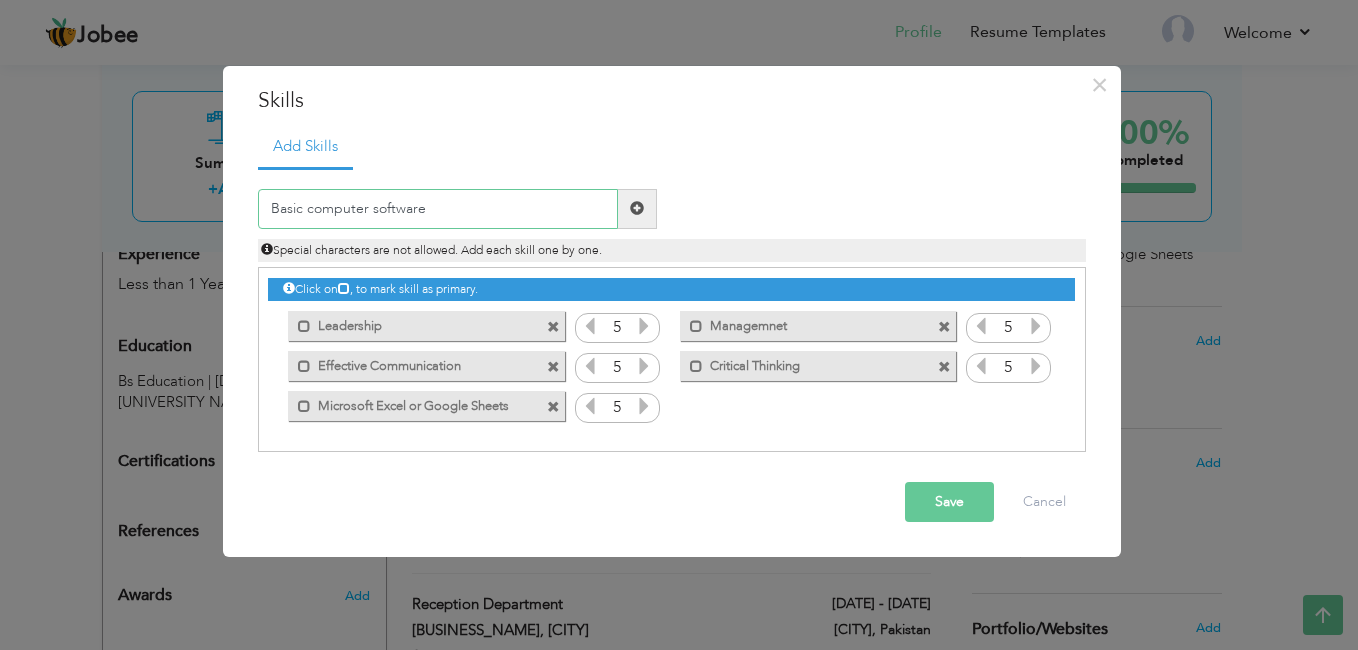 type on "Basic computer software" 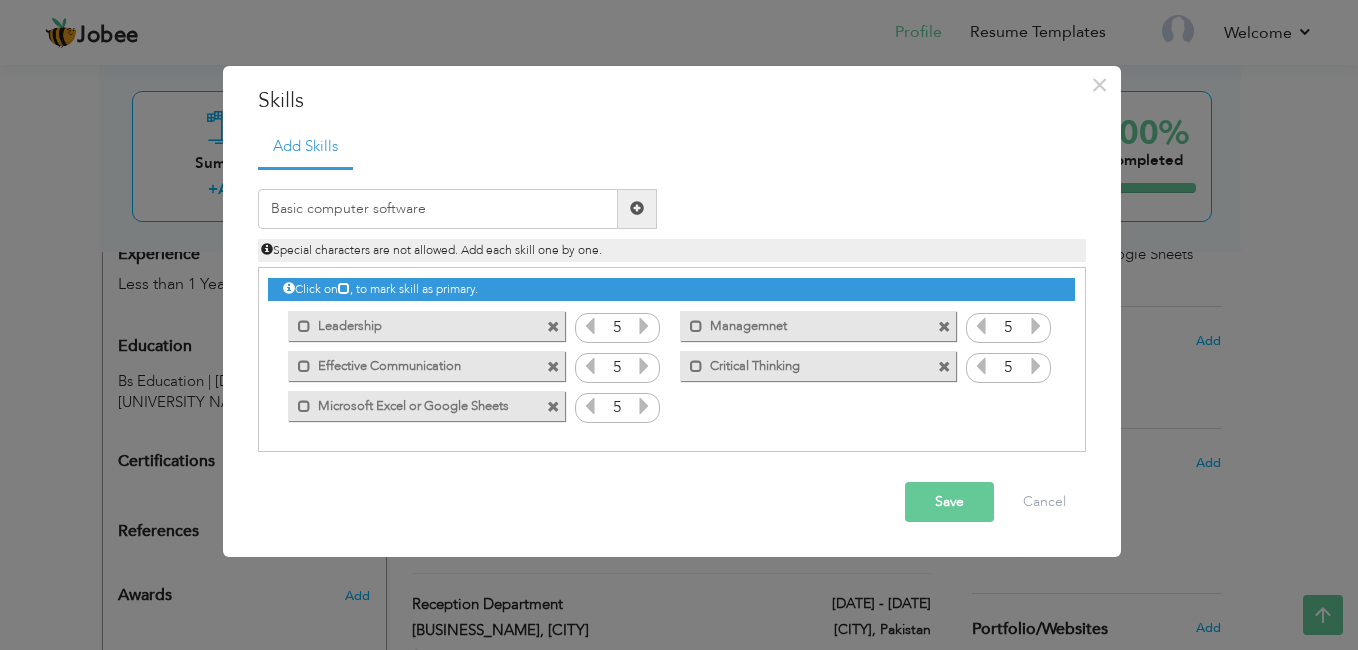 click at bounding box center [637, 208] 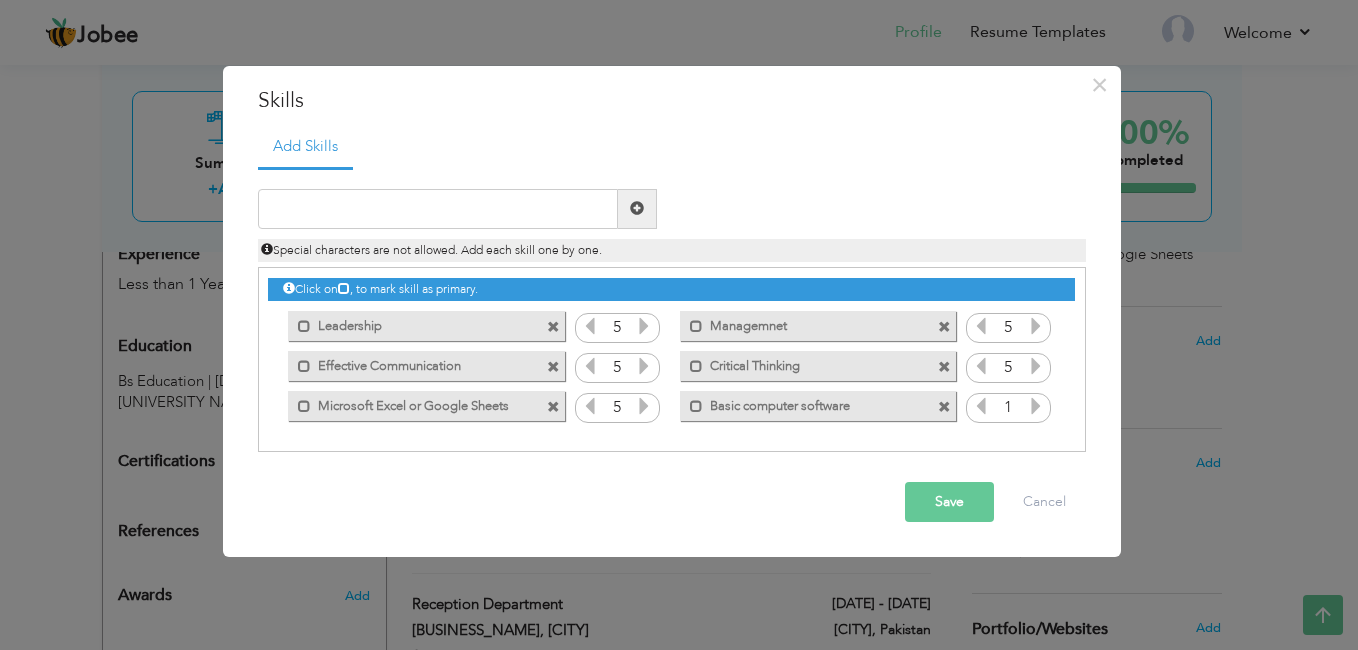 click at bounding box center (1036, 406) 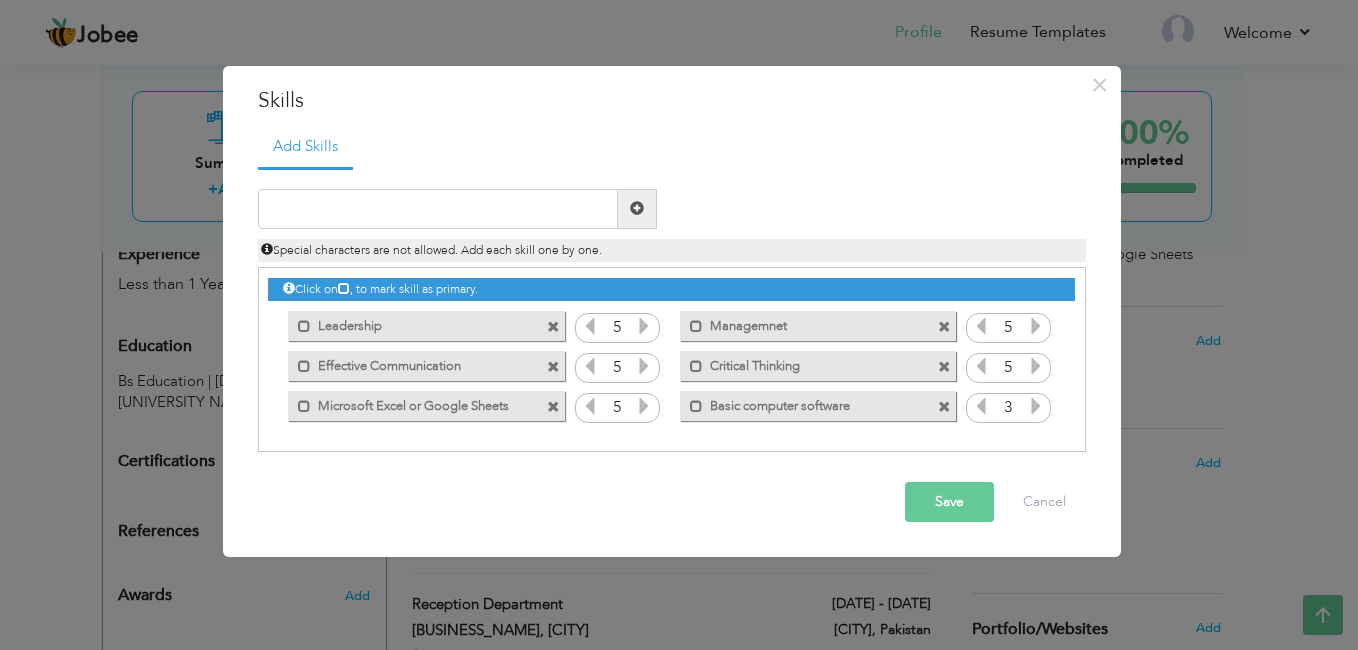 click at bounding box center (1036, 406) 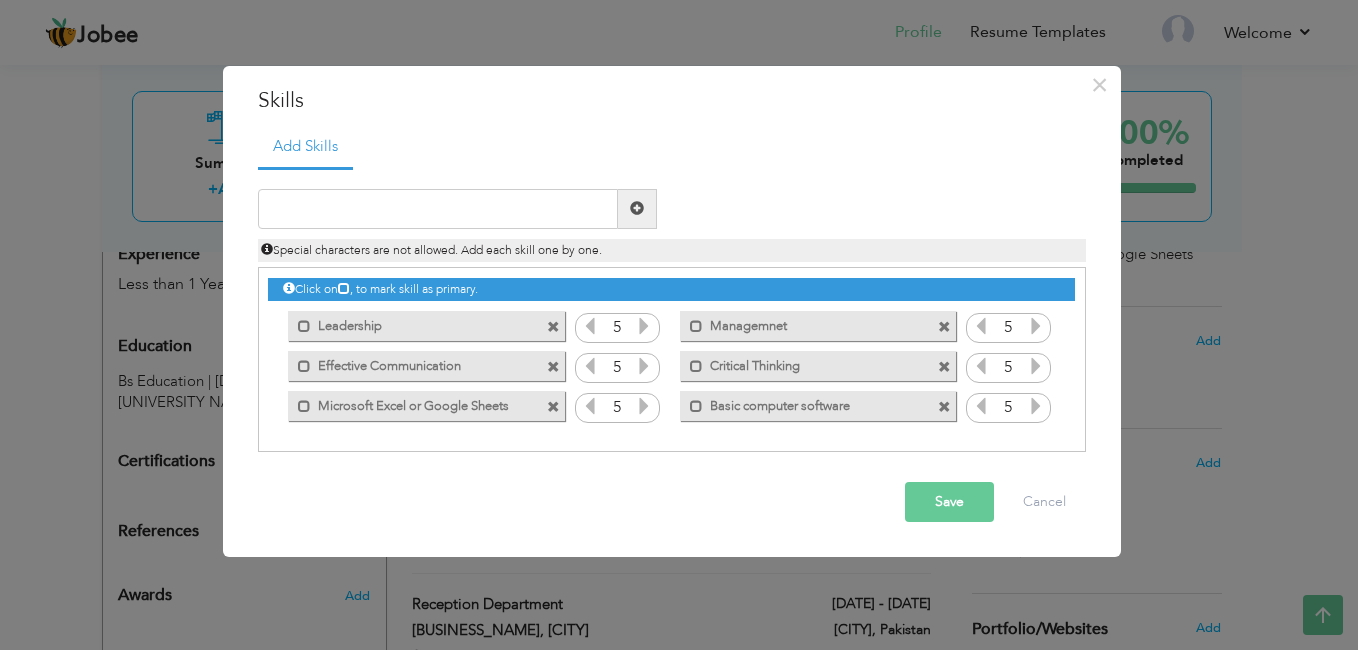 click at bounding box center (1036, 406) 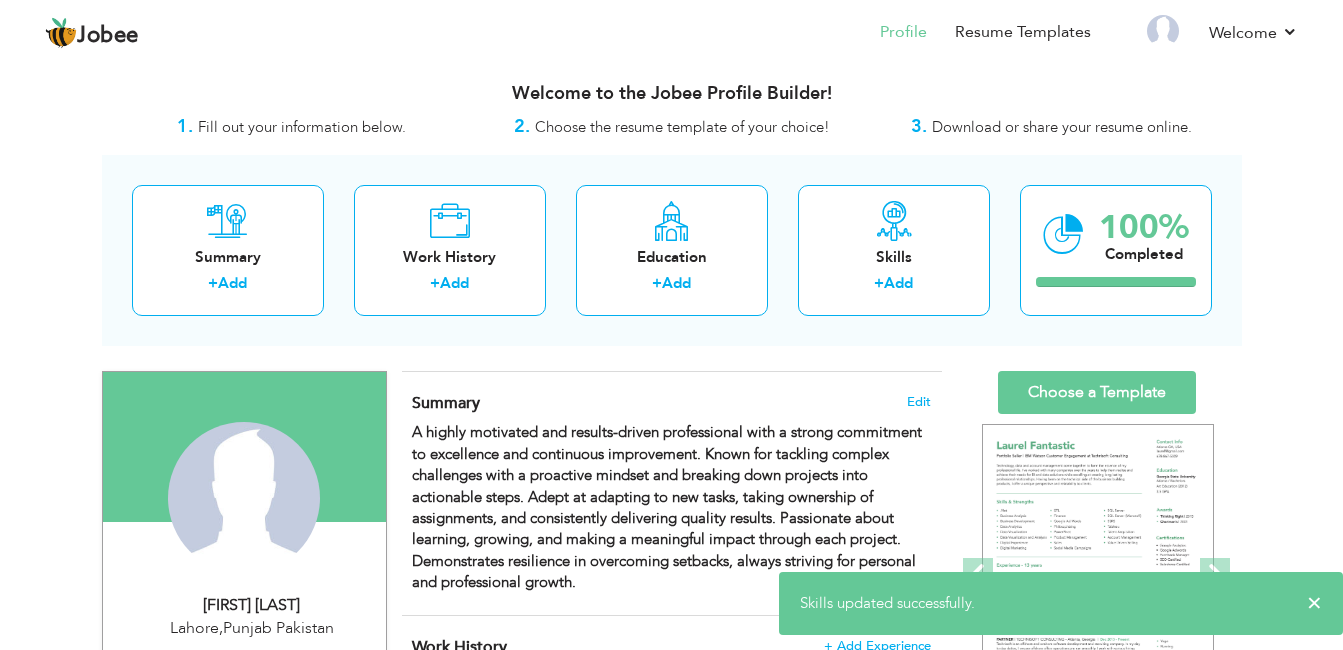 scroll, scrollTop: 0, scrollLeft: 0, axis: both 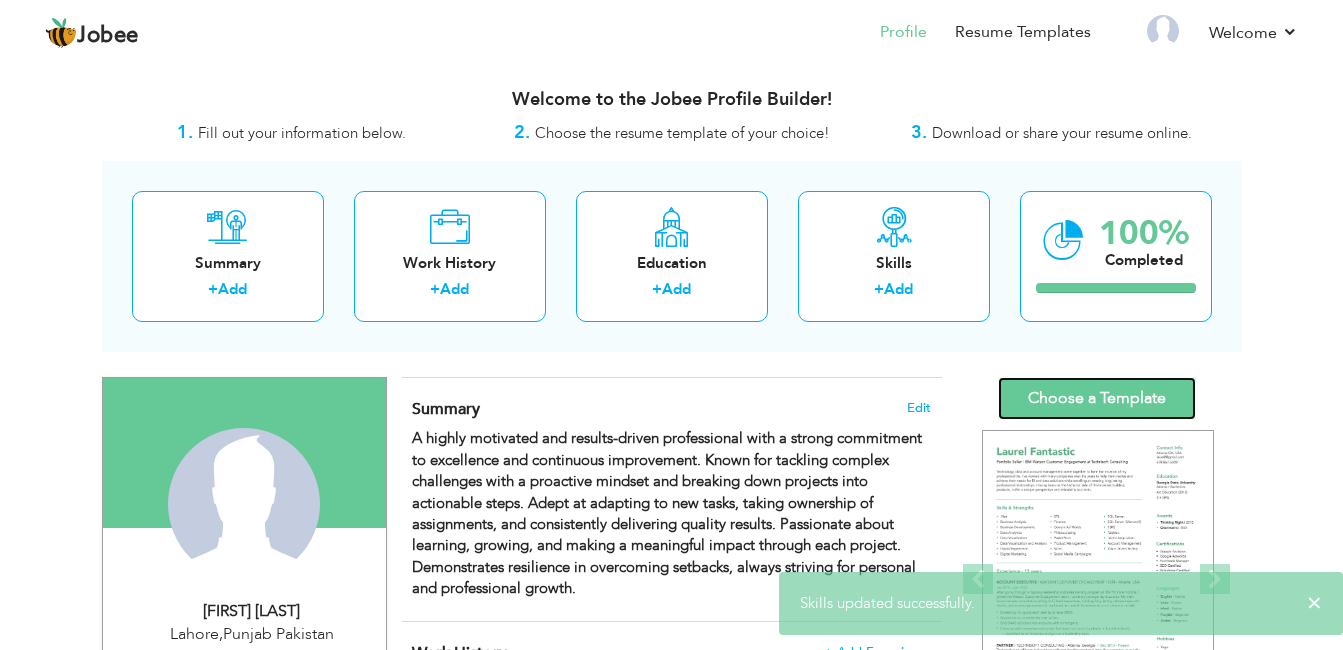 click on "Choose a Template" at bounding box center [1097, 398] 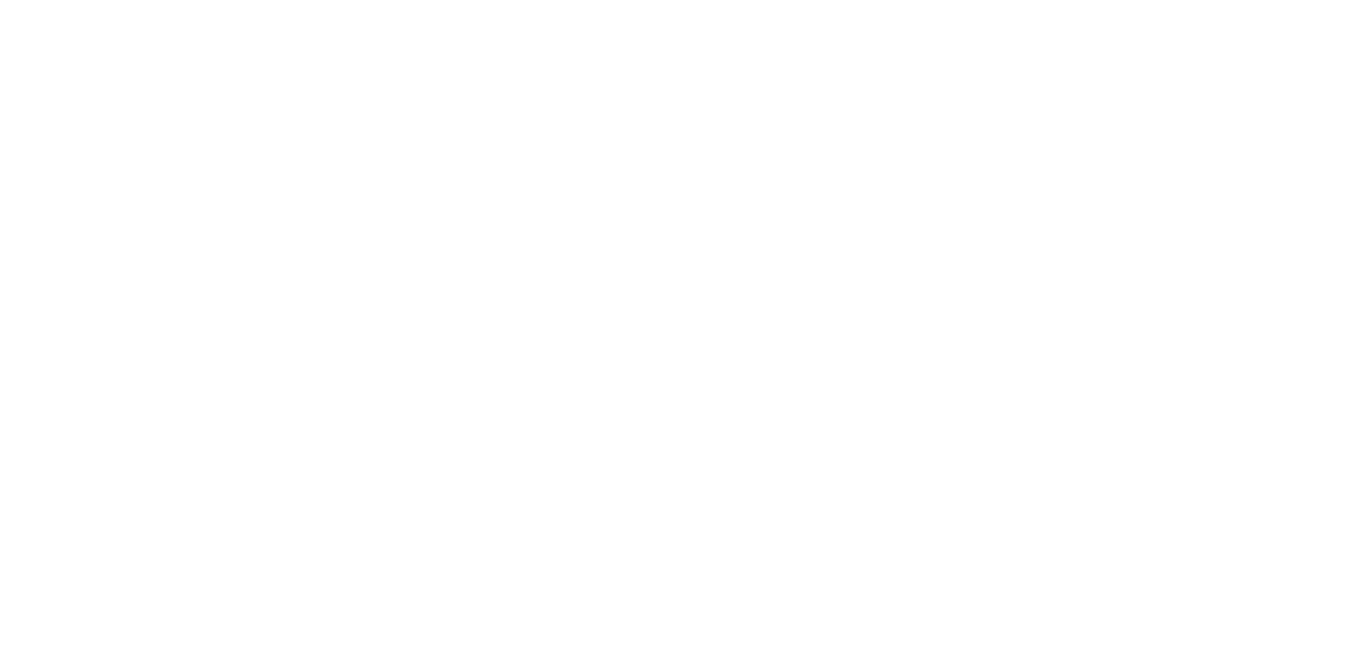 scroll, scrollTop: 0, scrollLeft: 0, axis: both 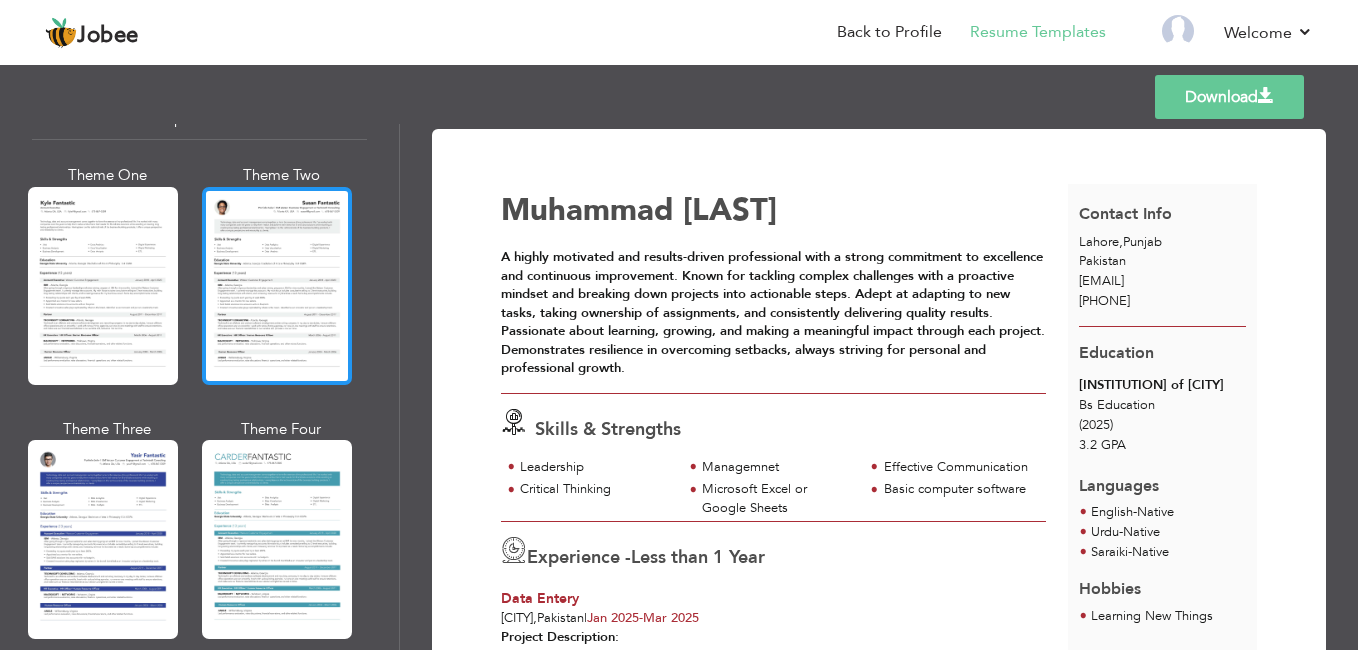 click at bounding box center (277, 286) 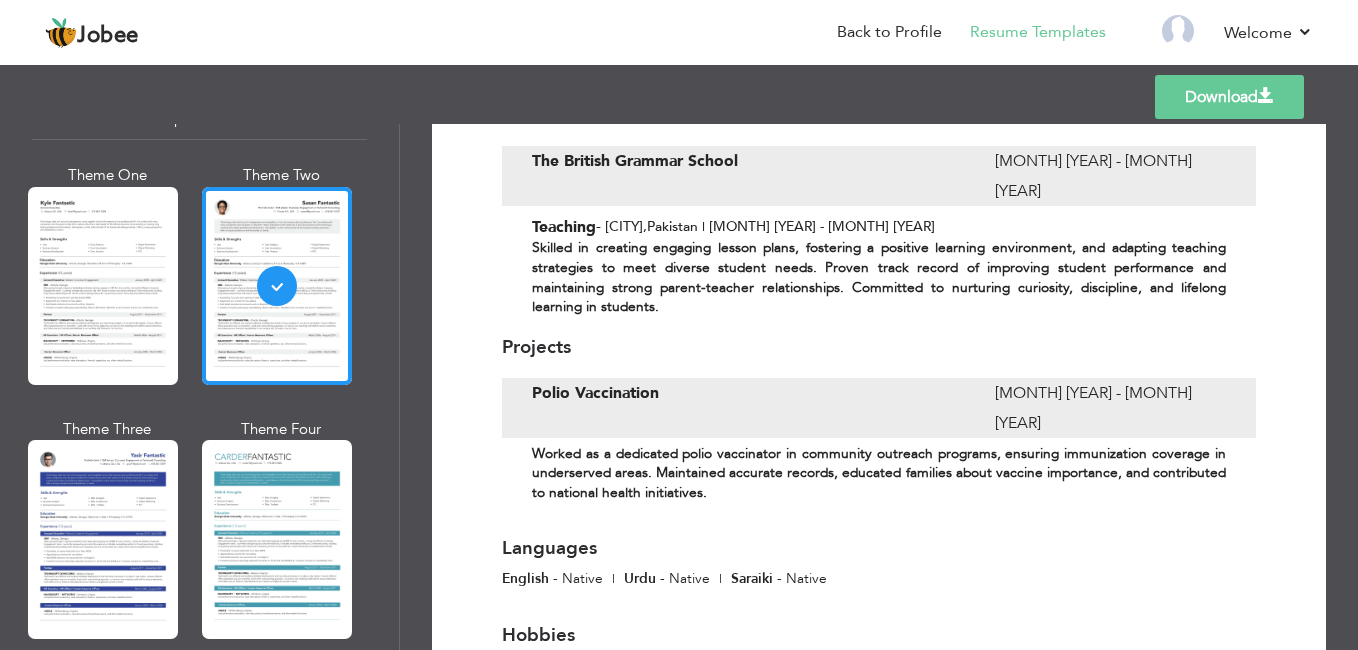 scroll, scrollTop: 0, scrollLeft: 0, axis: both 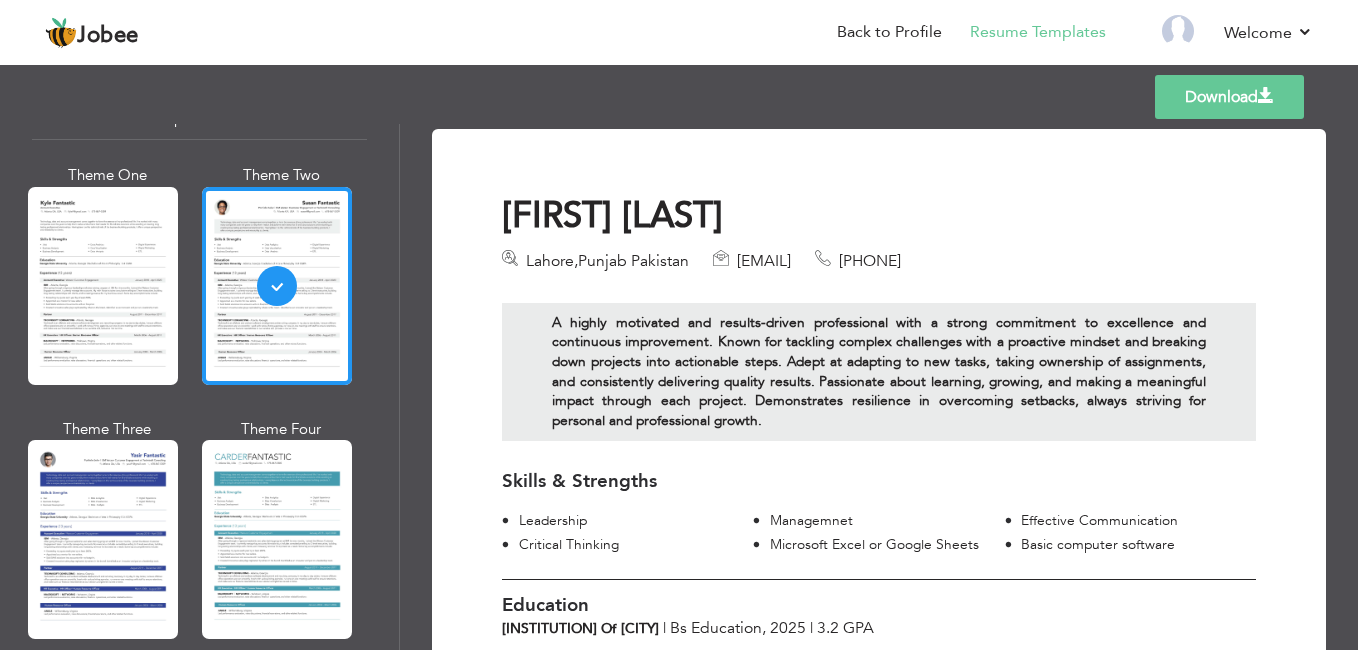 click on "Download" at bounding box center (1229, 97) 